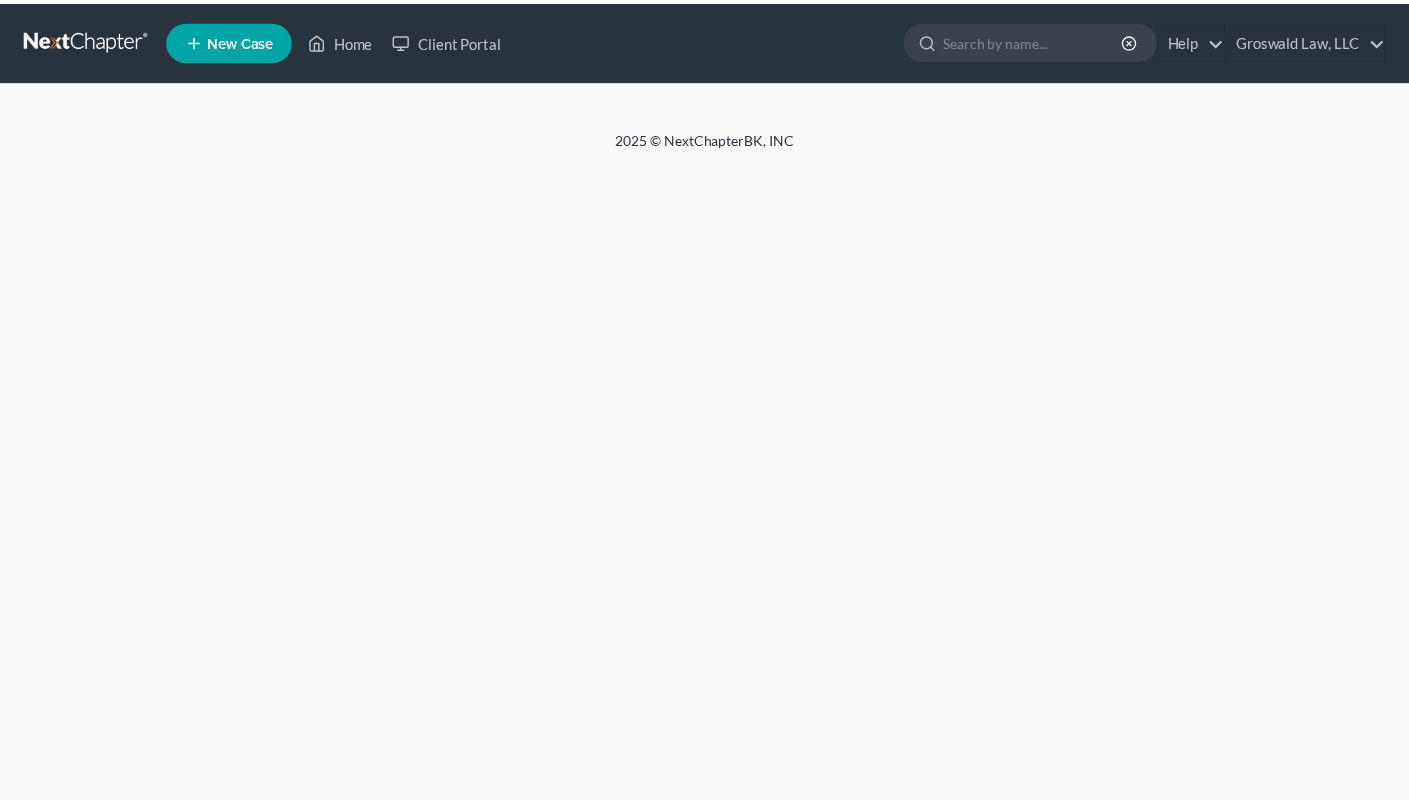 scroll, scrollTop: 0, scrollLeft: 0, axis: both 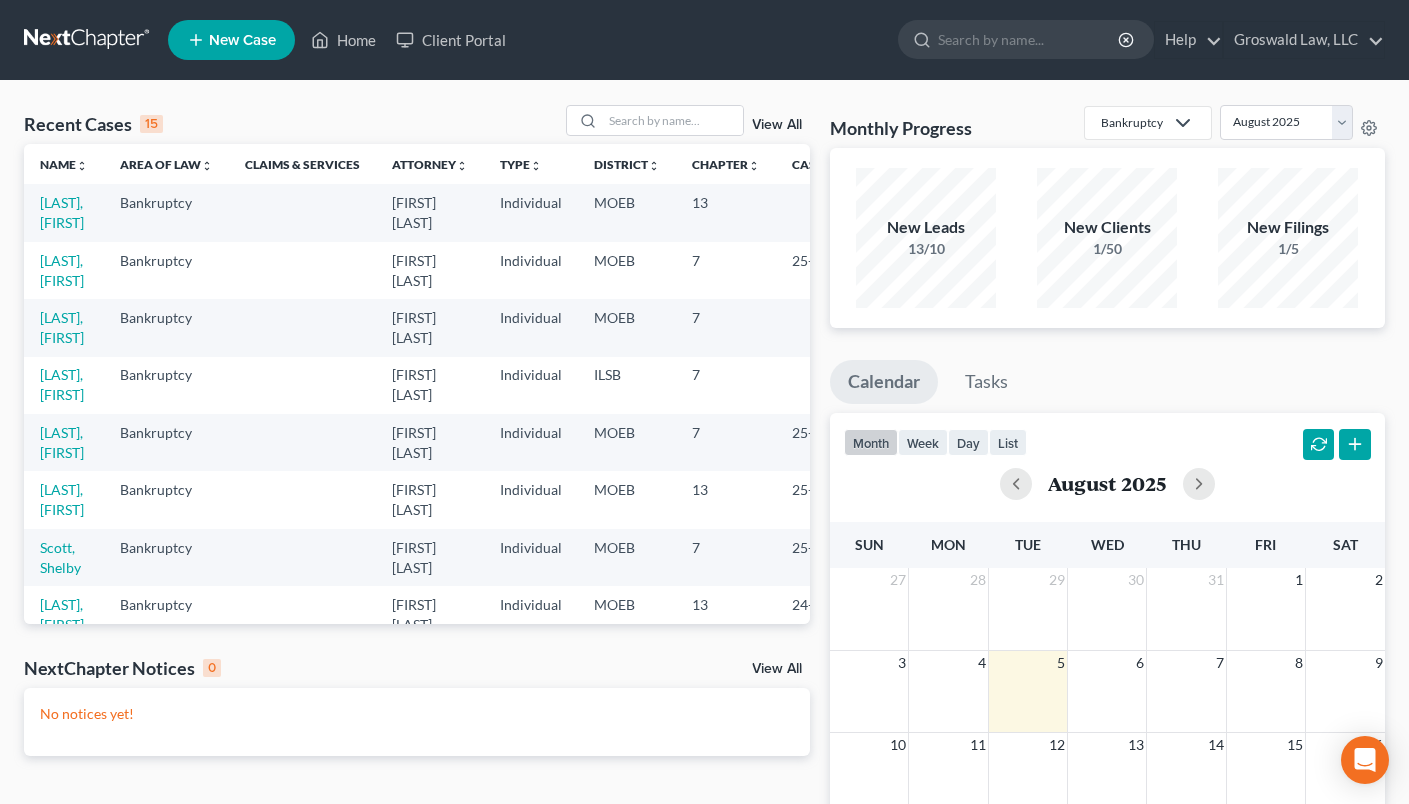 click on "Recent Cases 15 View All Name unfold_more expand_more expand_less Area of Law unfold_more expand_more expand_less Claims & Services Attorney unfold_more expand_more expand_less Type unfold_more expand_more expand_less District unfold_more expand_more expand_less Chapter unfold_more expand_more expand_less Case No unfold_more expand_more expand_less Prefix unfold_more expand_more expand_less [FIRST], [FIRST] Bankruptcy [LAST] [LAST] Individual MOEB 13 [LAST], [FIRST] Bankruptcy [LAST] [LAST] Individual MOEB 7 25-42971 [LAST], [FIRST] Bankruptcy [LAST] [LAST] Individual MOEB 7 [LAST], [FIRST] Bankruptcy [LAST] [LAST] Individual ILSB 7 [LAST], [FIRST] Bankruptcy [LAST] [LAST] Individual MOEB 7 25-42773 [LAST], [FIRST] Bankruptcy [LAST] [LAST] Individual MOEB 13 25-42480 [LAST], [FIRST] Bankruptcy [LAST] [LAST] Individual MOEB 7 25-42935 [LAST], [FIRST] MOEB 7" at bounding box center [704, 600] 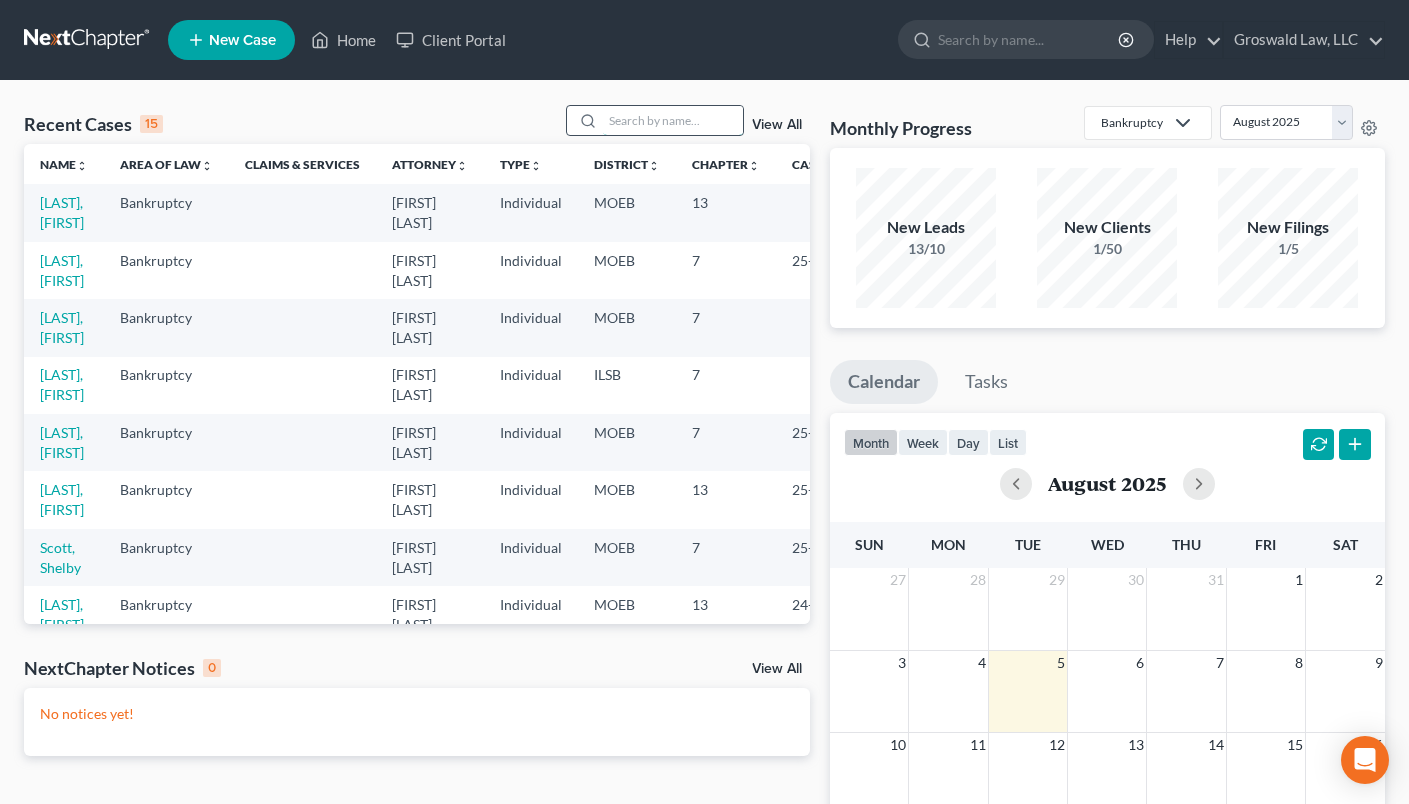 click at bounding box center (673, 120) 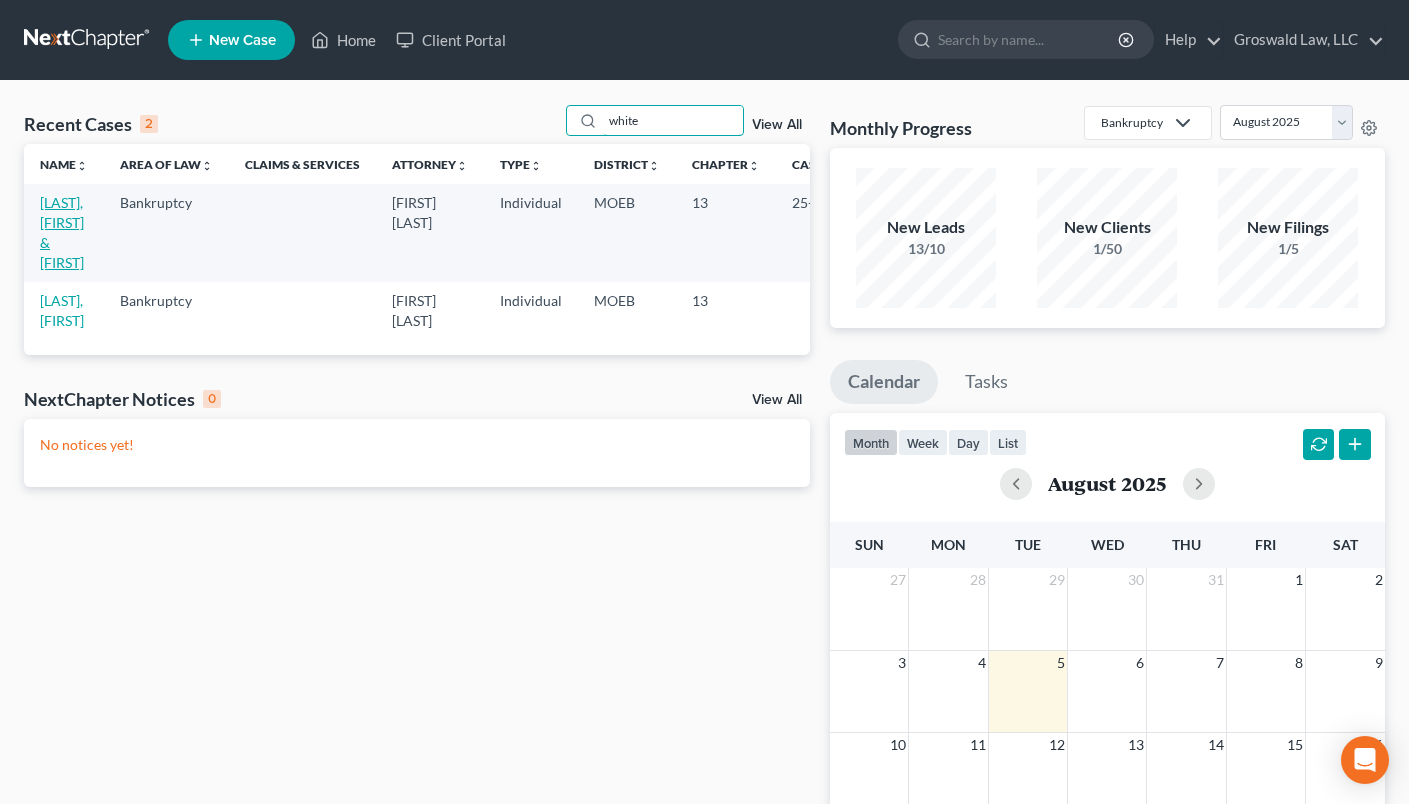 type on "white" 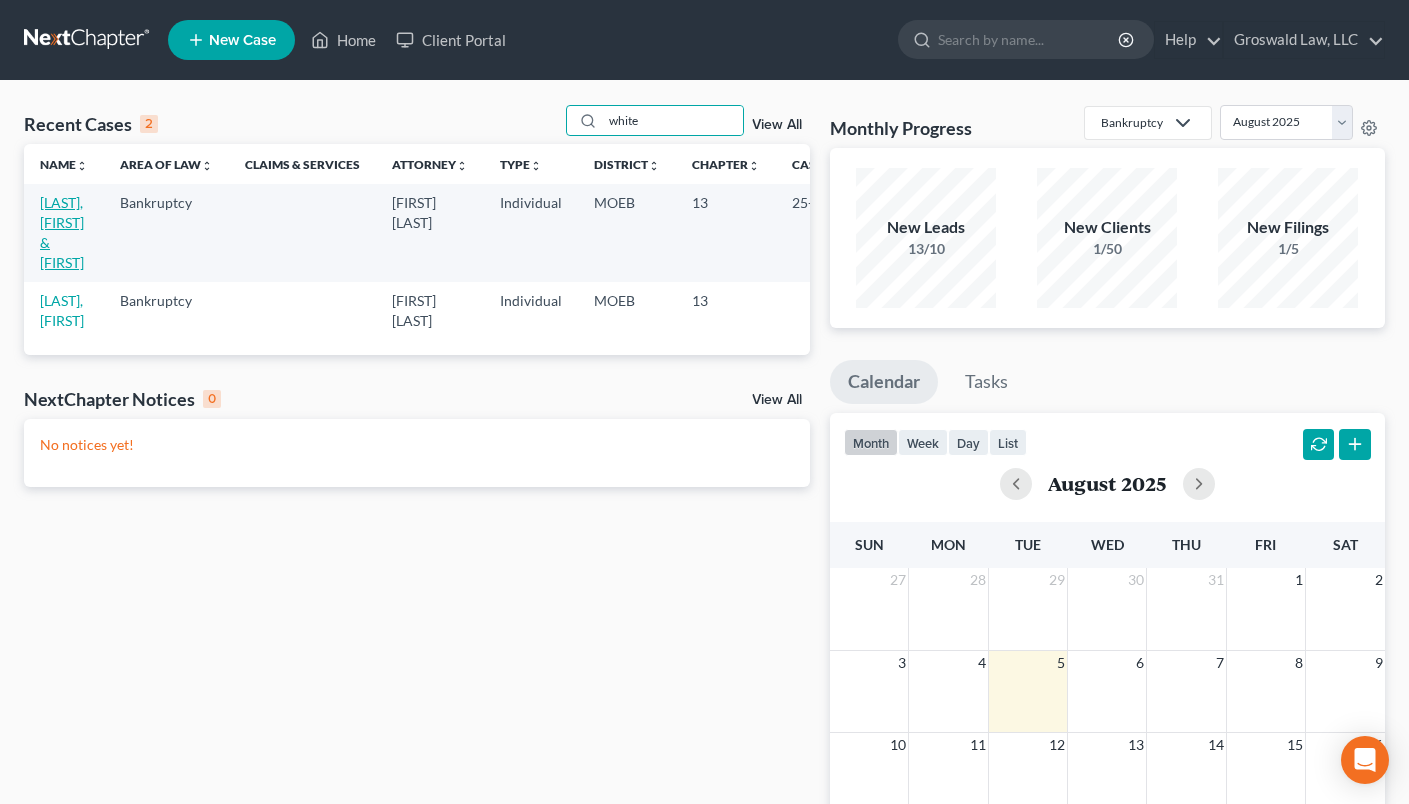 click on "[LAST], [FIRST] & [FIRST]" at bounding box center (62, 232) 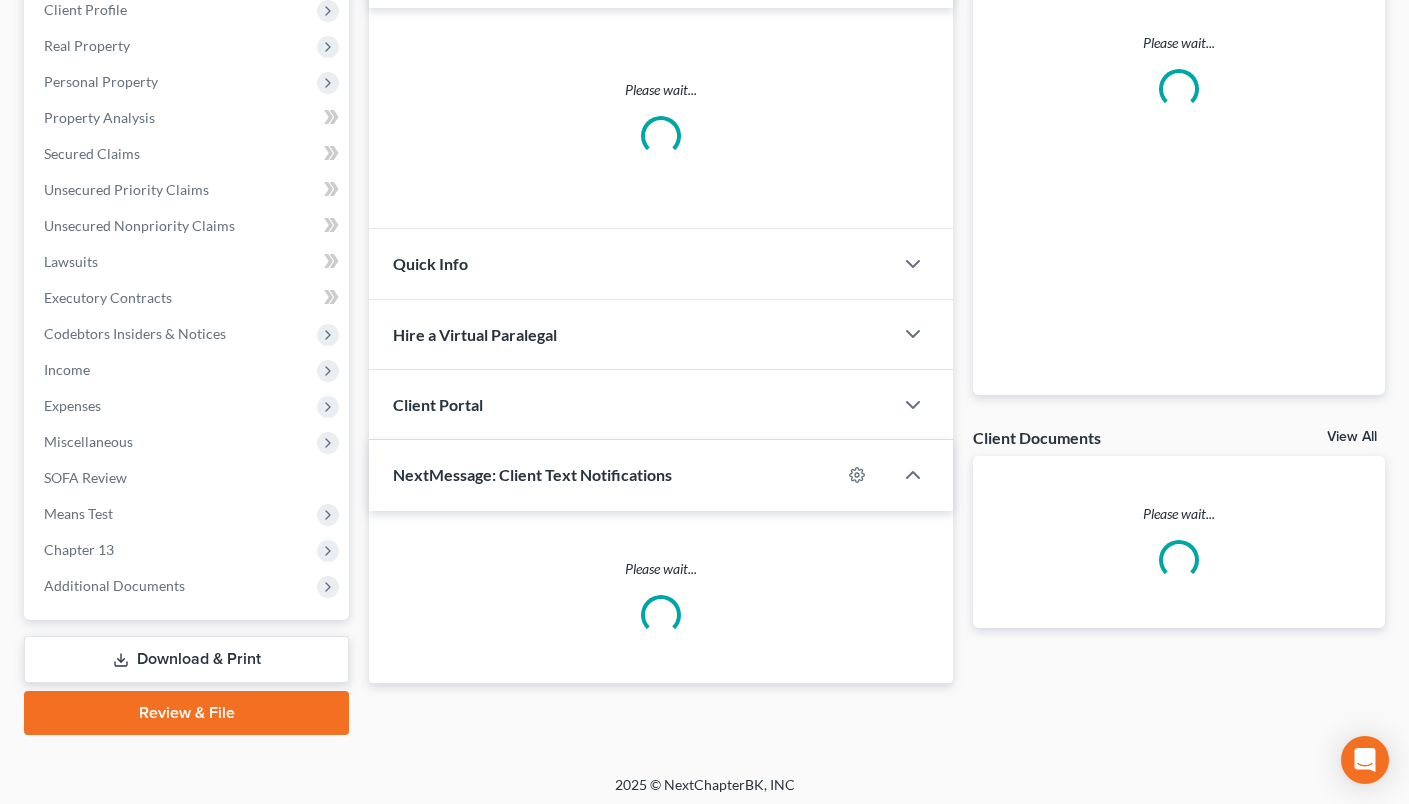 scroll, scrollTop: 331, scrollLeft: 0, axis: vertical 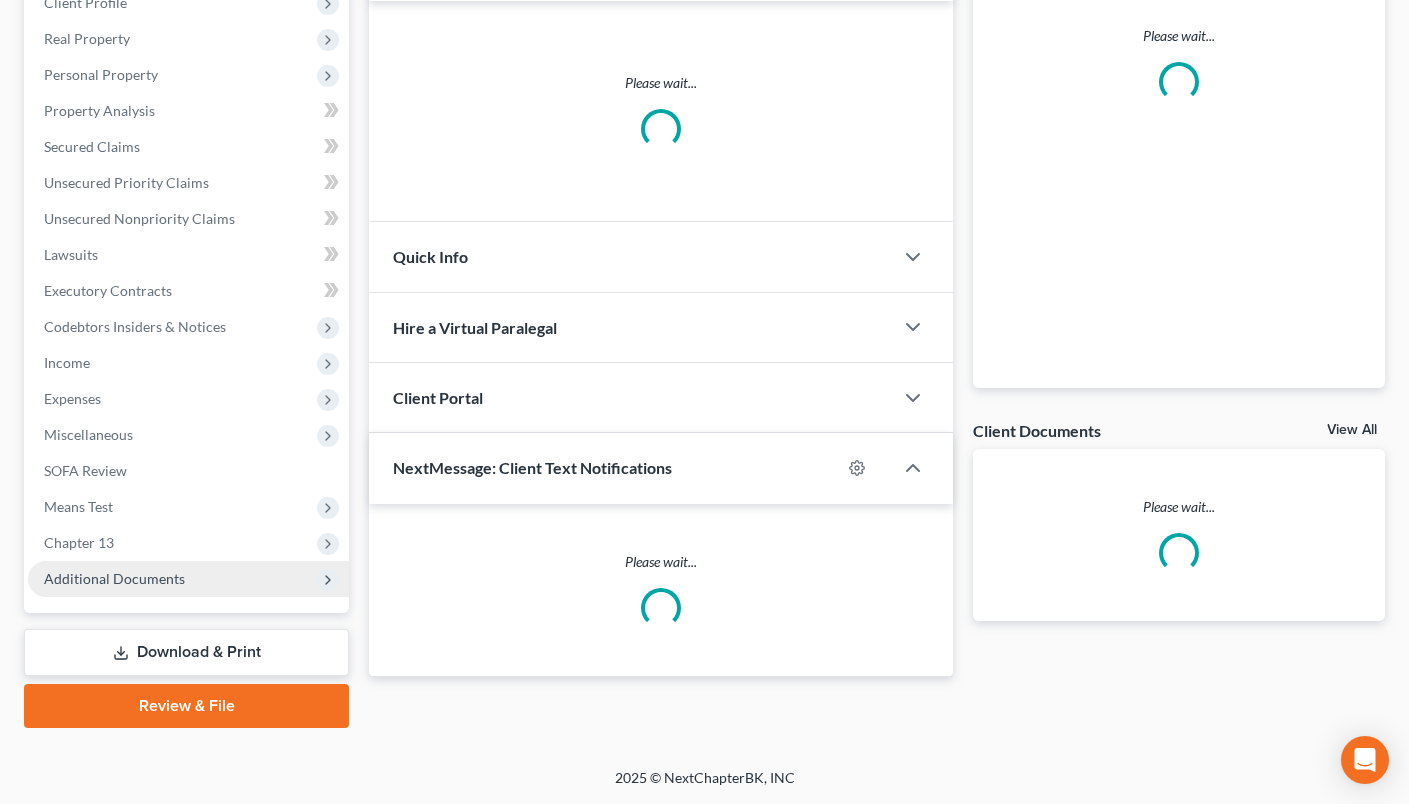 click on "Additional Documents" at bounding box center (114, 578) 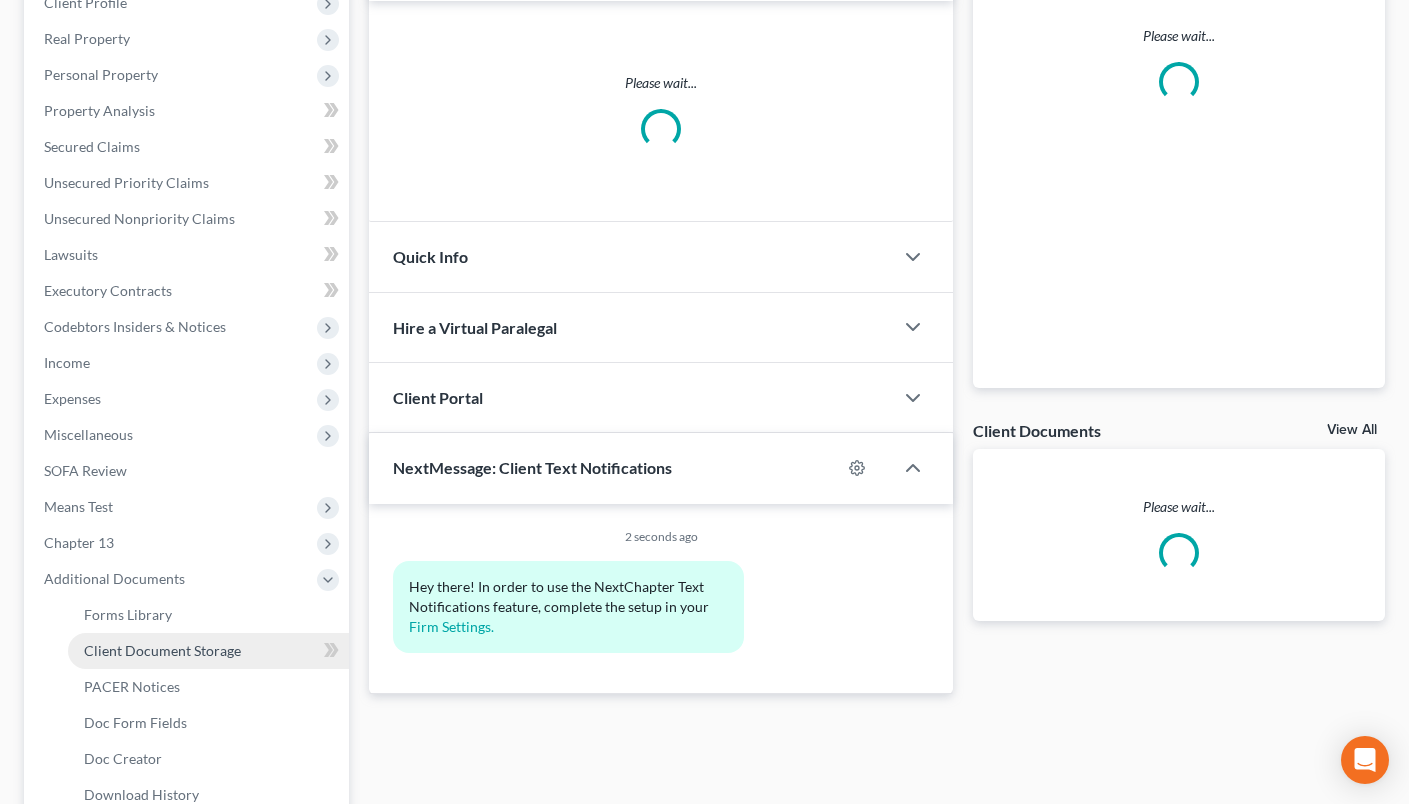 click on "Client Document Storage" at bounding box center (162, 650) 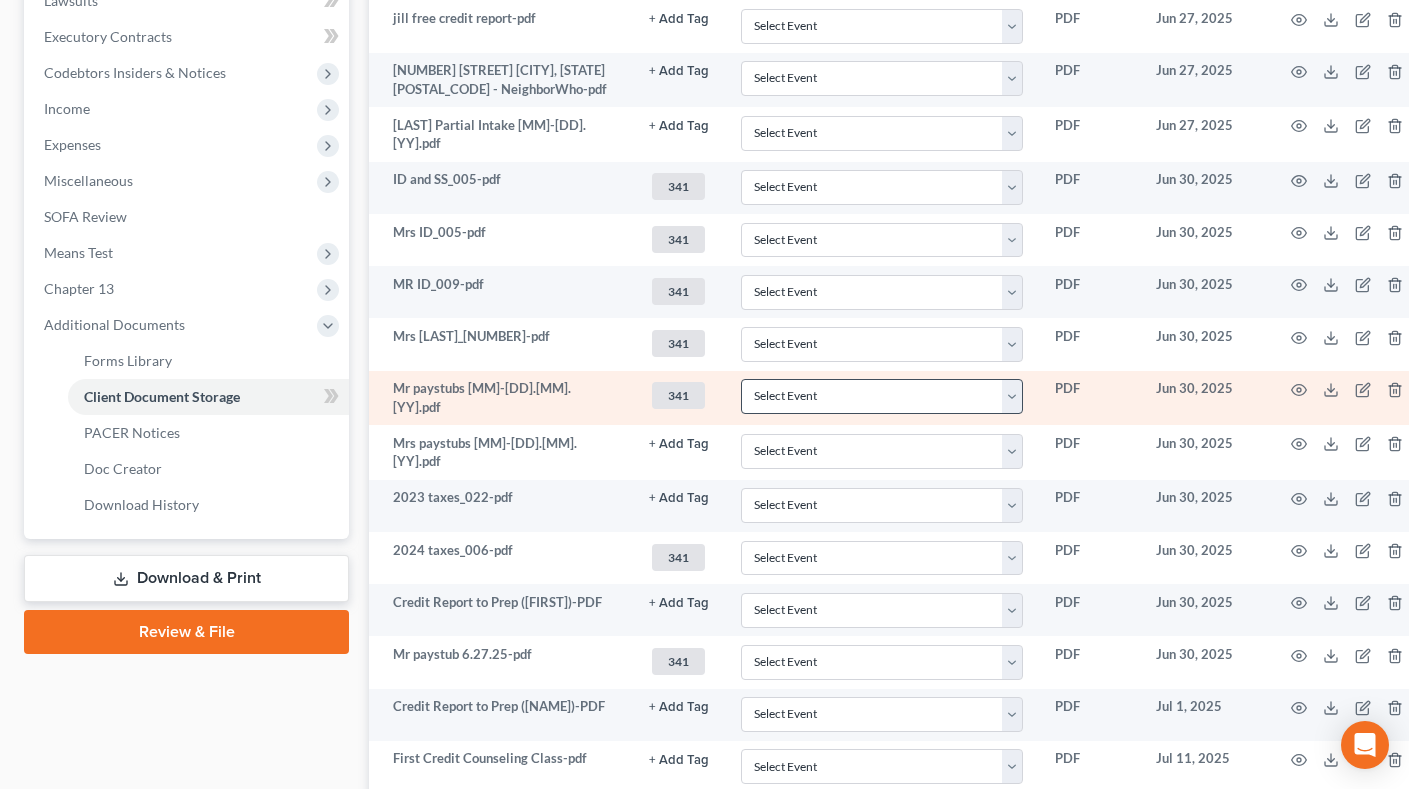 scroll, scrollTop: 500, scrollLeft: 0, axis: vertical 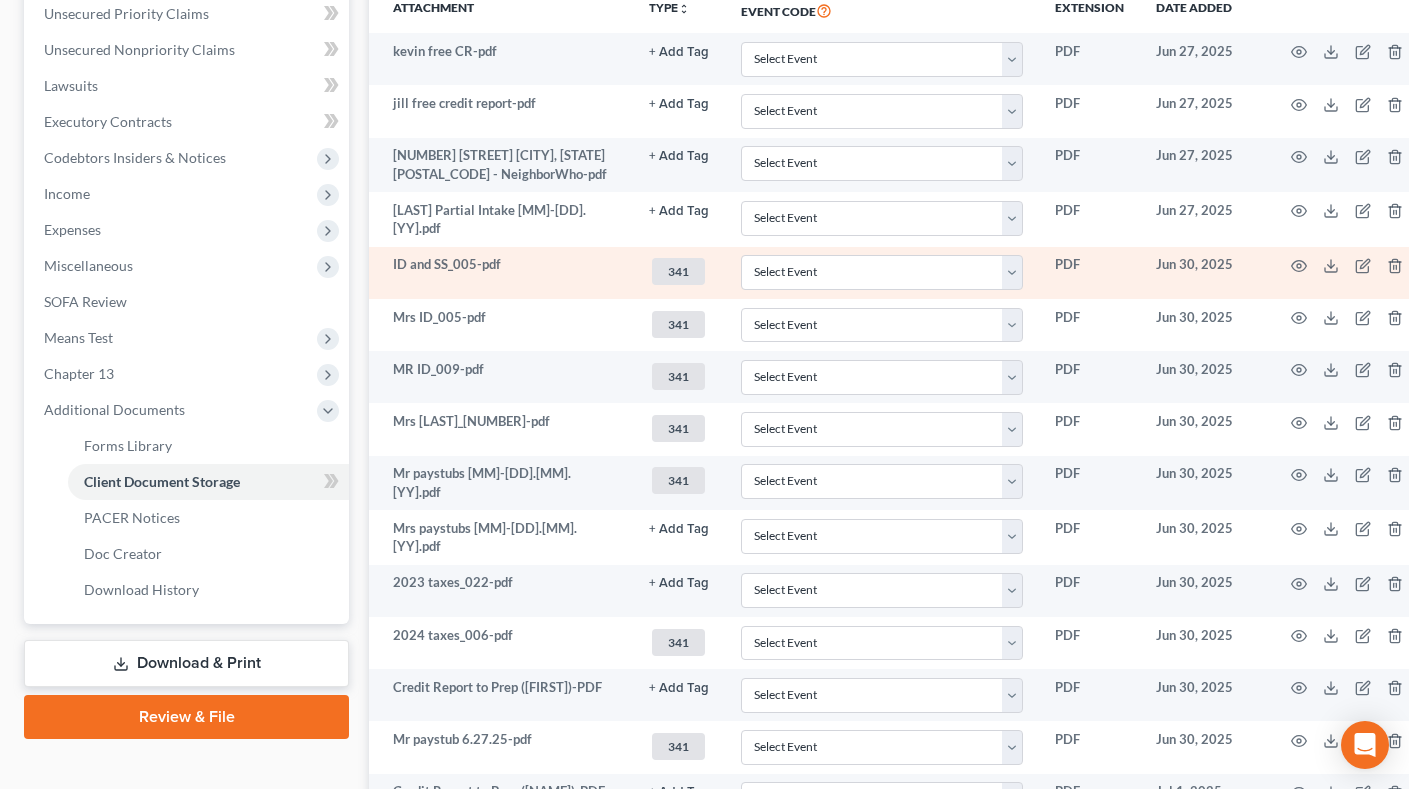 click at bounding box center (1351, 273) 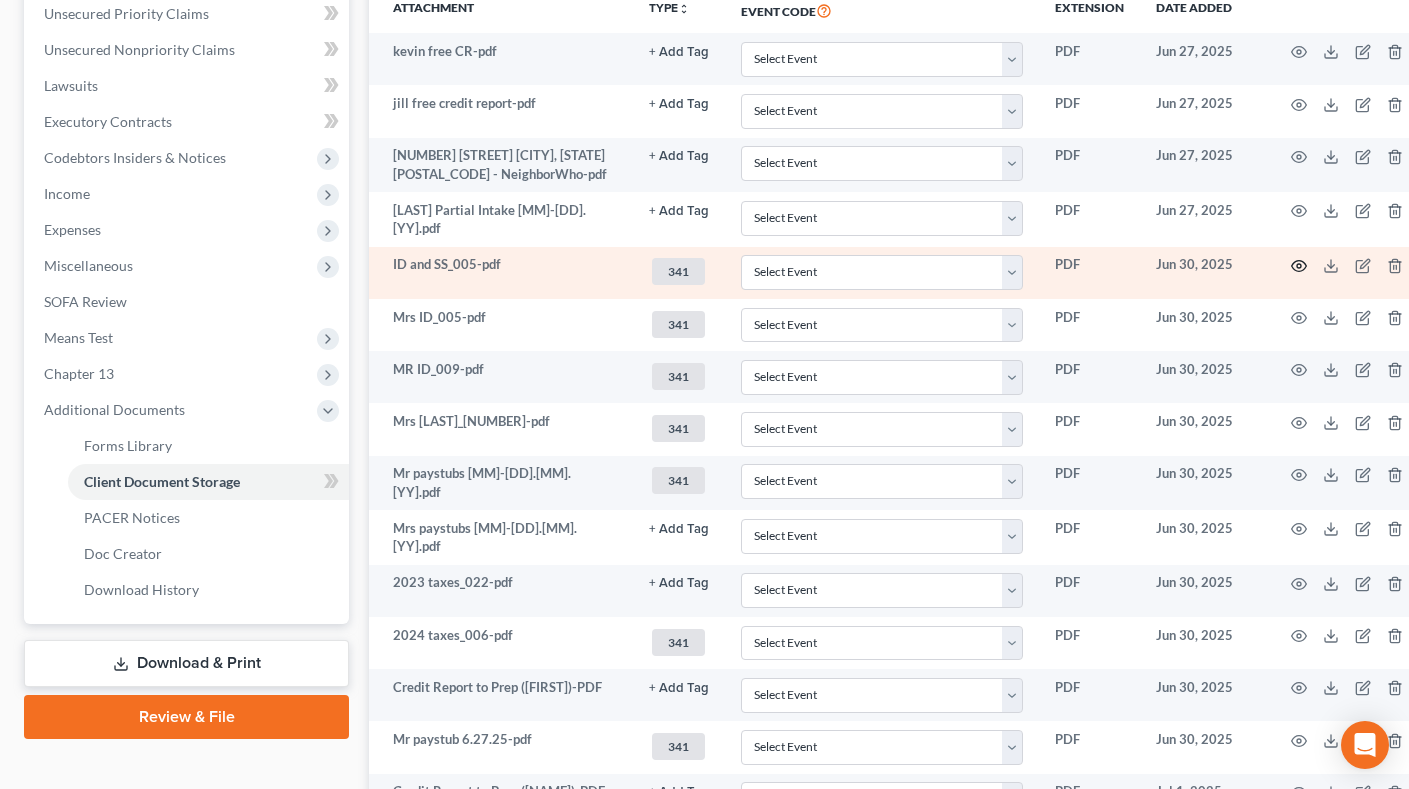 click 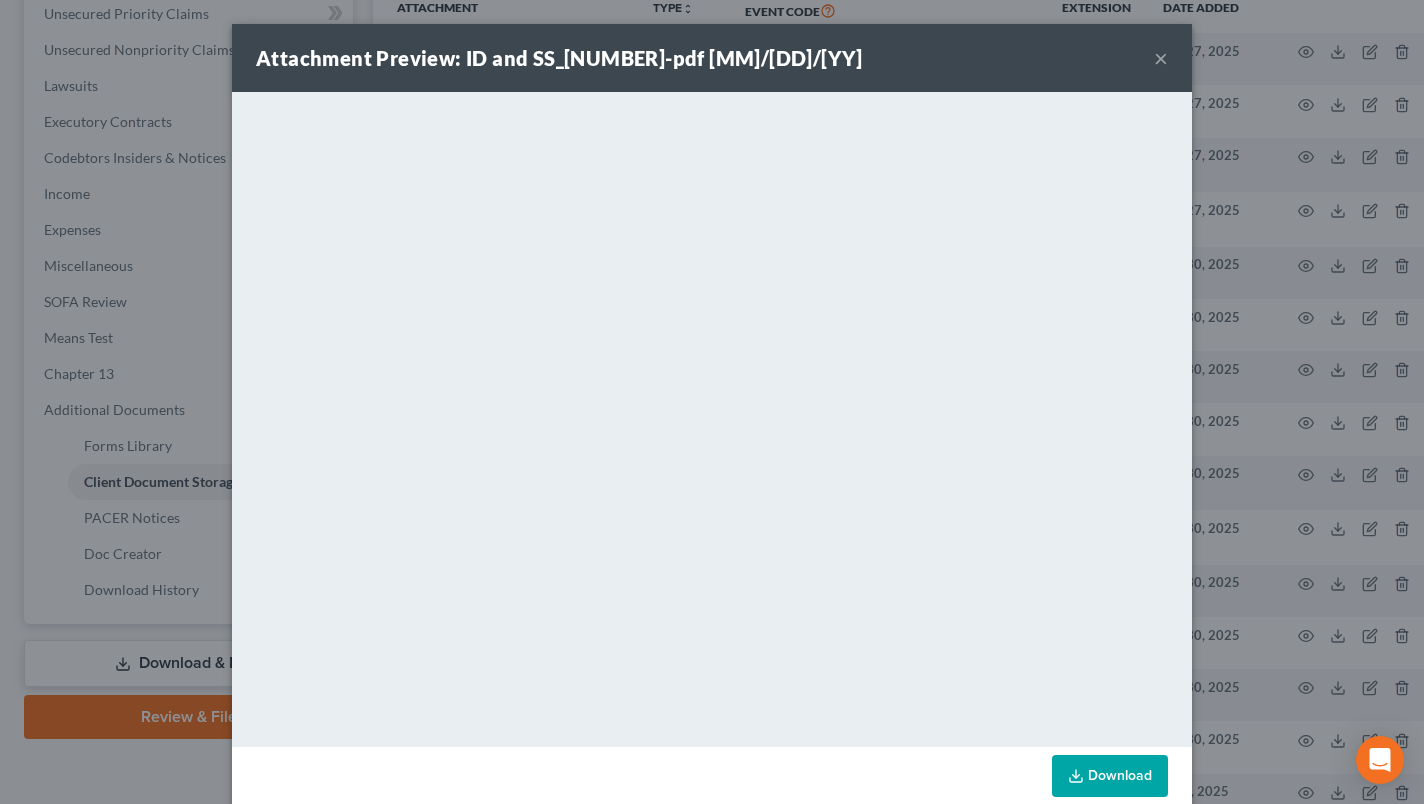 click on "×" at bounding box center [1161, 58] 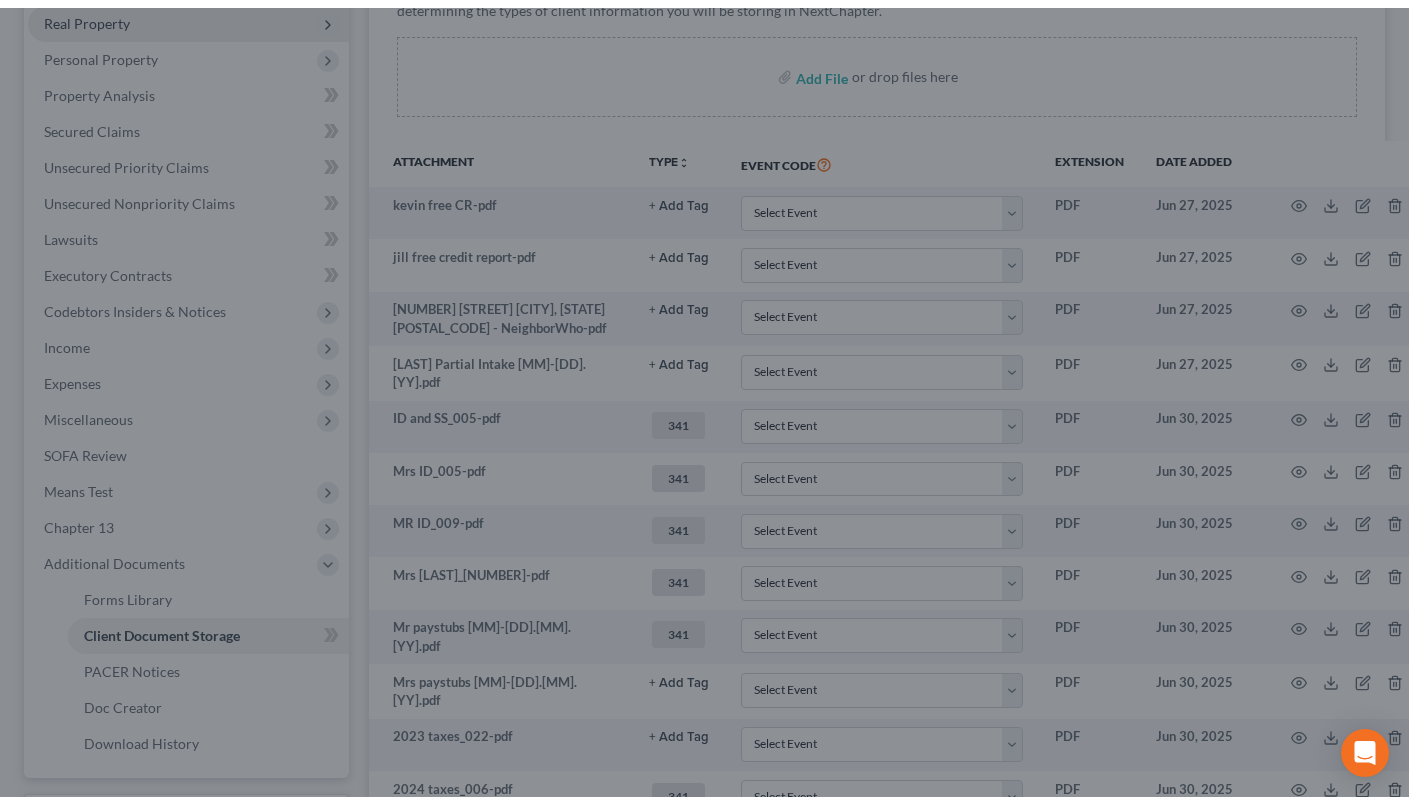 scroll, scrollTop: 0, scrollLeft: 0, axis: both 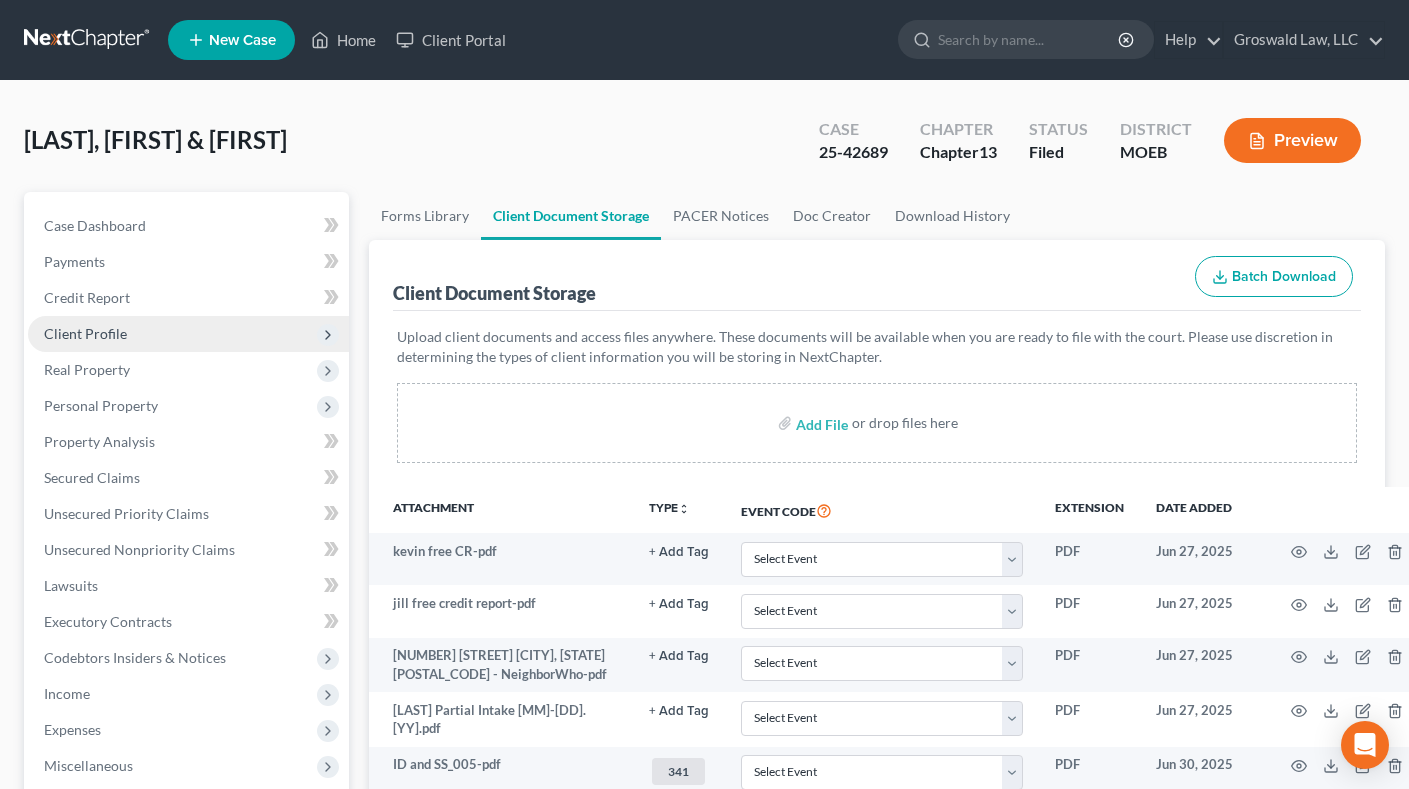 click on "Client Profile" at bounding box center [85, 333] 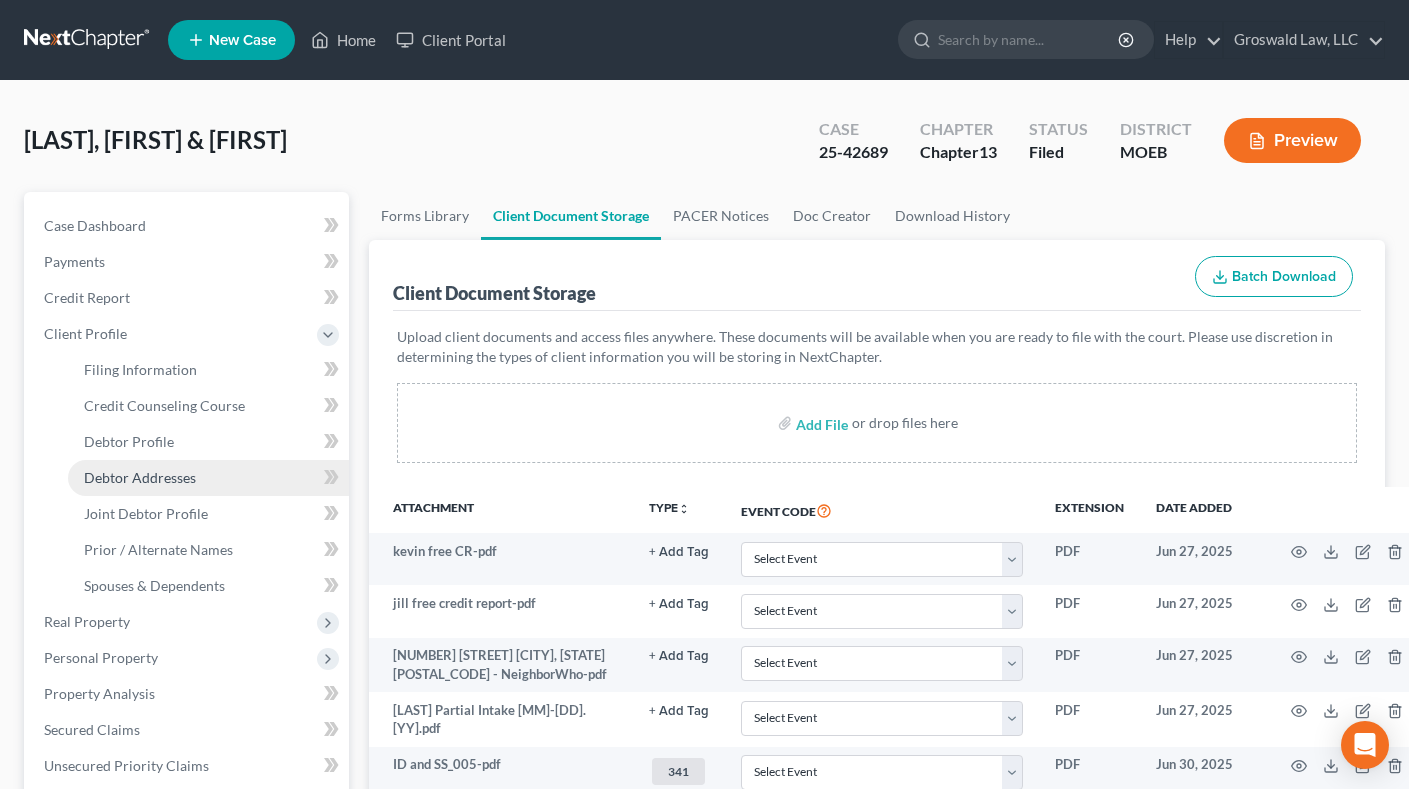 click on "Debtor Addresses" at bounding box center (208, 478) 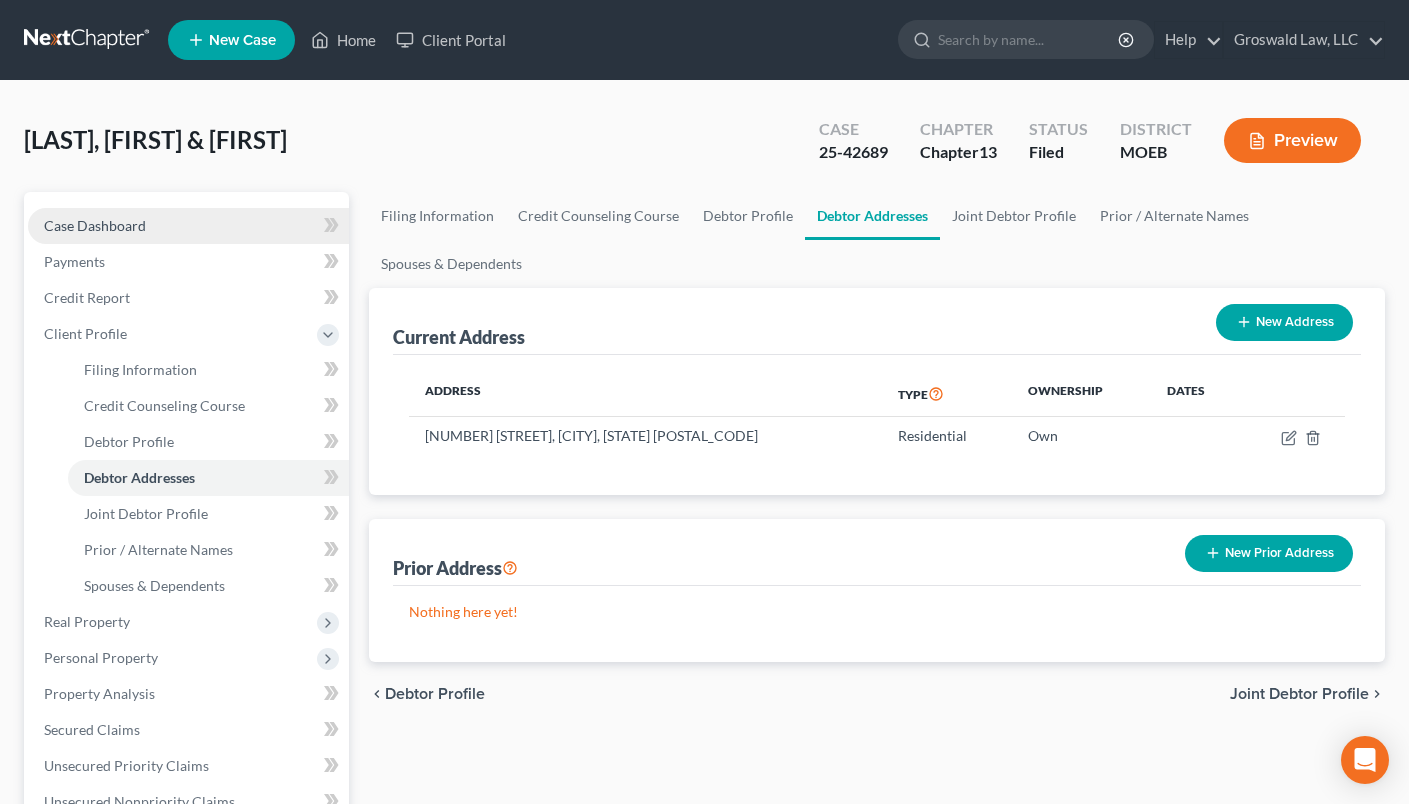 click on "Case Dashboard" at bounding box center [95, 225] 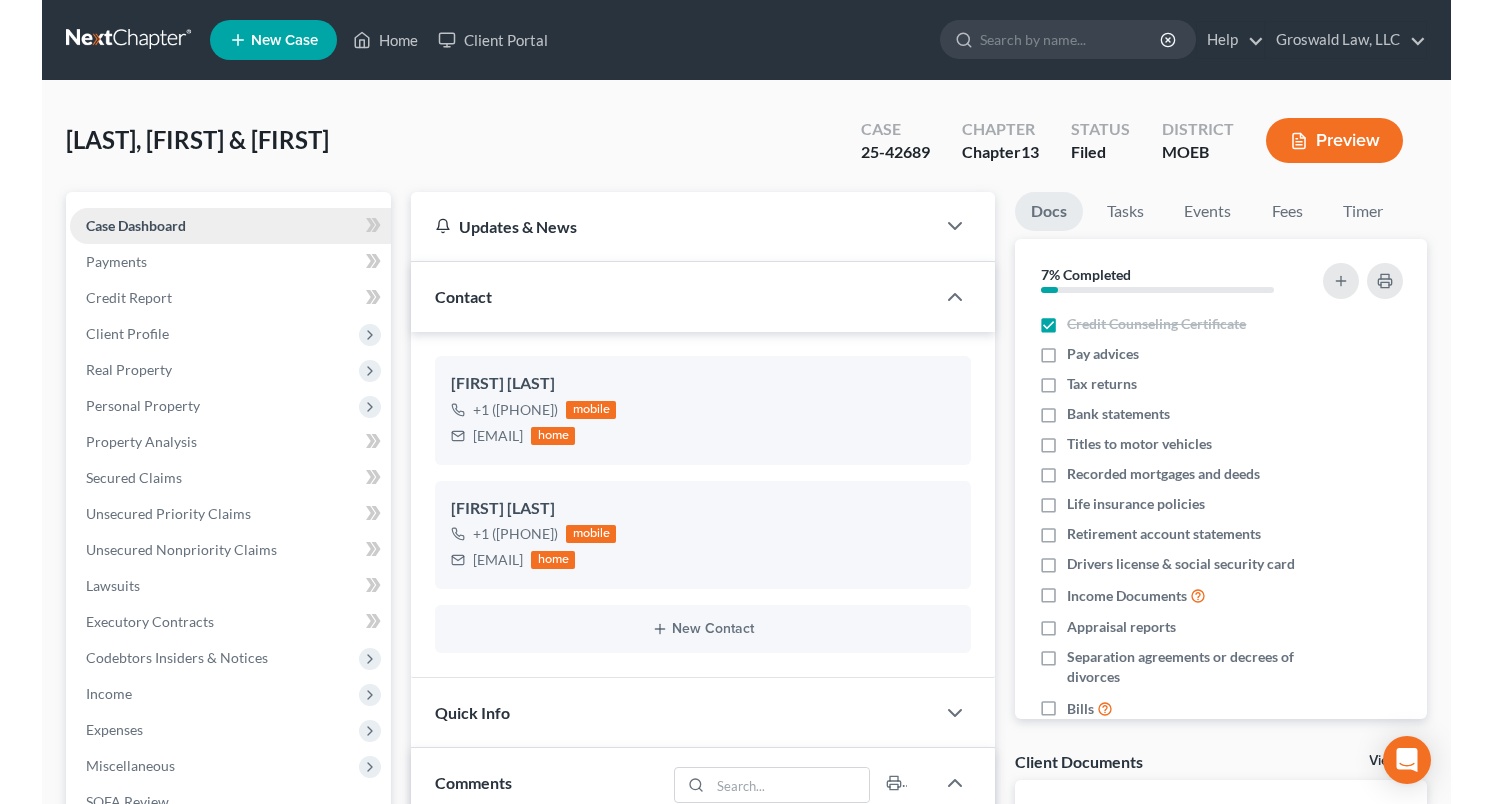 scroll, scrollTop: 1373, scrollLeft: 0, axis: vertical 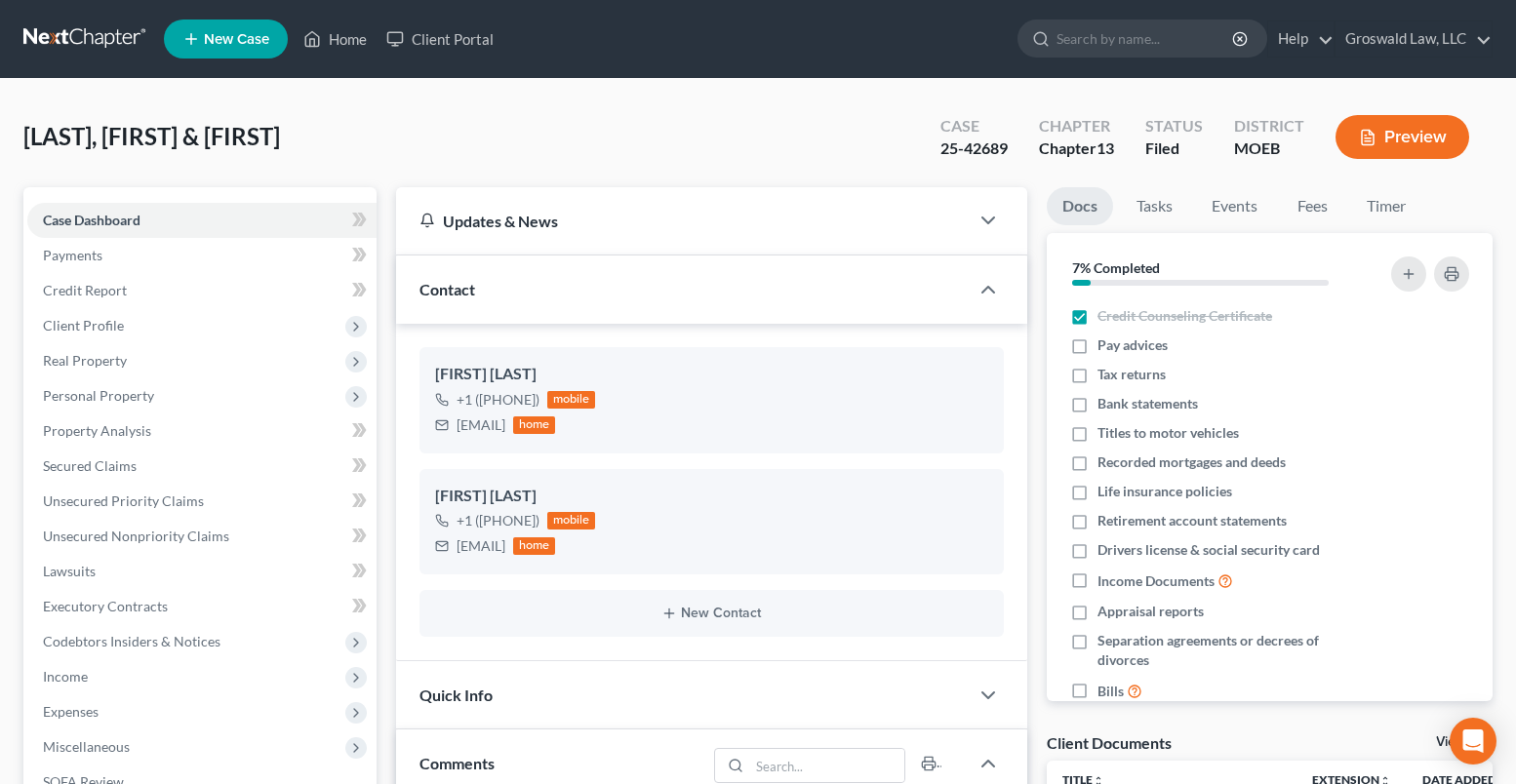 click on "White, Kevin & Jill Upgraded Case 25-42689 Chapter Chapter  13 Status Filed District MOEB Preview" at bounding box center (758, 144) 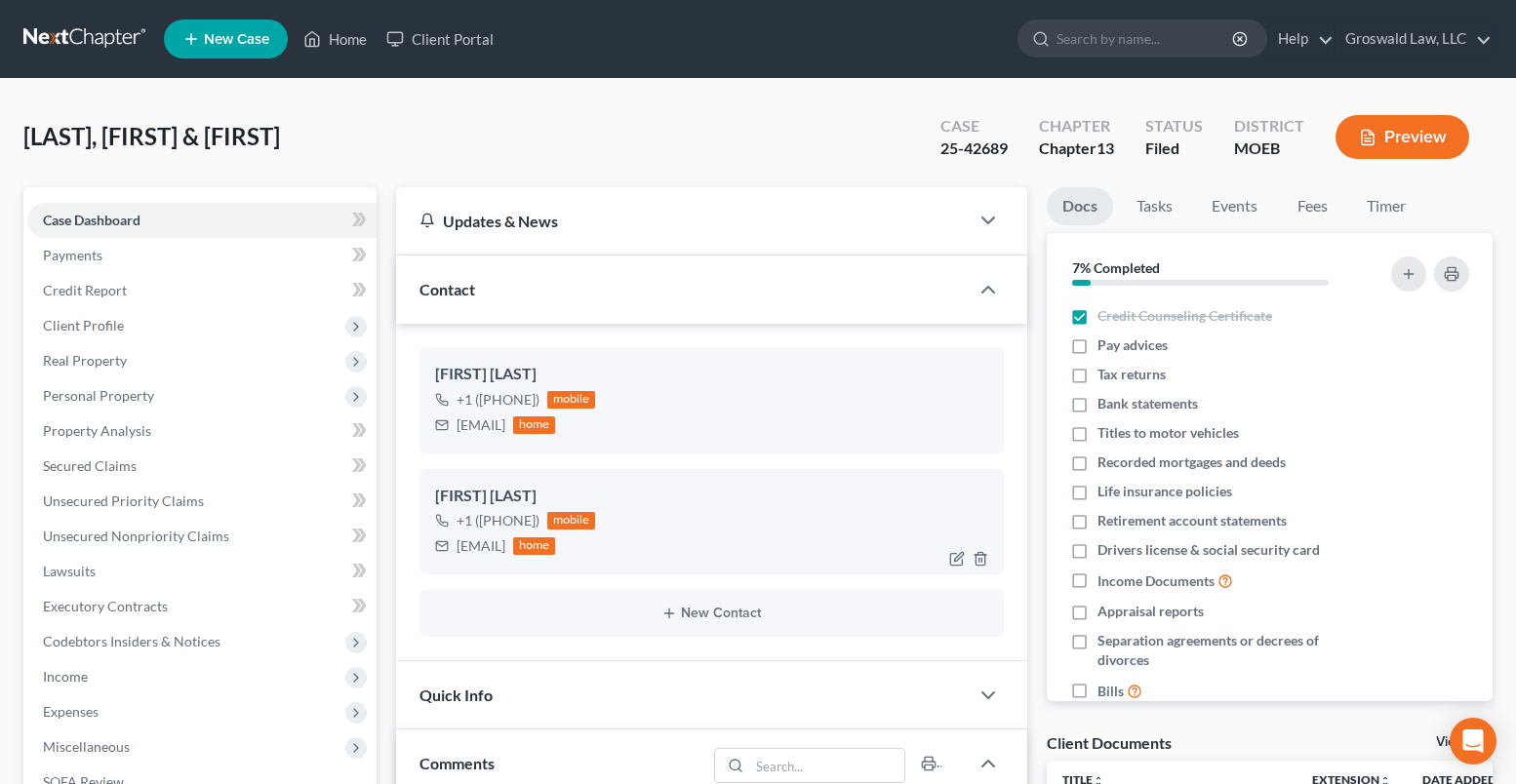 drag, startPoint x: 585, startPoint y: 545, endPoint x: 453, endPoint y: 554, distance: 132.30646 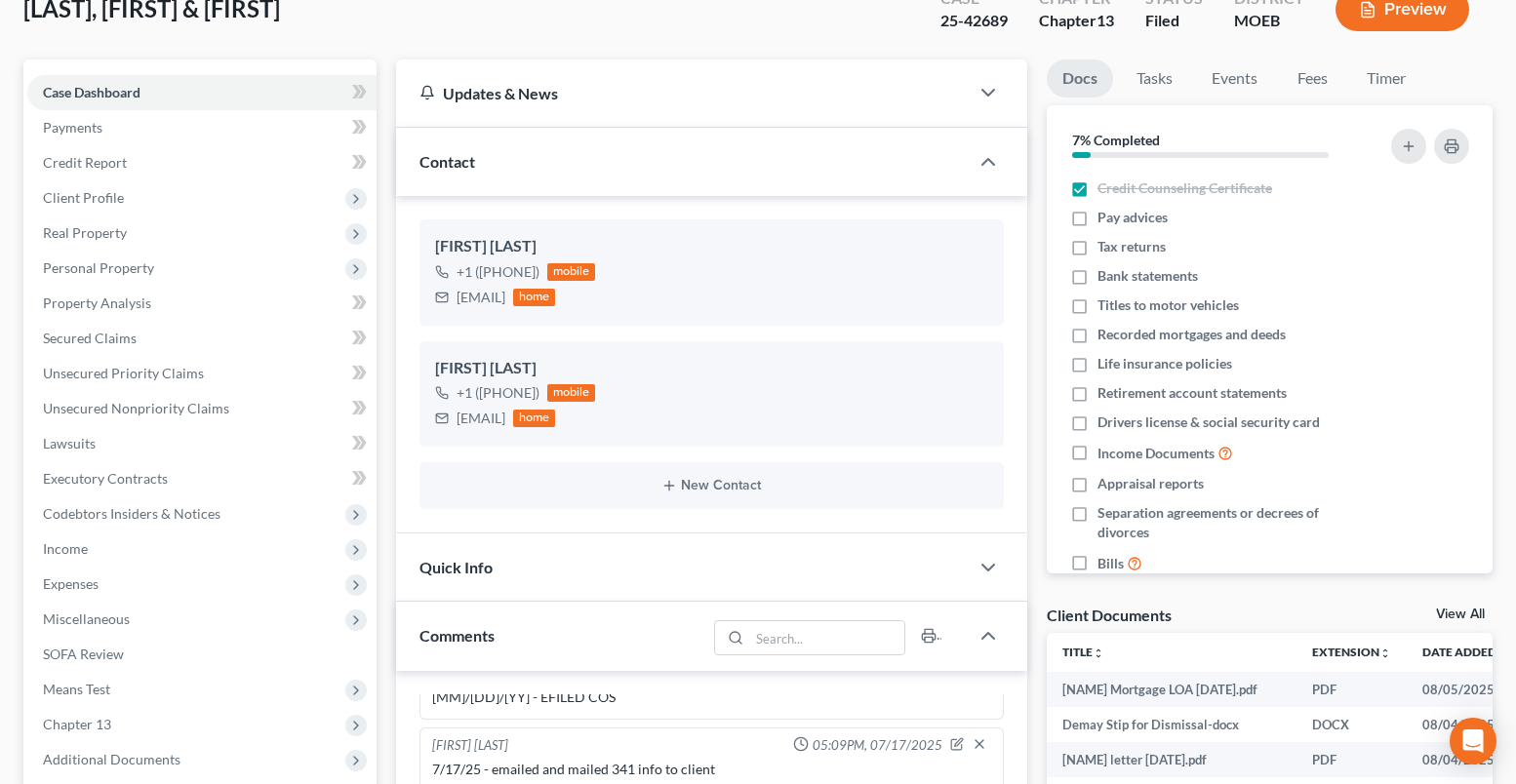 scroll, scrollTop: 585, scrollLeft: 0, axis: vertical 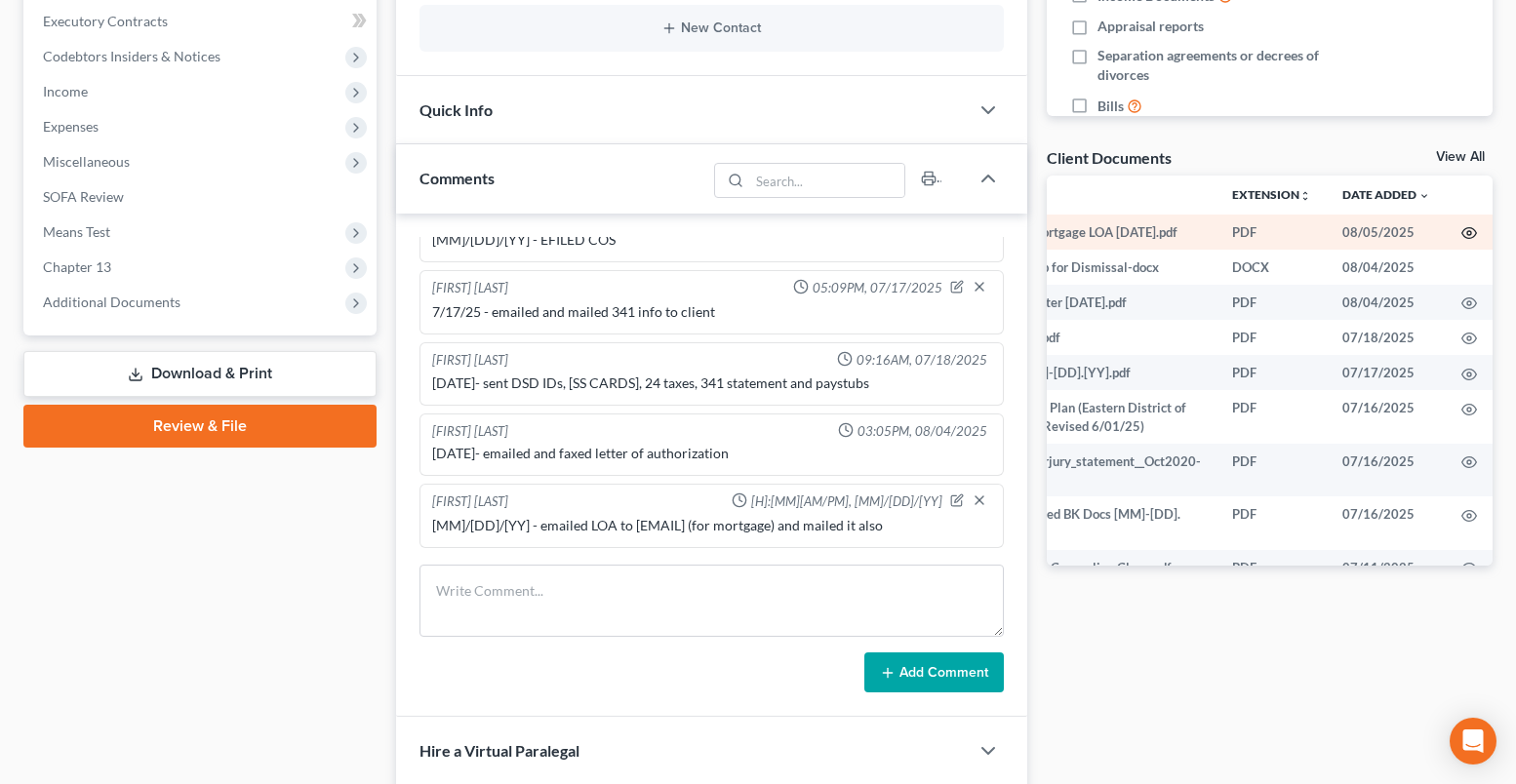 click 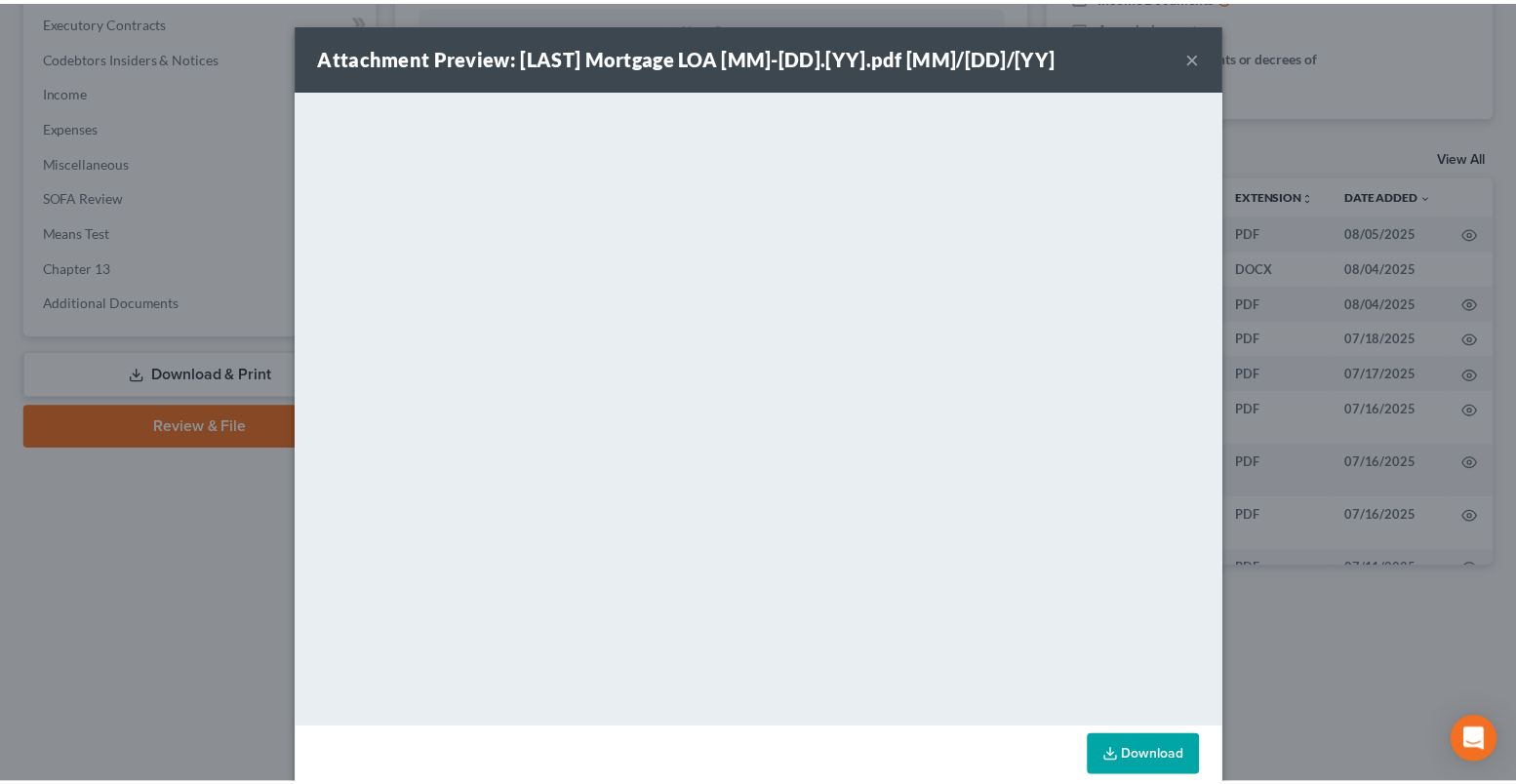 scroll, scrollTop: 0, scrollLeft: 89, axis: horizontal 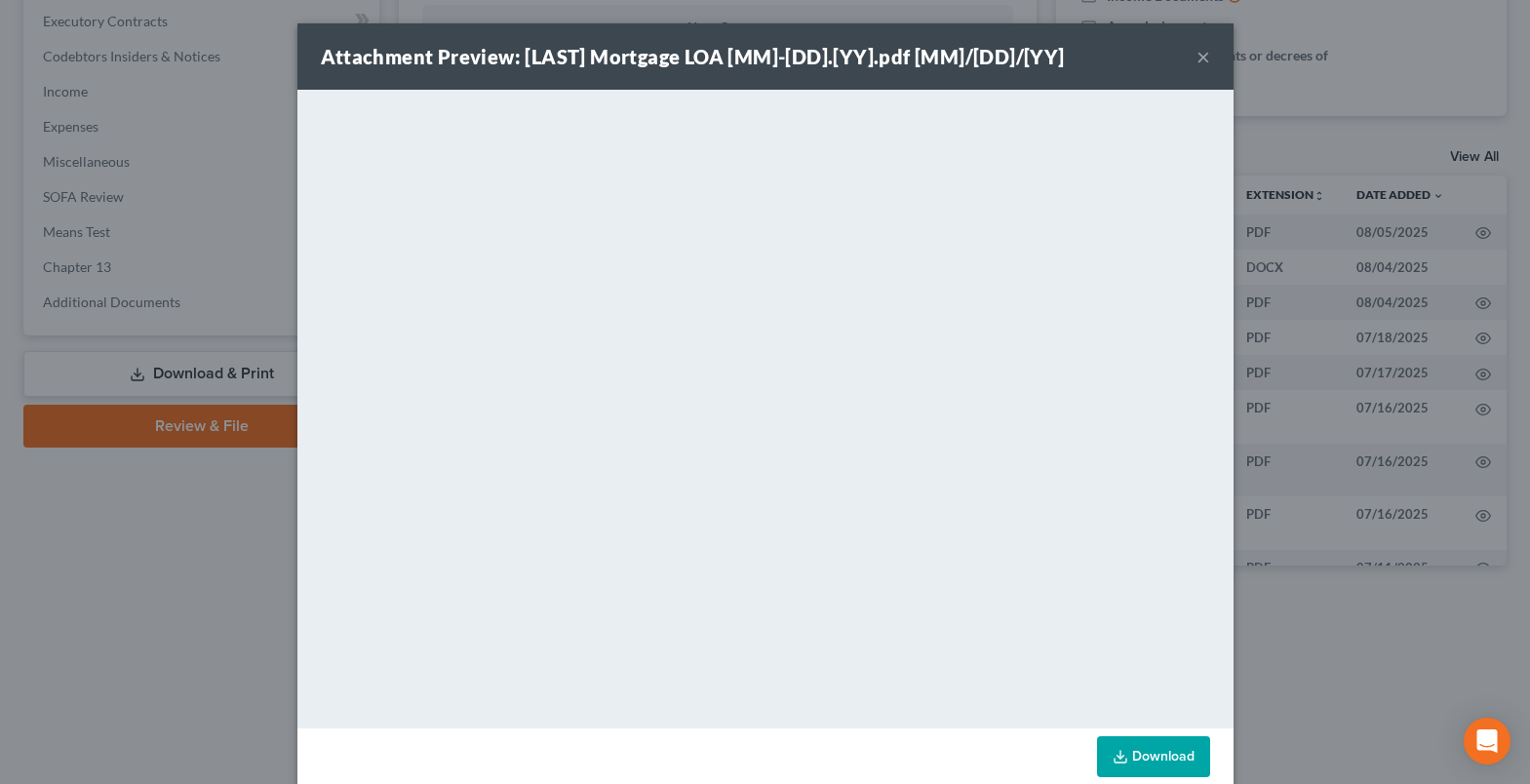 click on "×" at bounding box center (1203, 57) 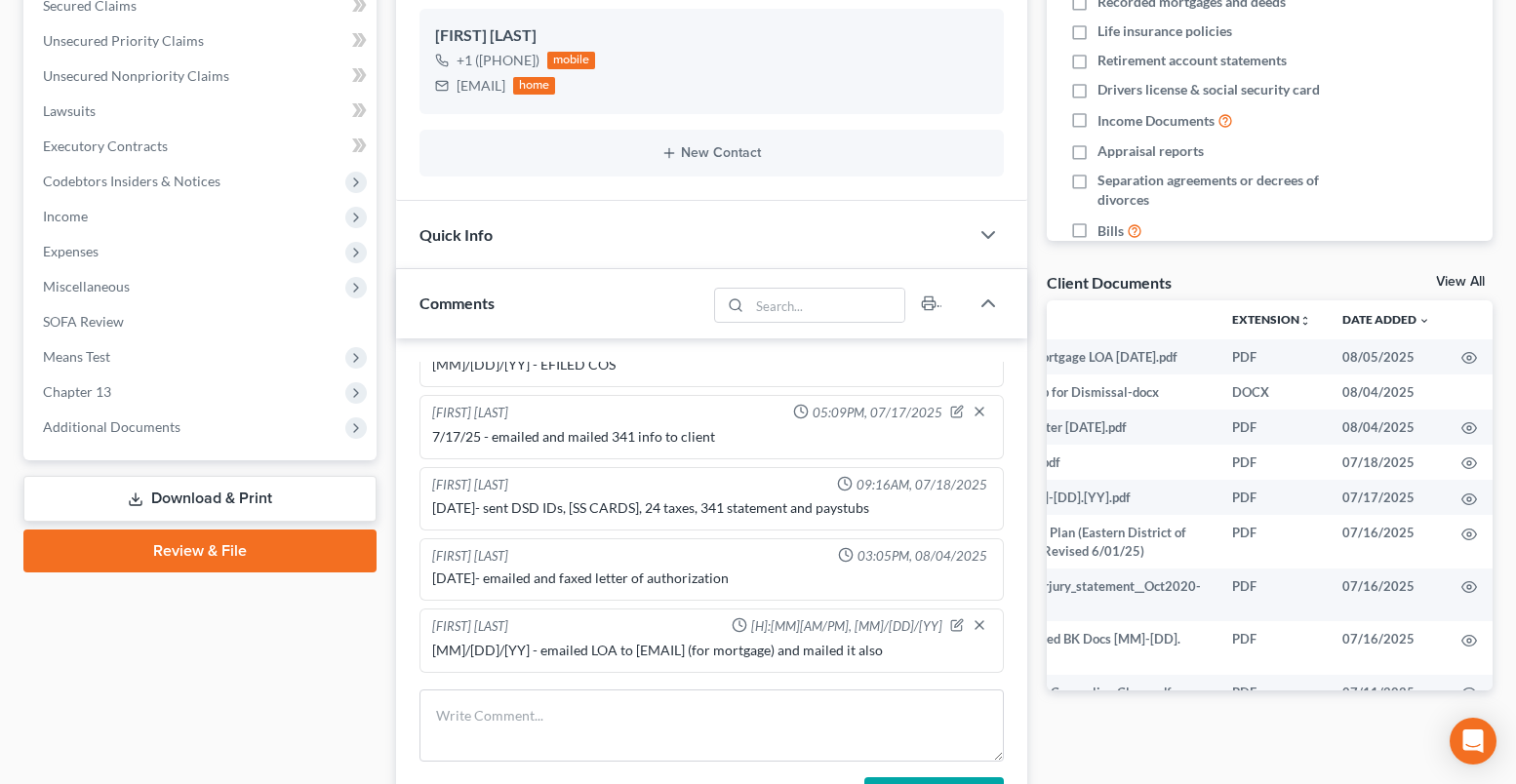 scroll, scrollTop: 0, scrollLeft: 0, axis: both 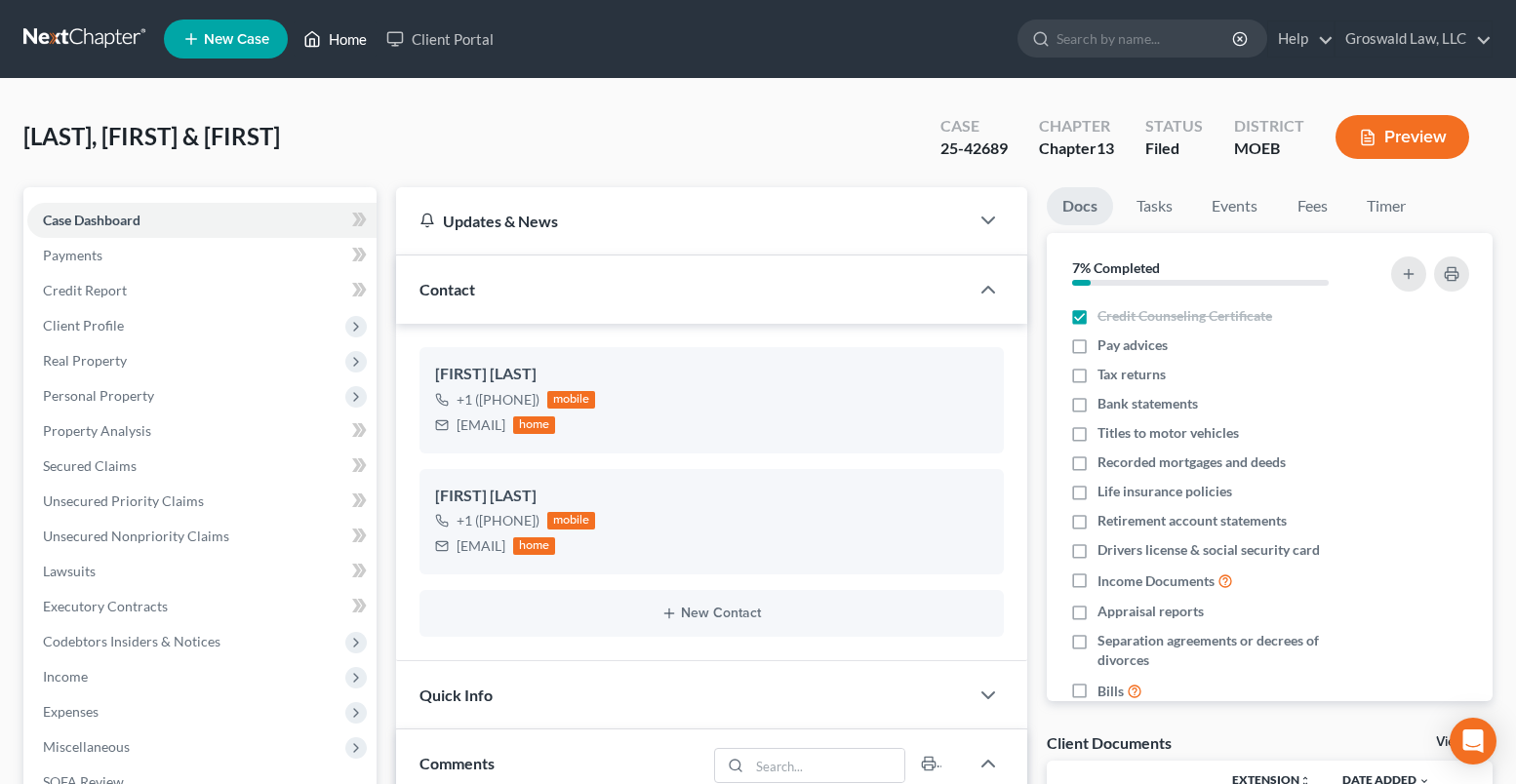 click on "Home" at bounding box center [335, 39] 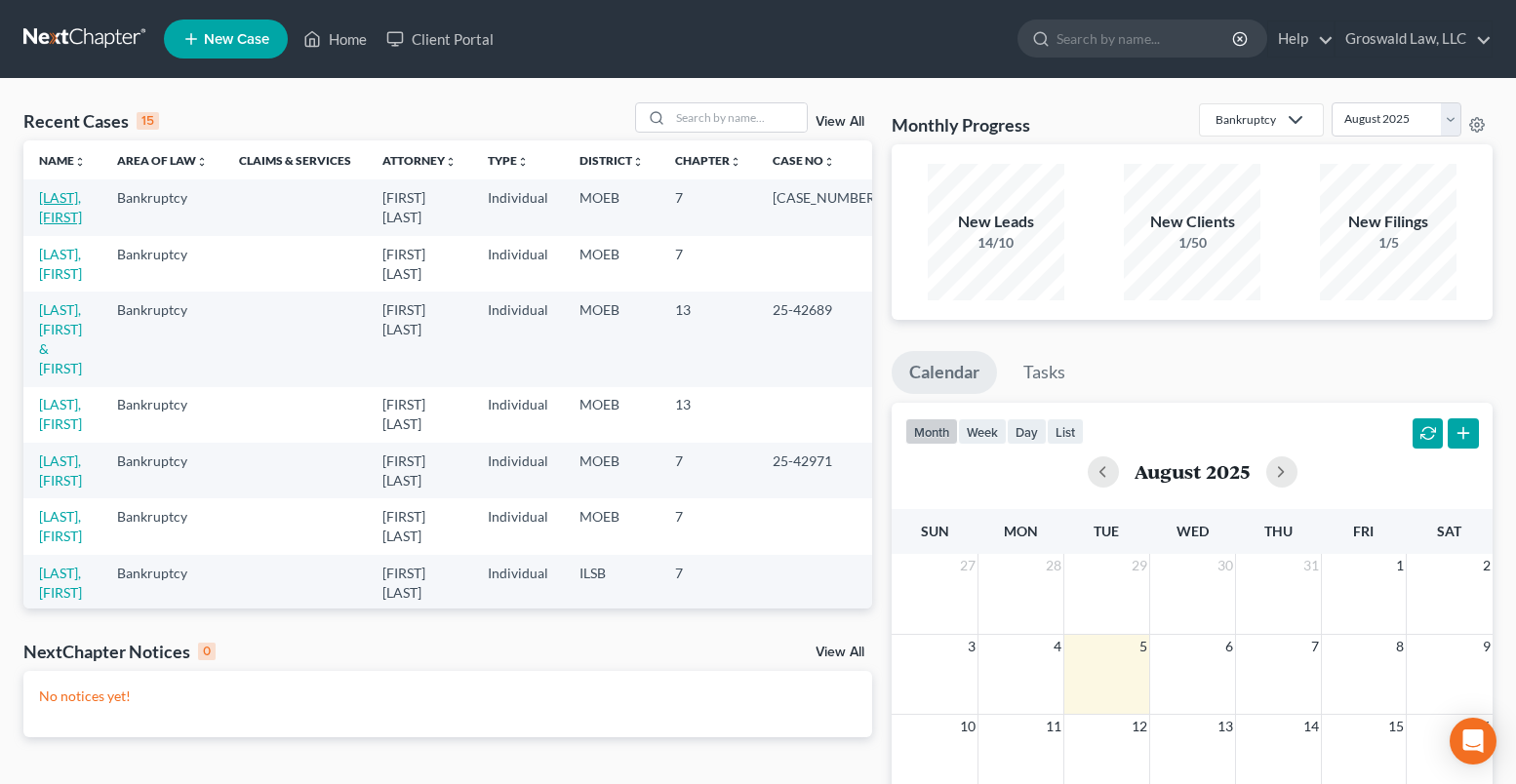 click on "[LAST], [FIRST]" at bounding box center (60, 207) 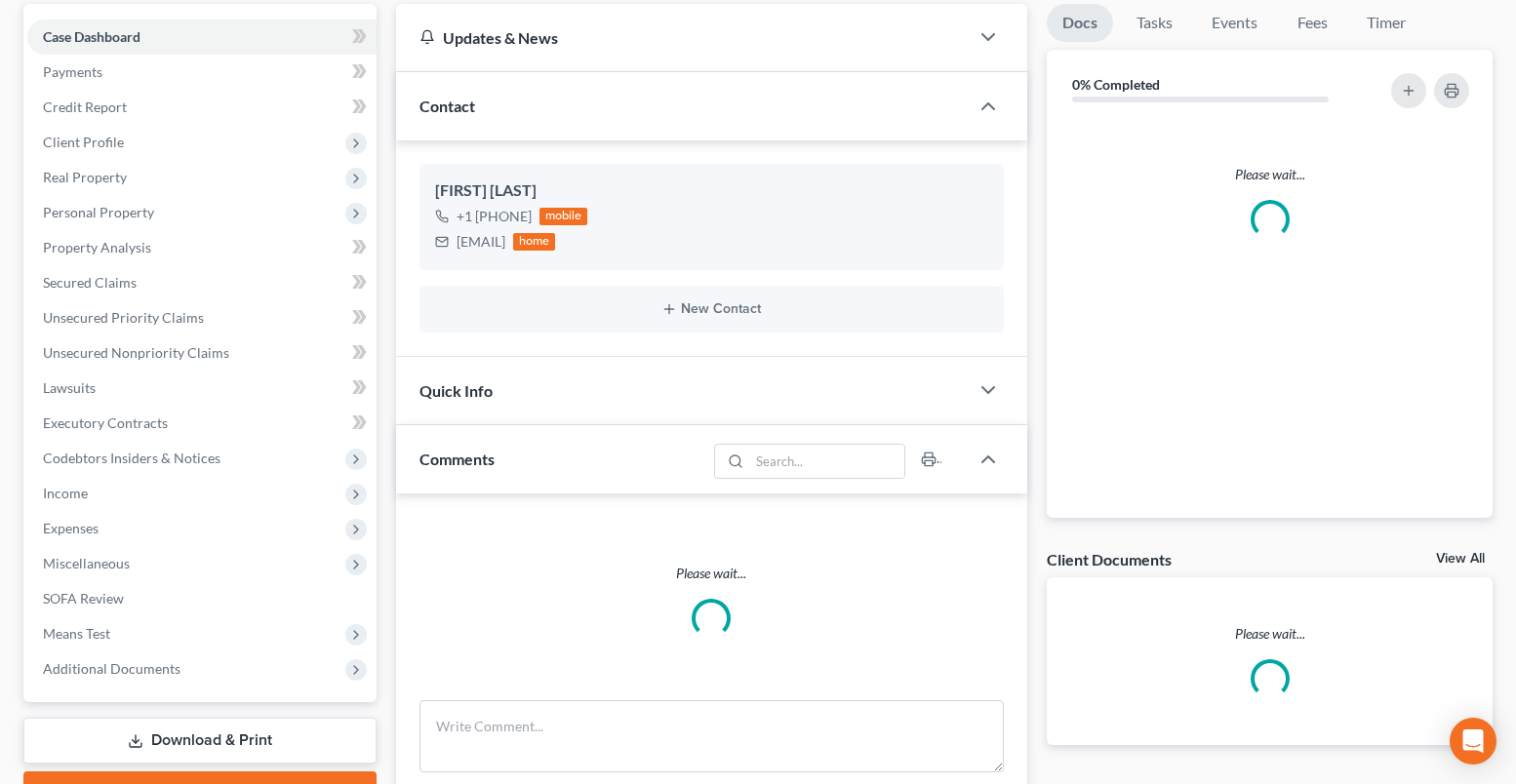 scroll, scrollTop: 532, scrollLeft: 0, axis: vertical 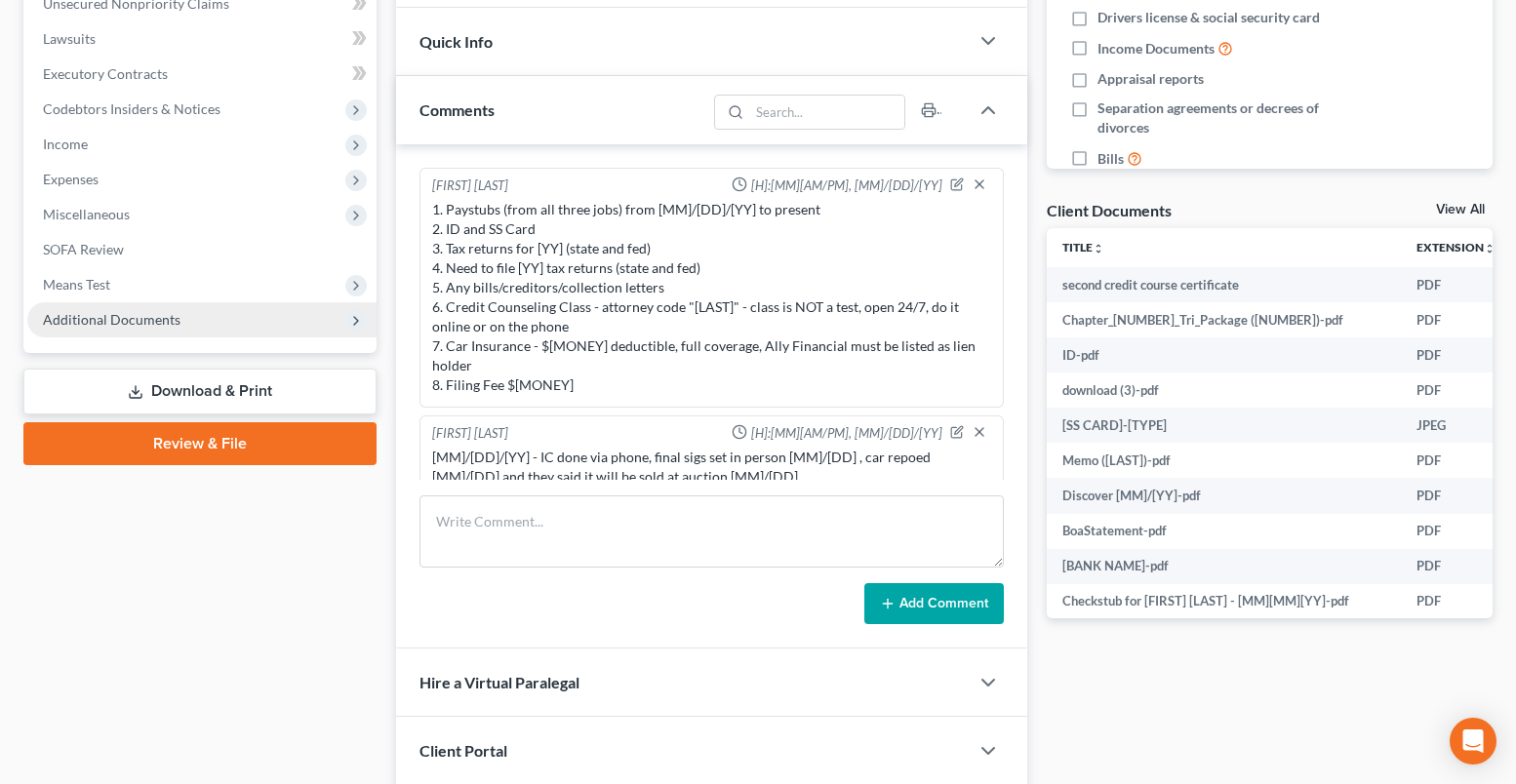 click on "Additional Documents" at bounding box center [111, 319] 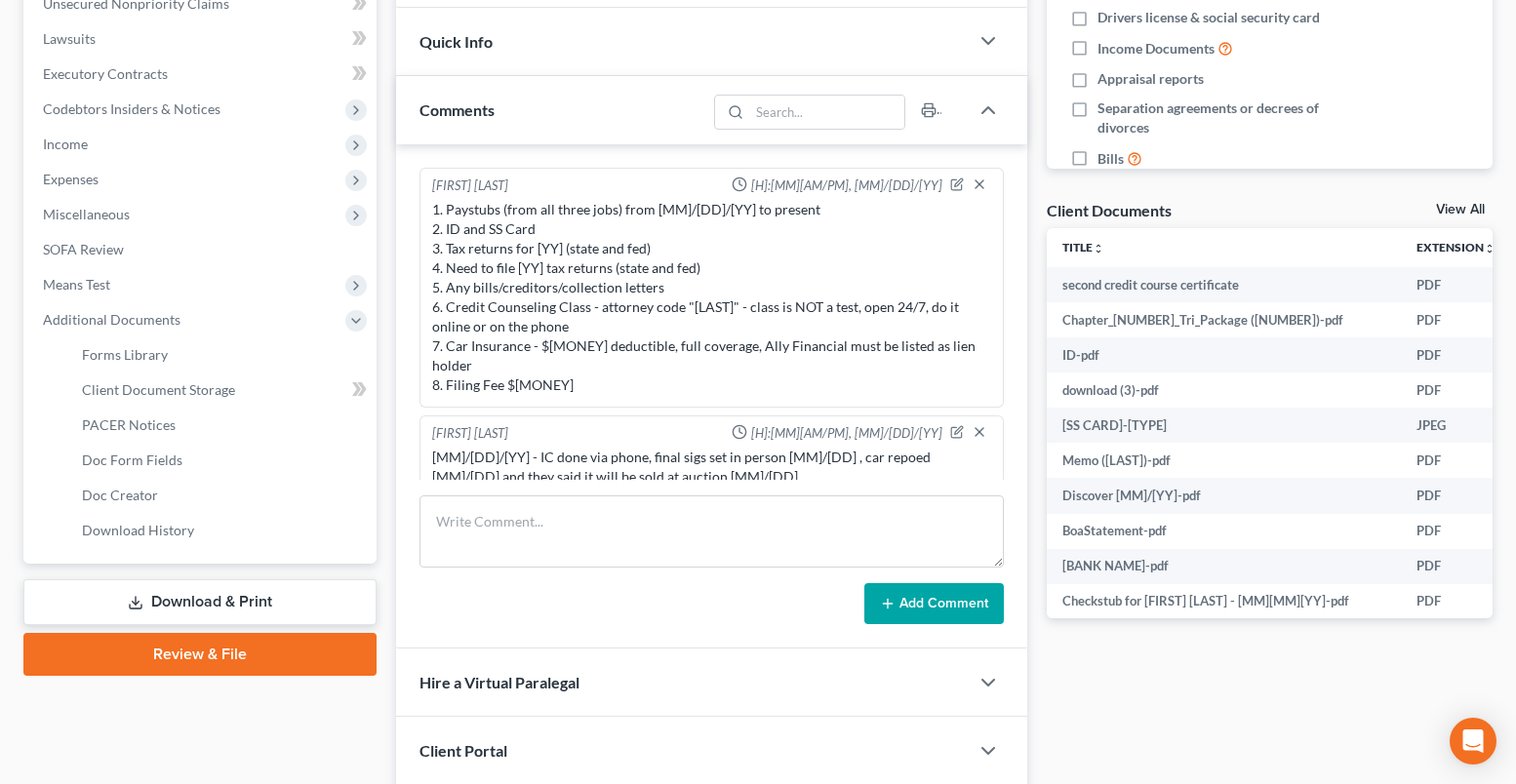 scroll, scrollTop: 2924, scrollLeft: 0, axis: vertical 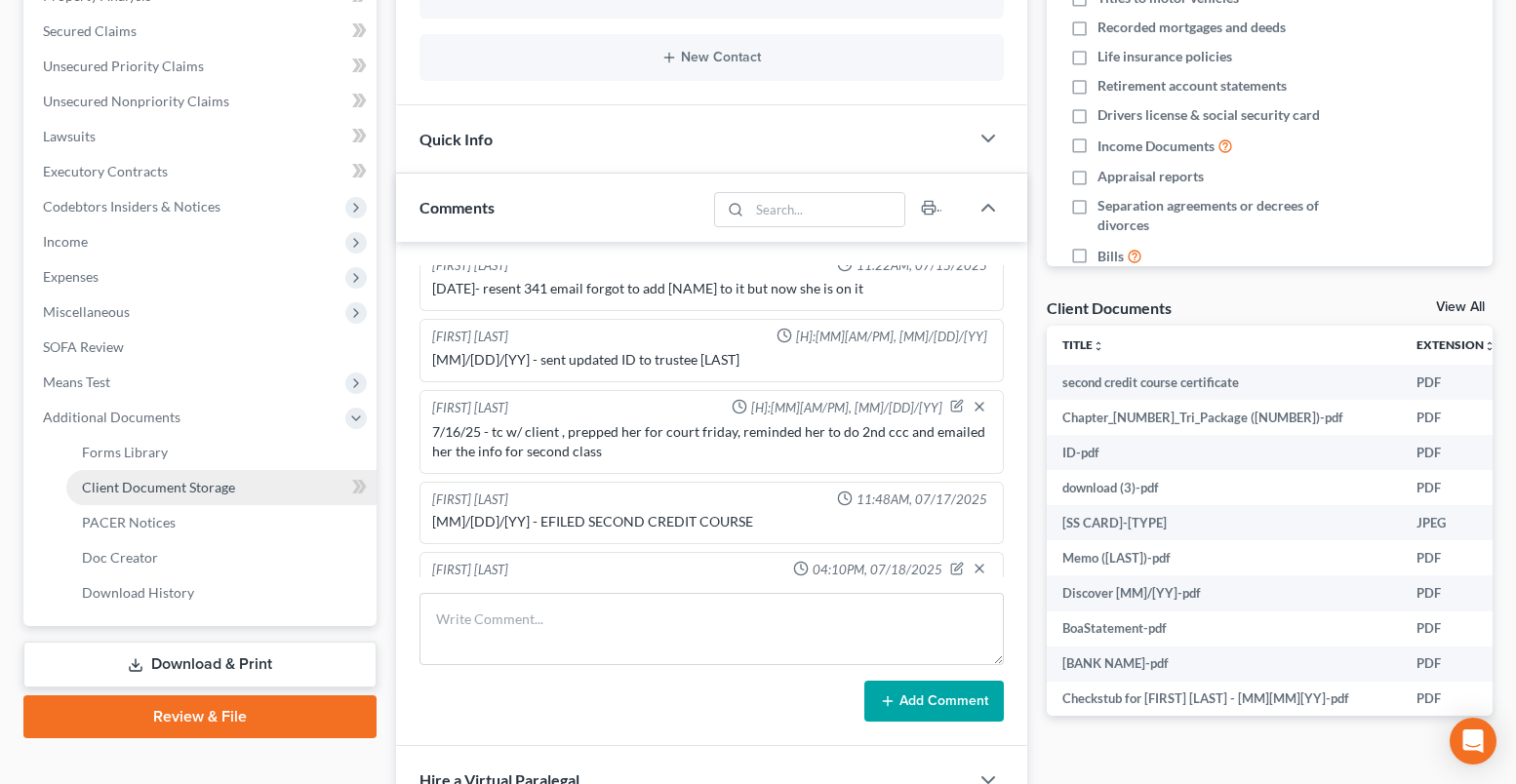 click on "Client Document Storage" at bounding box center [158, 487] 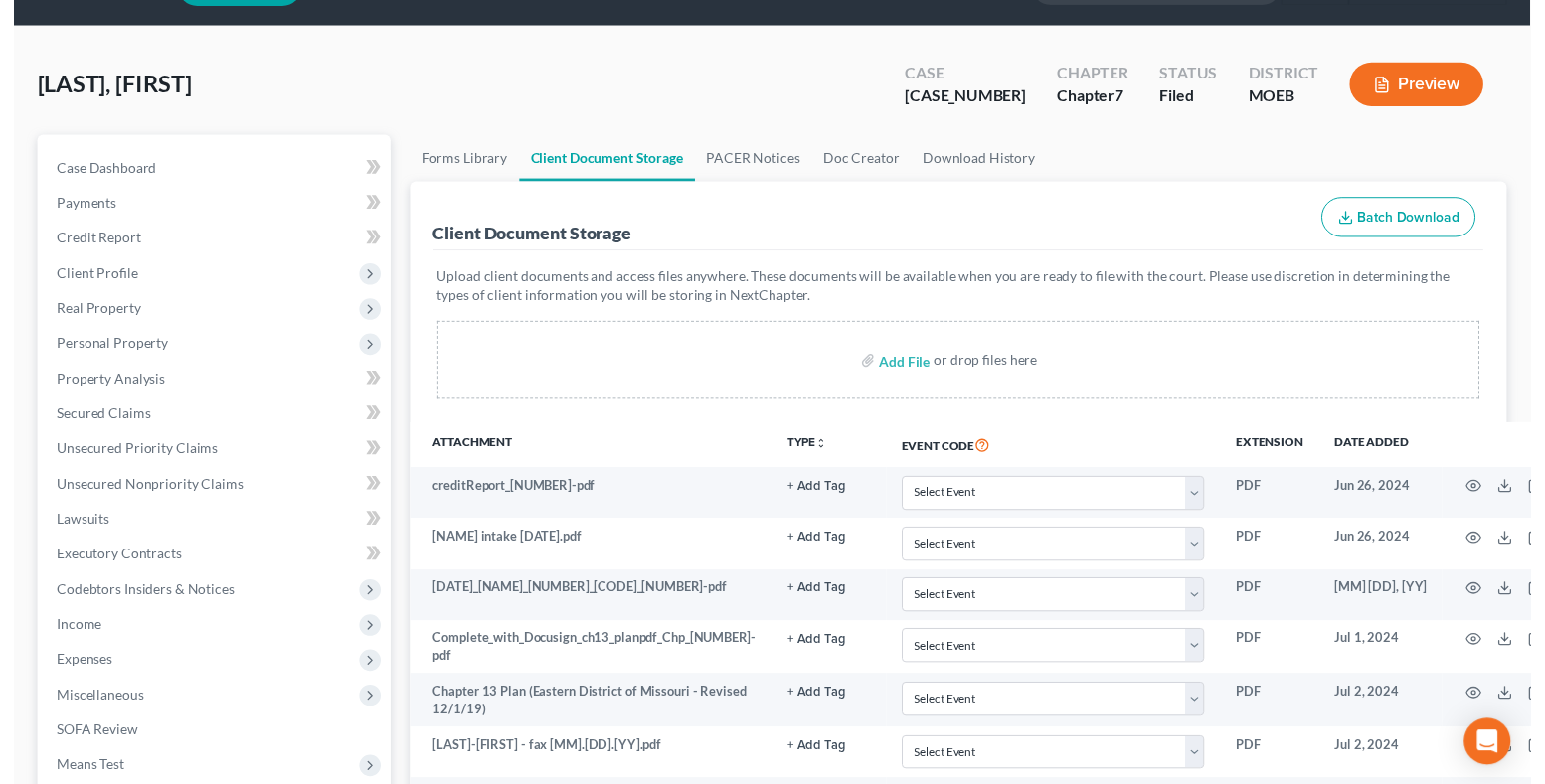 scroll, scrollTop: 0, scrollLeft: 0, axis: both 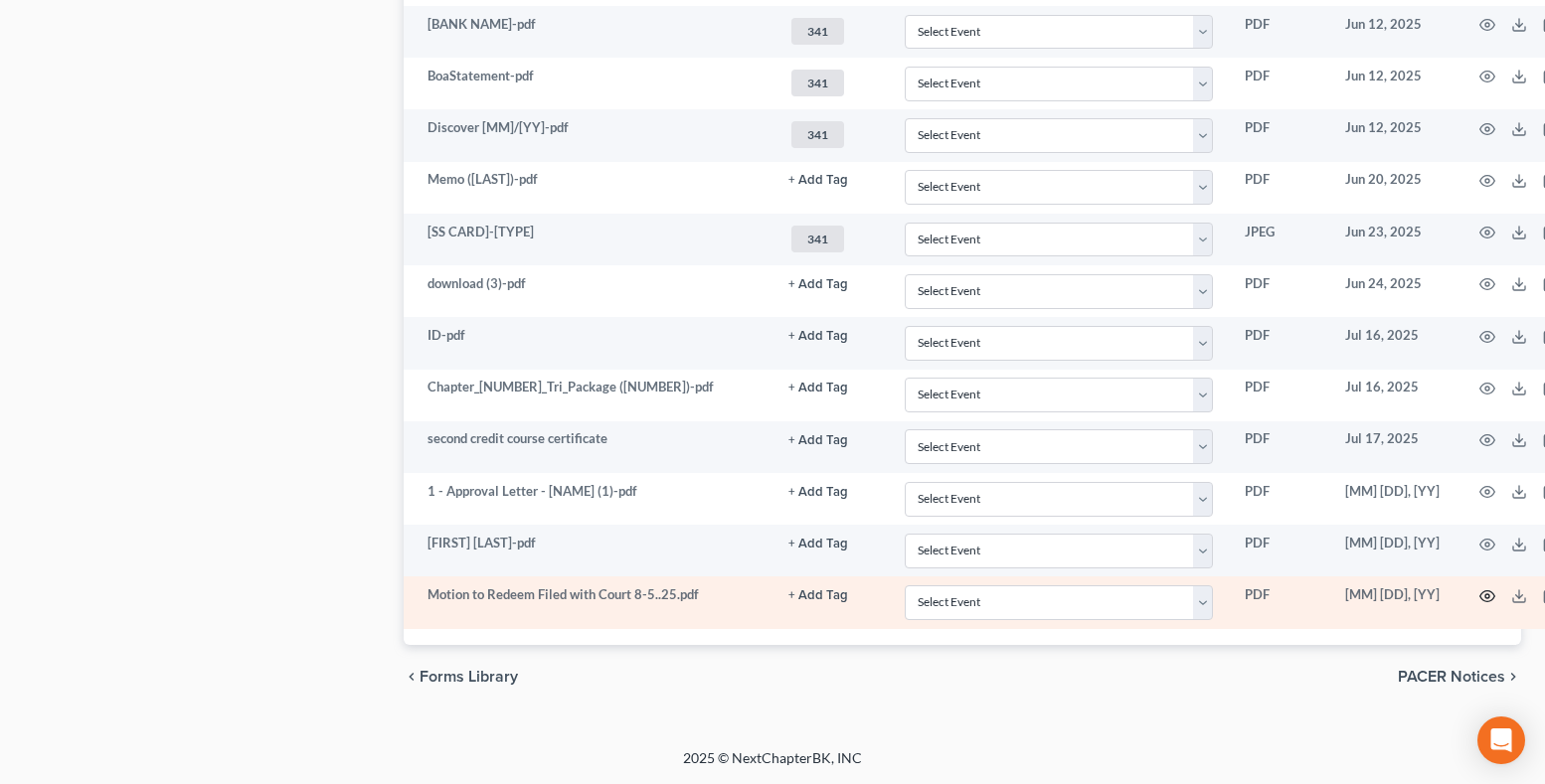 click 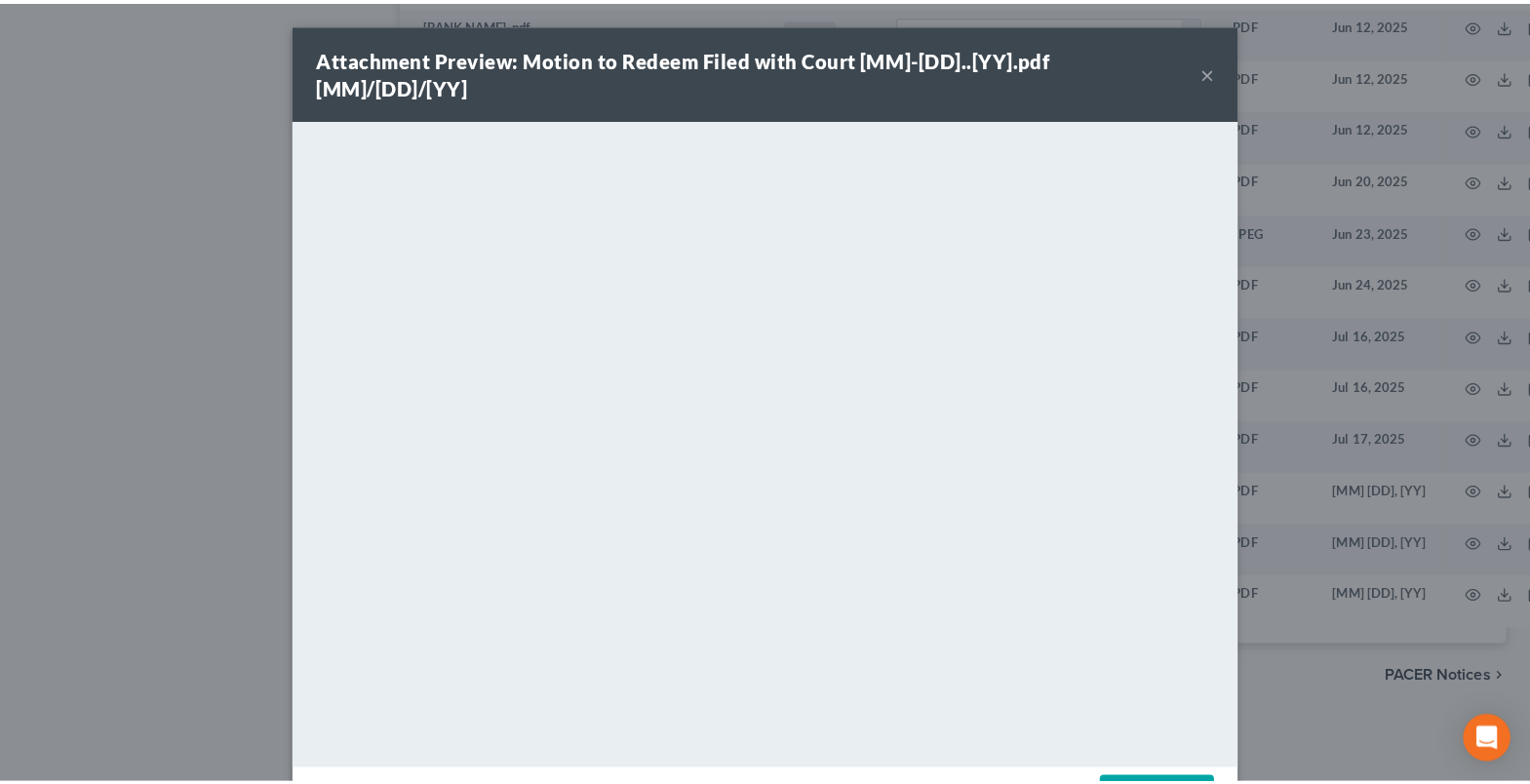 scroll, scrollTop: 1421, scrollLeft: 0, axis: vertical 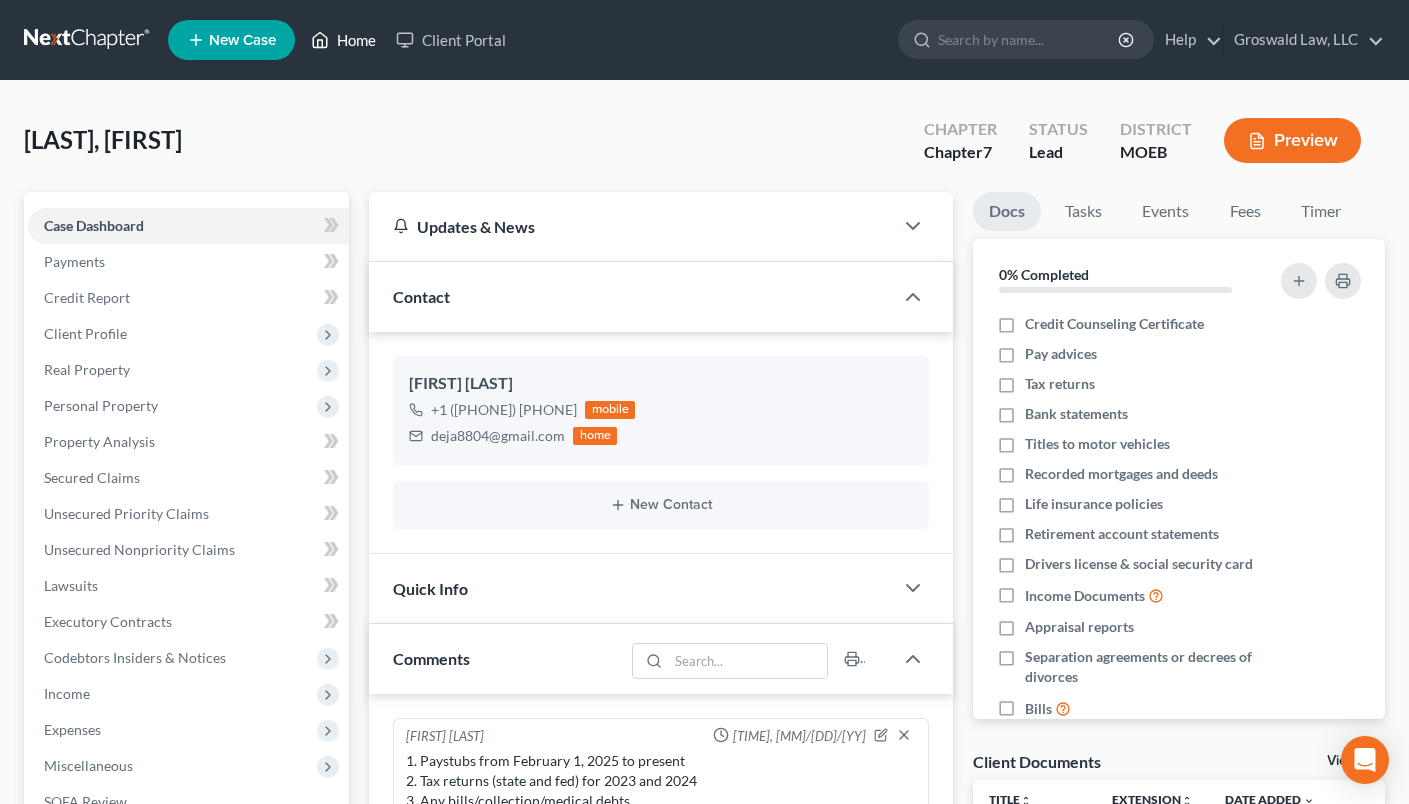 click on "Home" at bounding box center [343, 40] 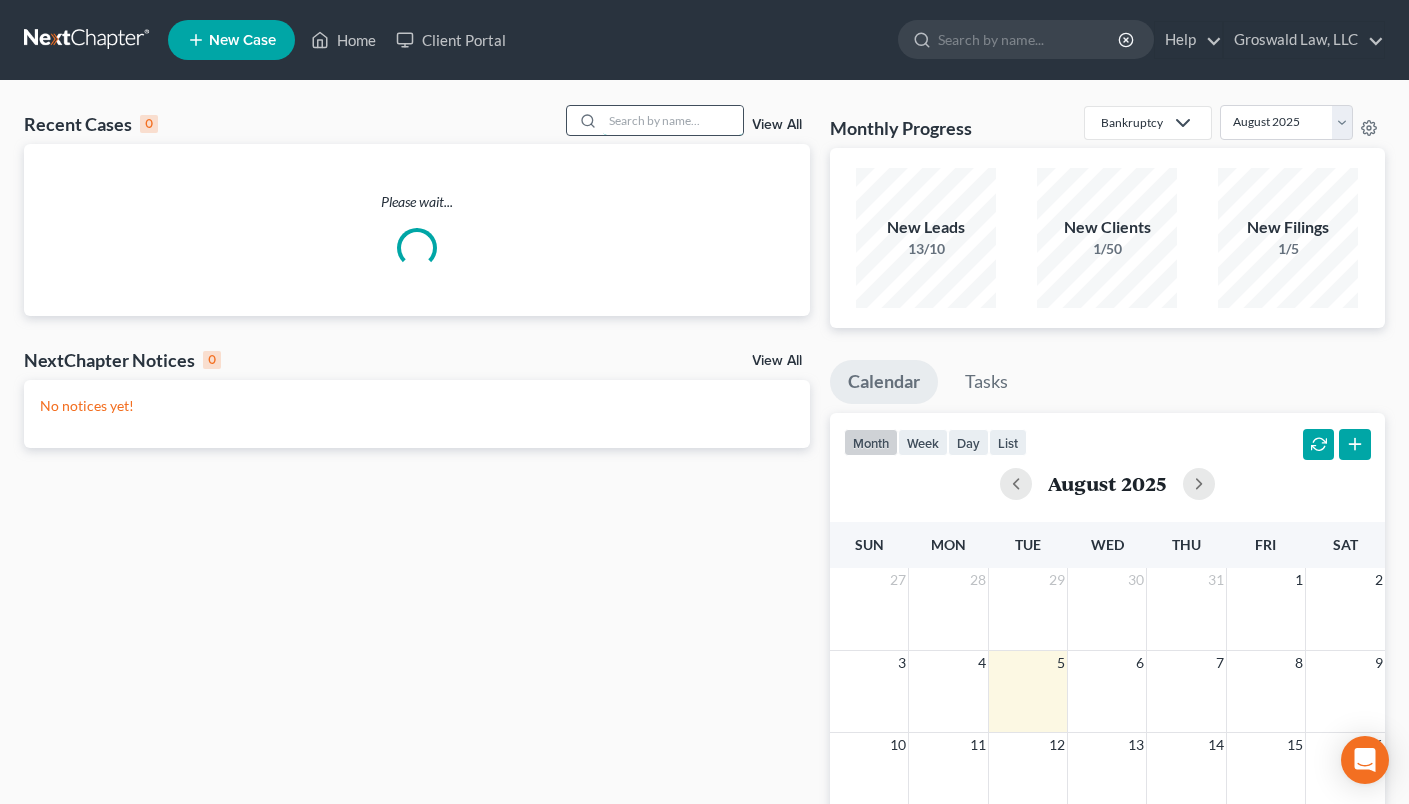 click at bounding box center [673, 120] 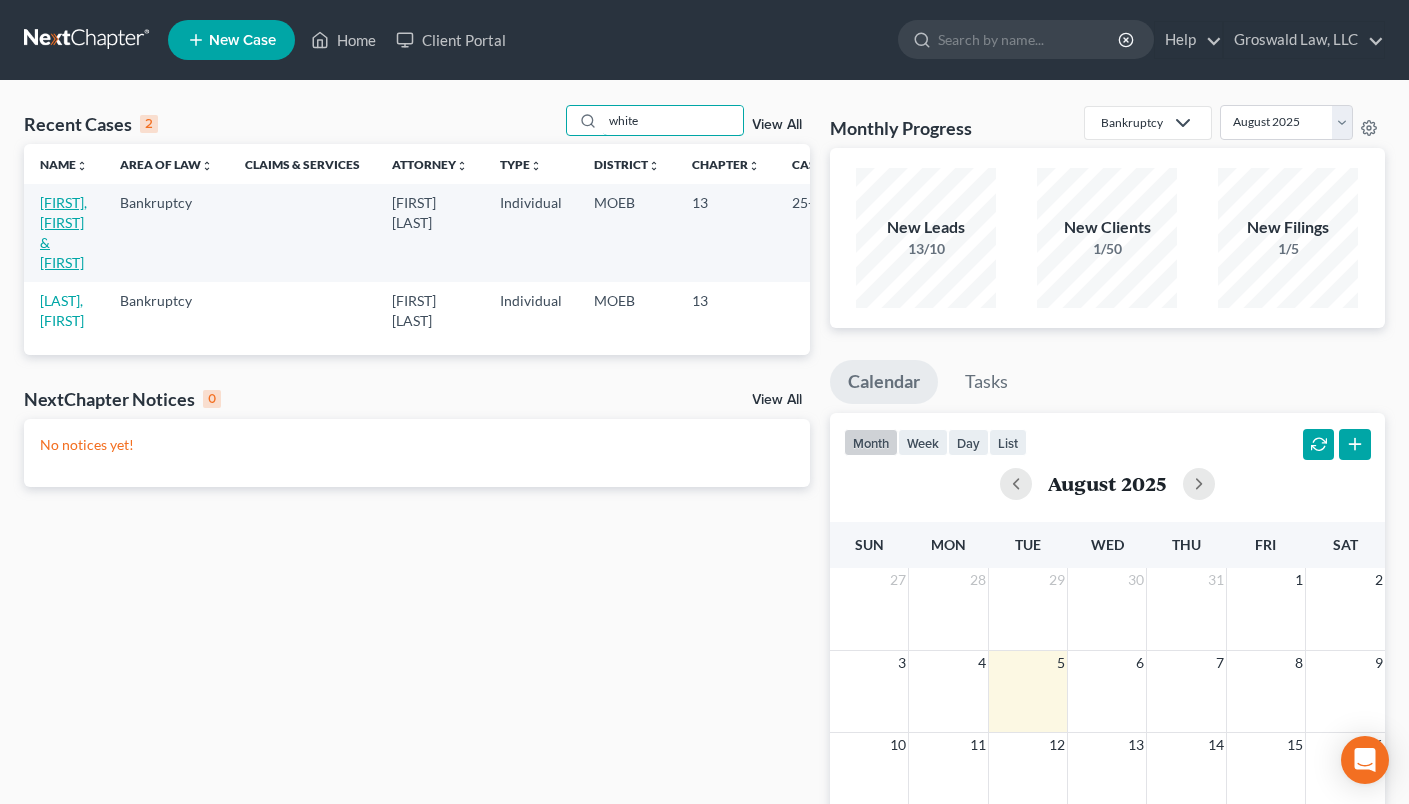 type on "white" 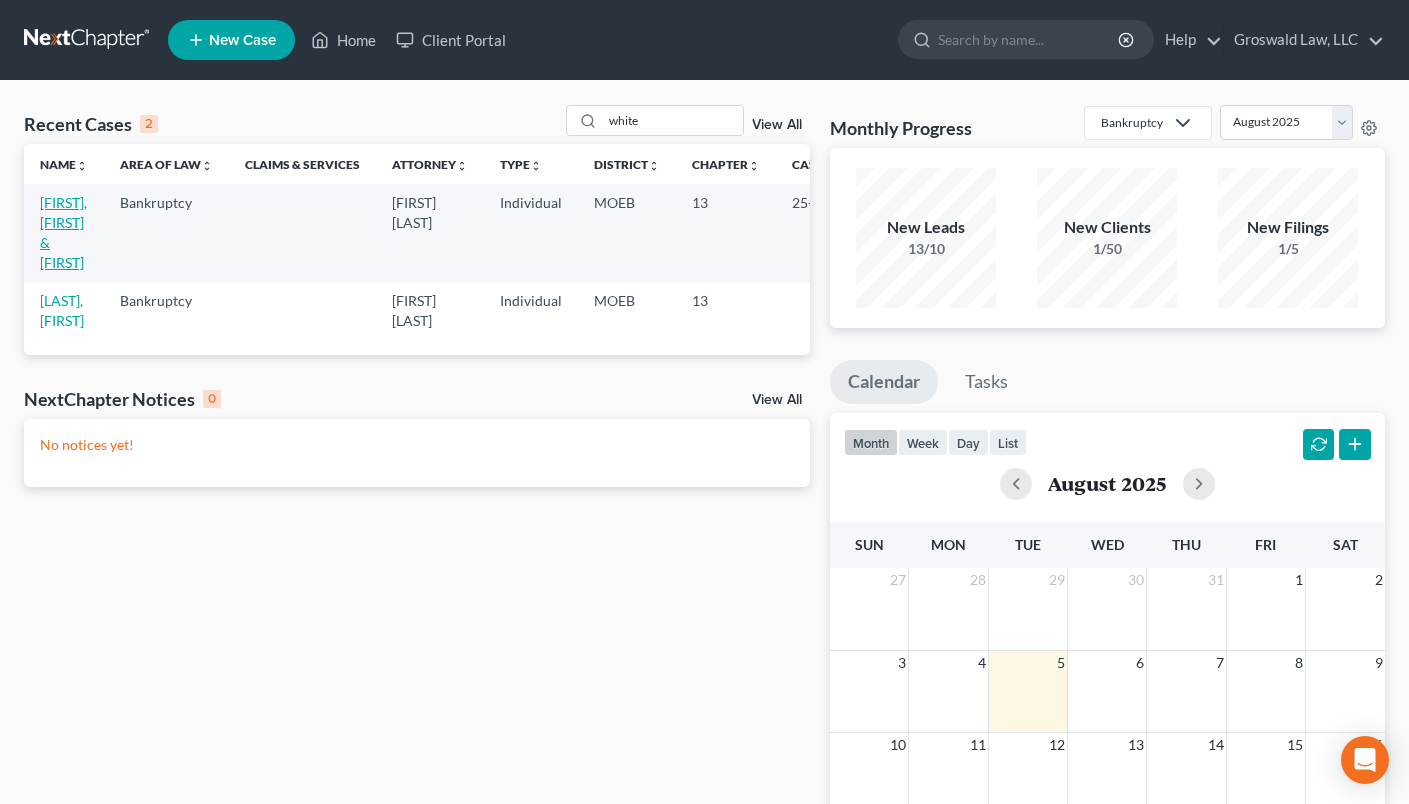 click on "[FIRST], [FIRST] & [FIRST]" at bounding box center [63, 232] 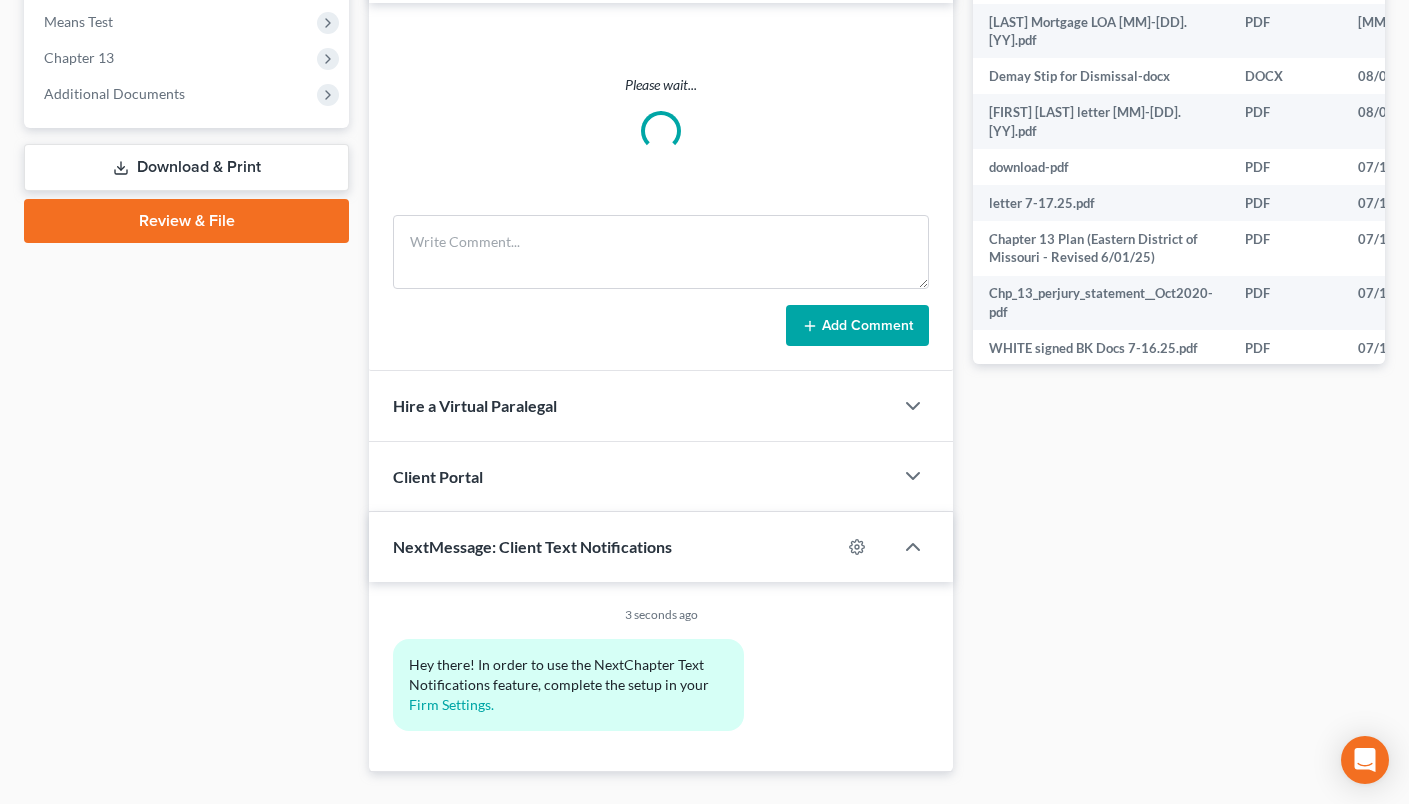 scroll, scrollTop: 860, scrollLeft: 0, axis: vertical 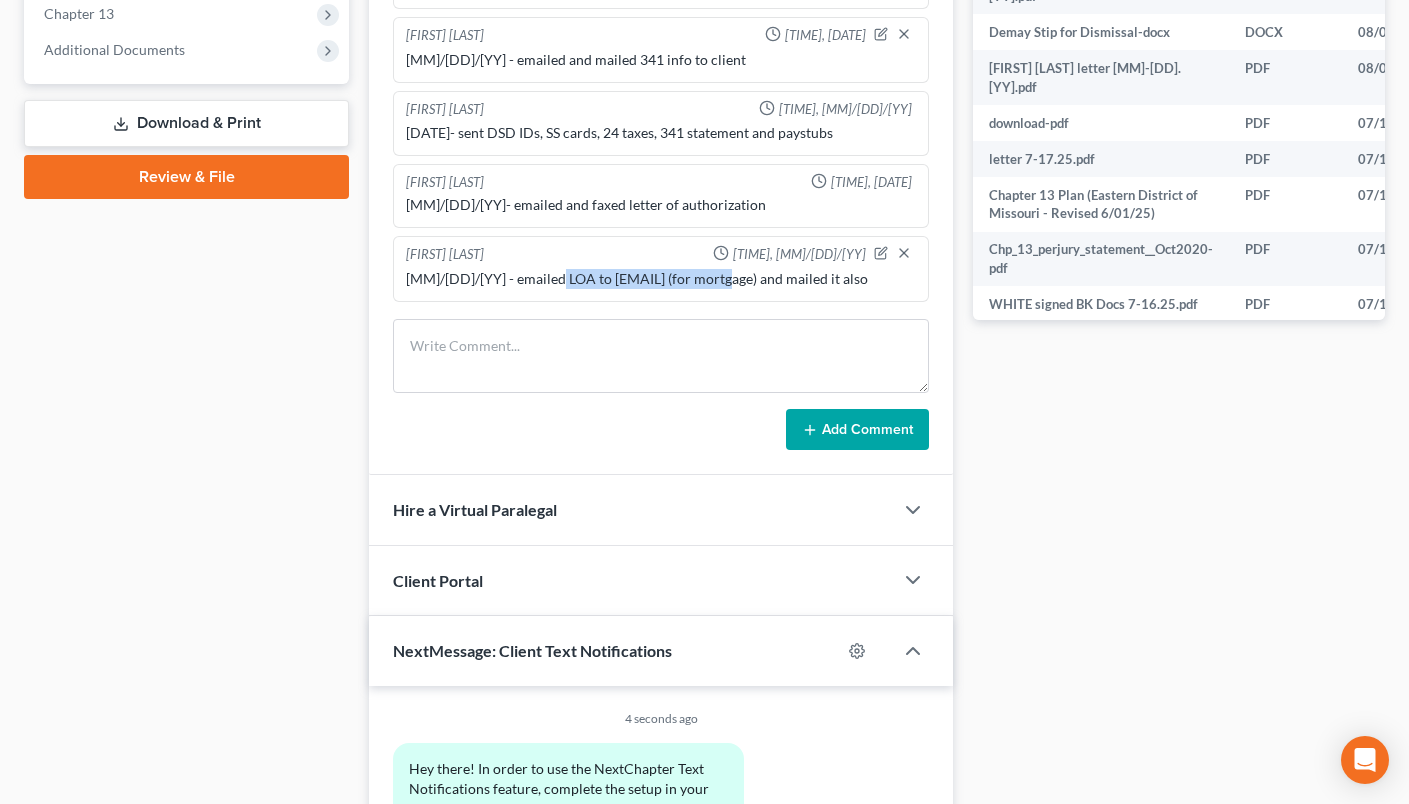 drag, startPoint x: 562, startPoint y: 257, endPoint x: 732, endPoint y: 259, distance: 170.01176 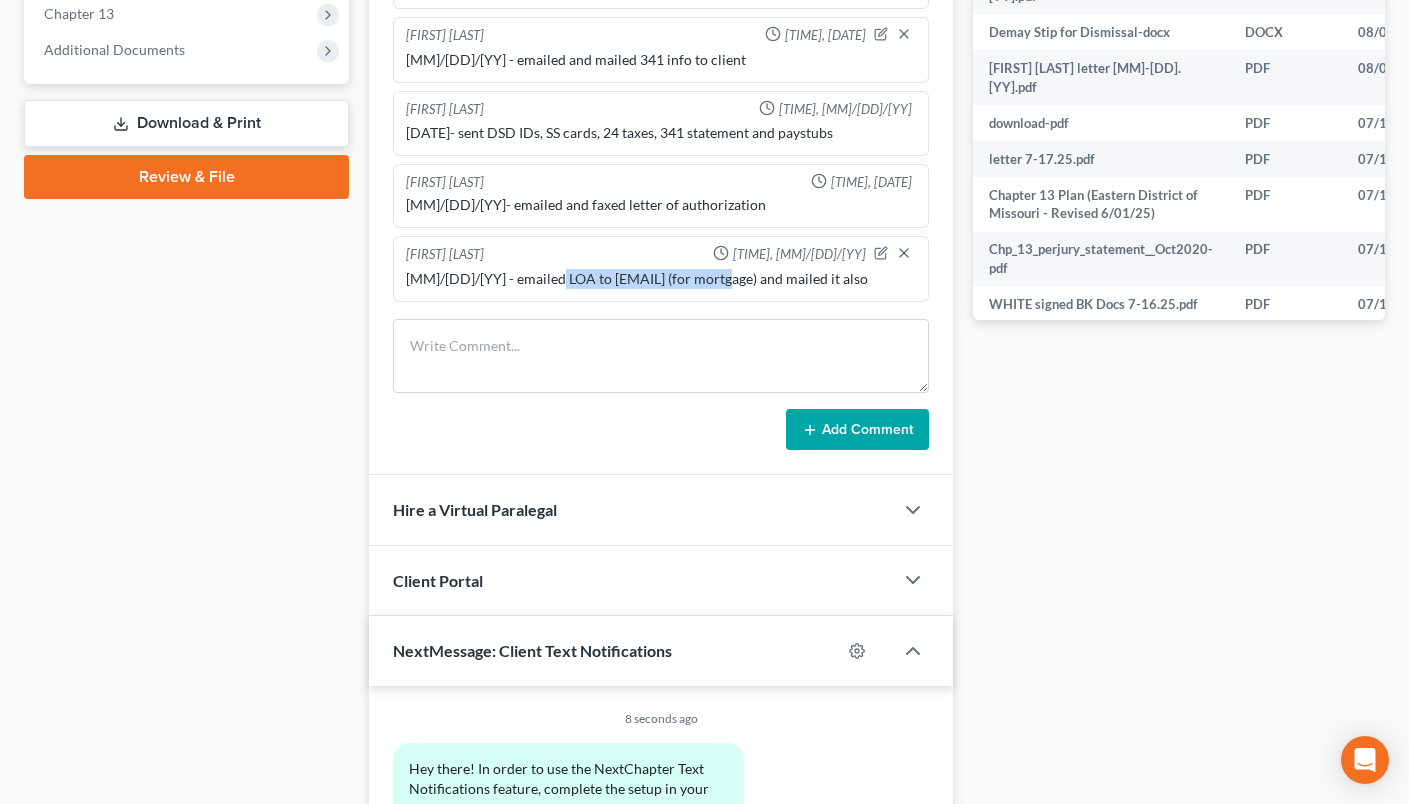 copy on "bankruptcy@example.com" 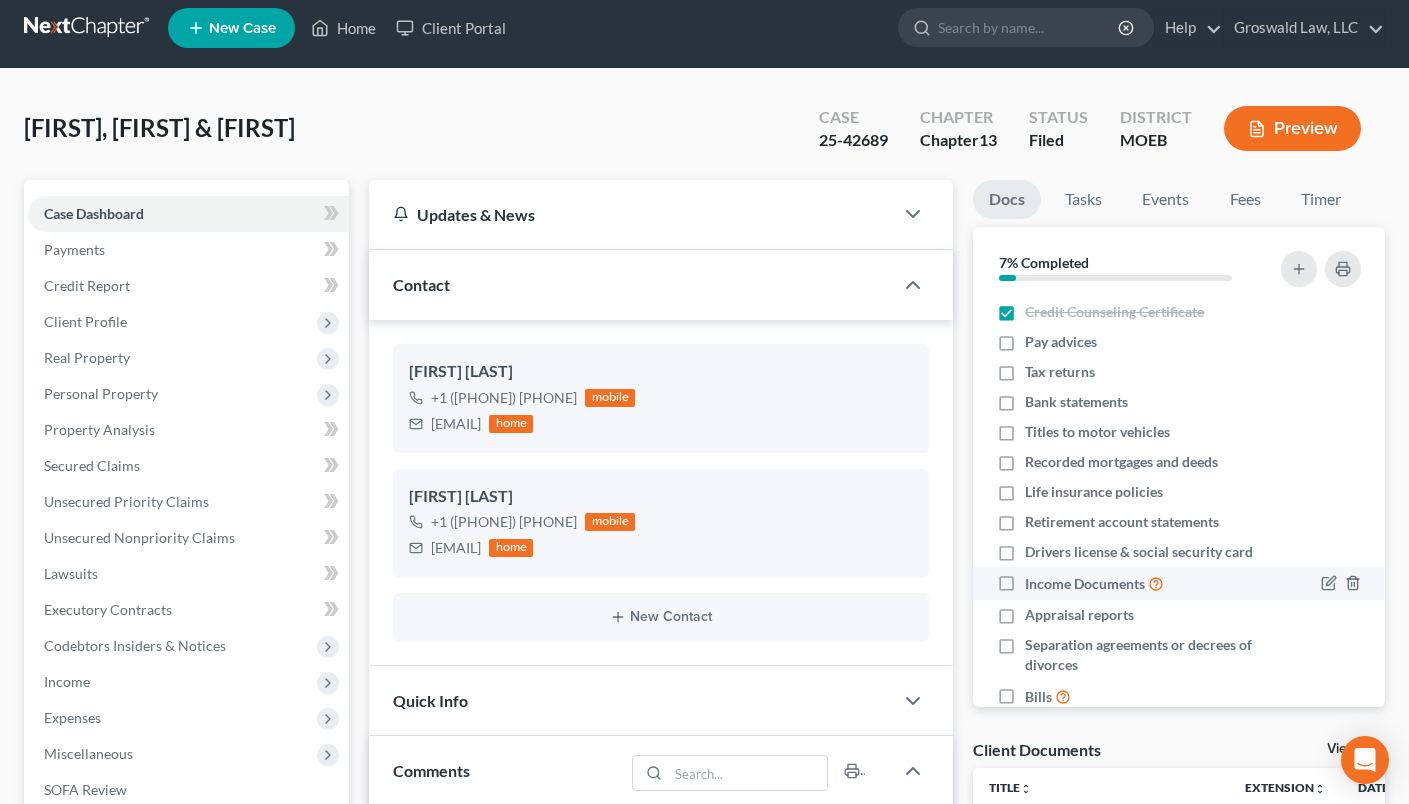 scroll, scrollTop: 0, scrollLeft: 0, axis: both 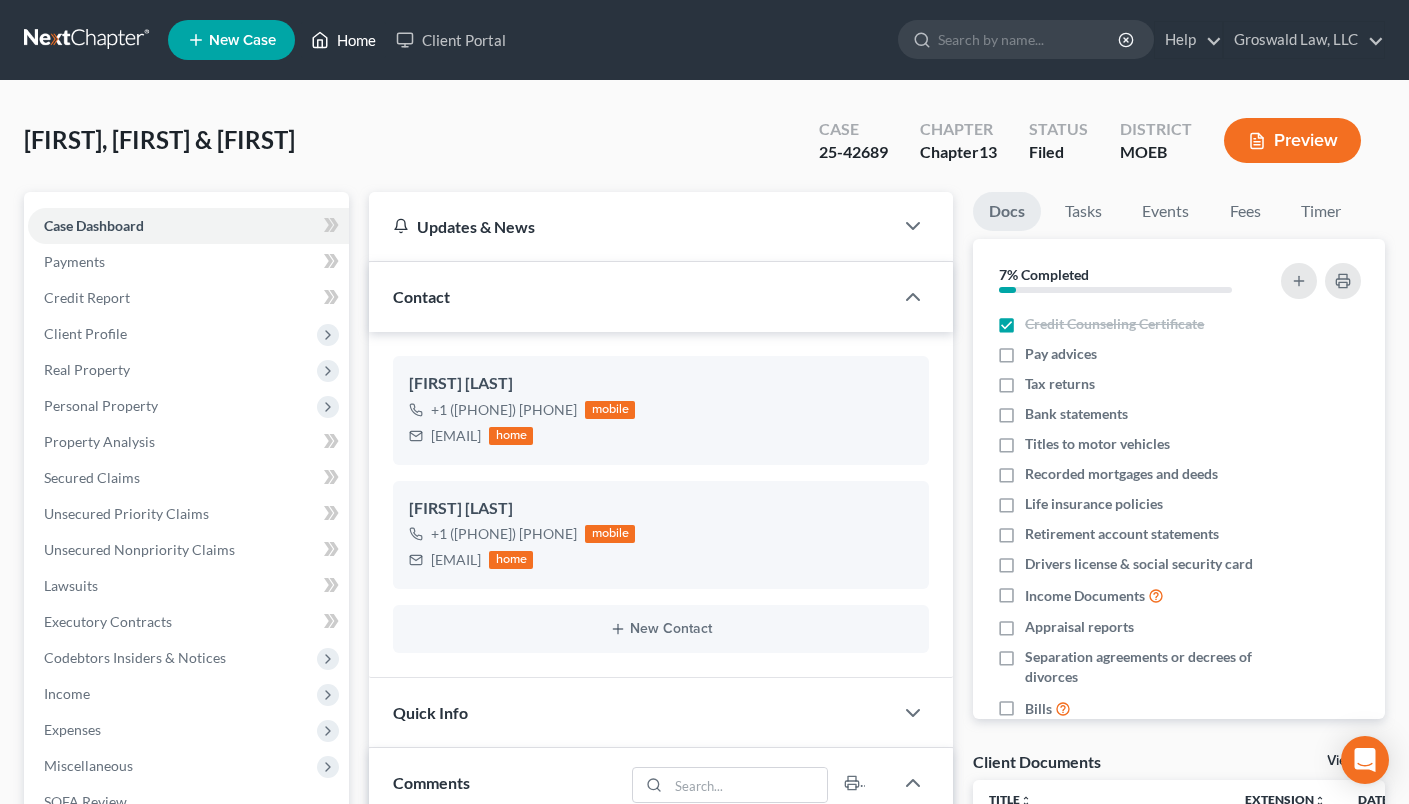 click on "Home" at bounding box center (343, 40) 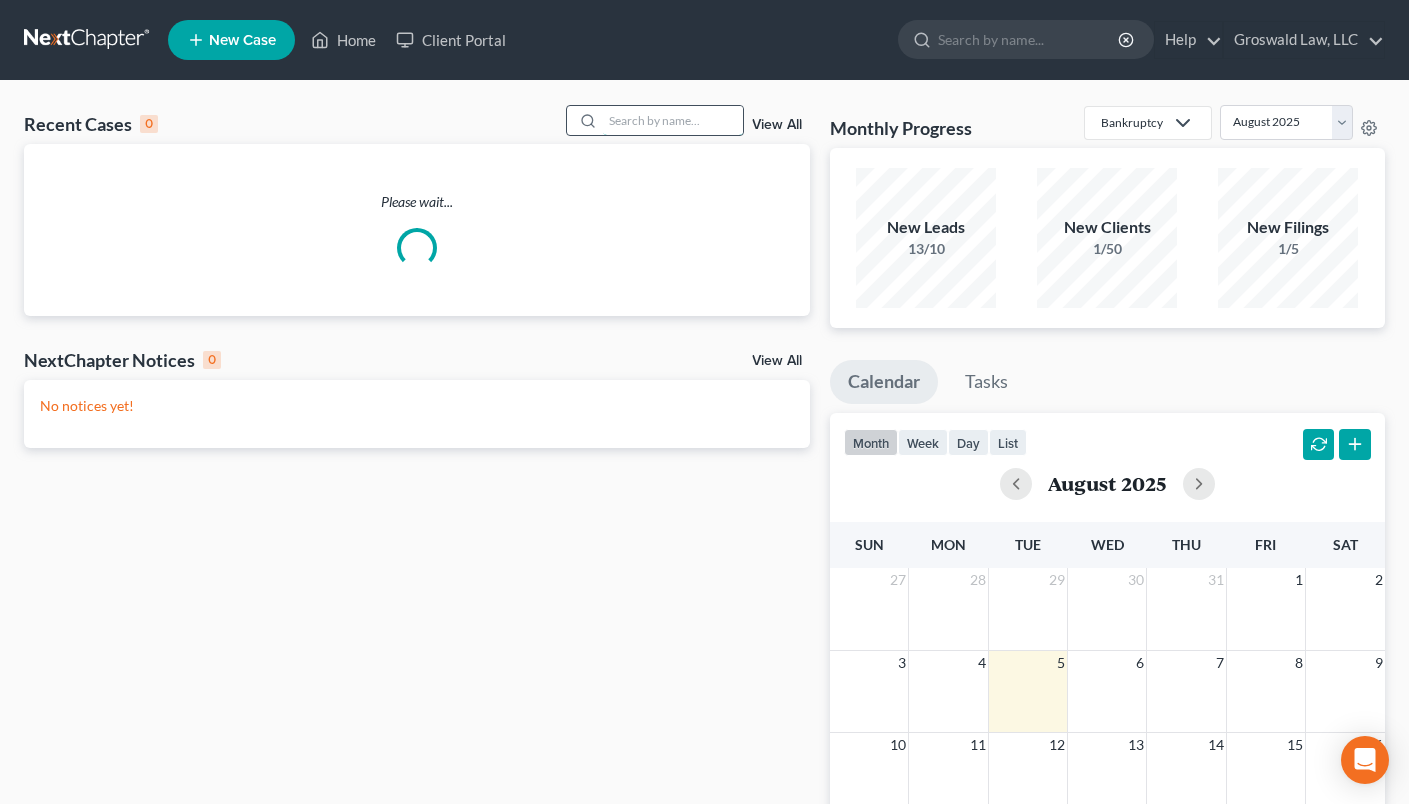 click at bounding box center (673, 120) 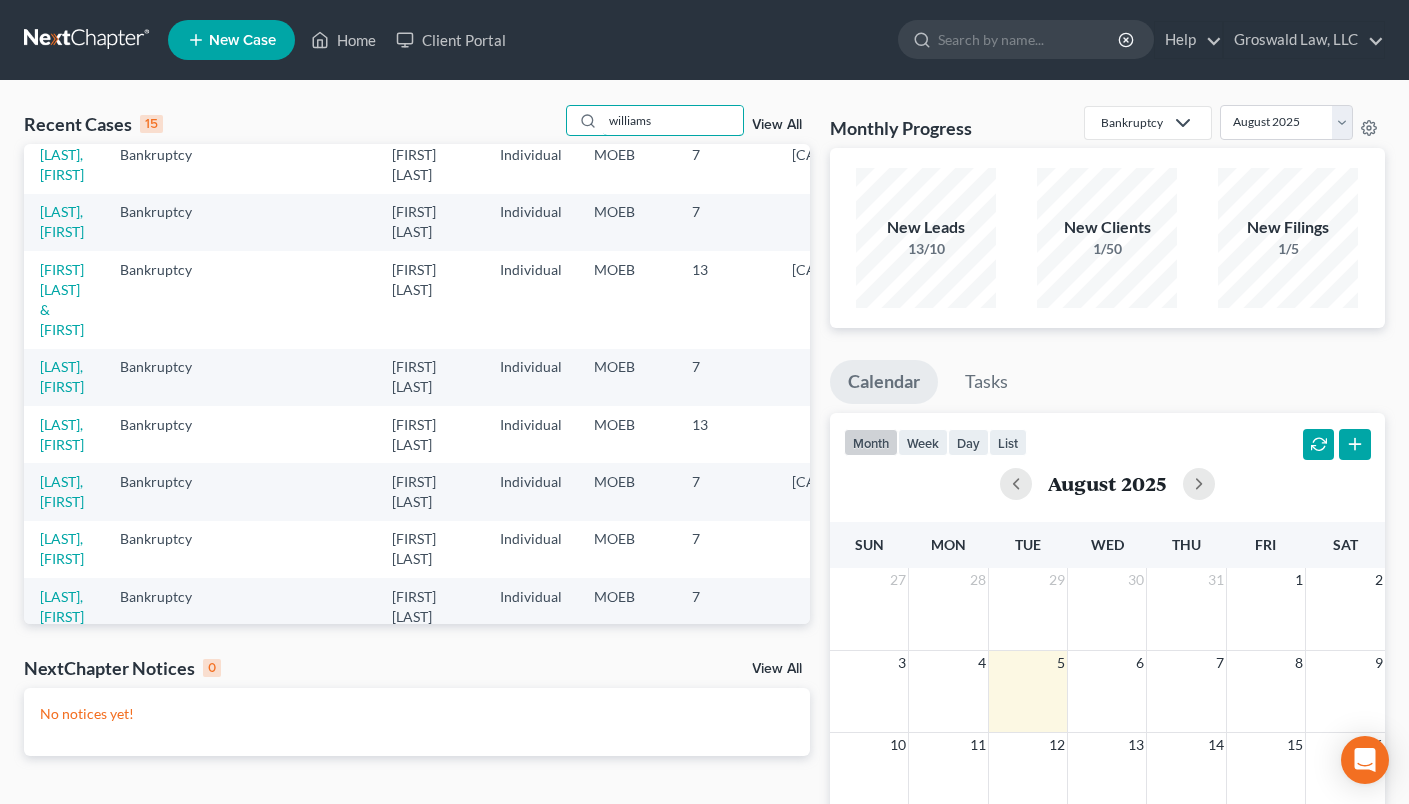 scroll, scrollTop: 512, scrollLeft: 0, axis: vertical 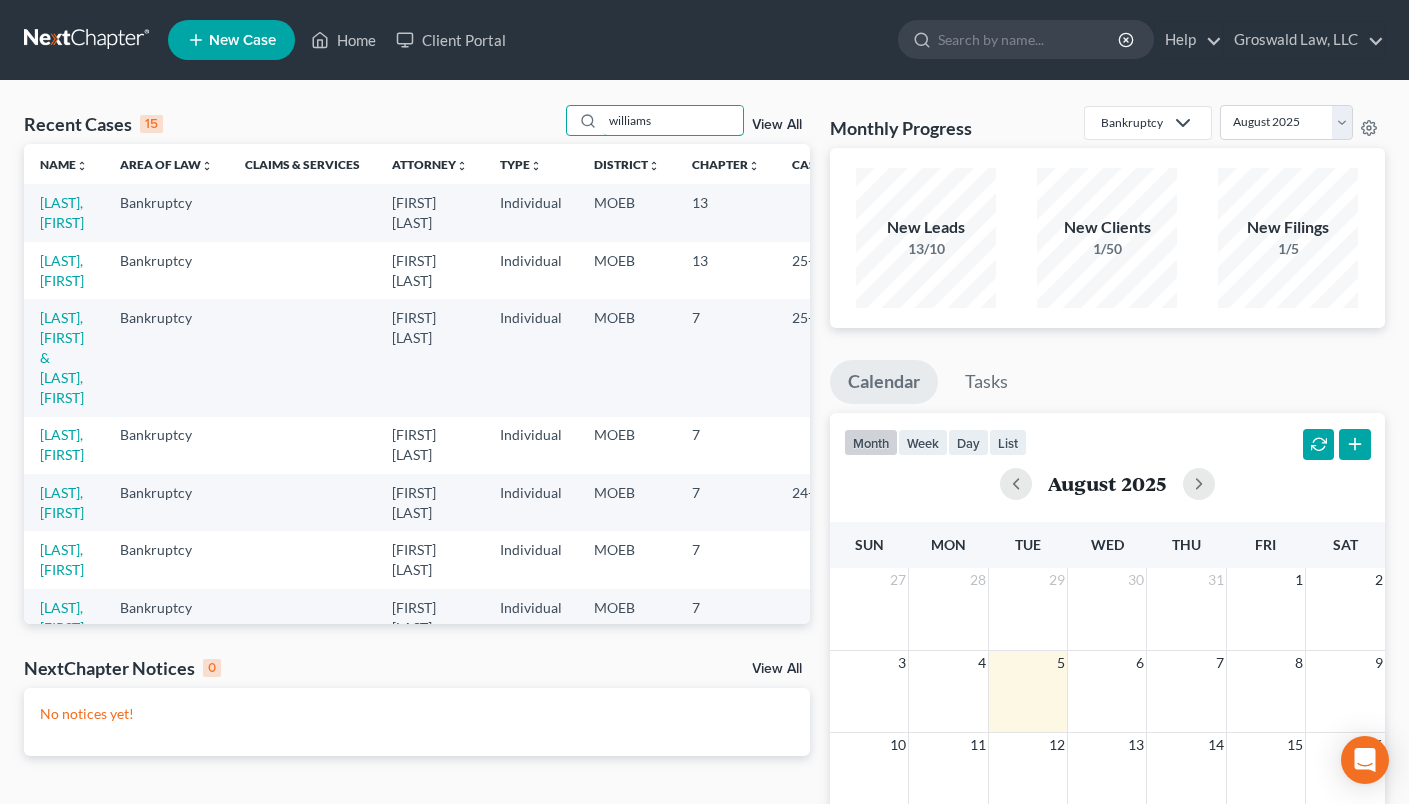 drag, startPoint x: 677, startPoint y: 126, endPoint x: 495, endPoint y: 126, distance: 182 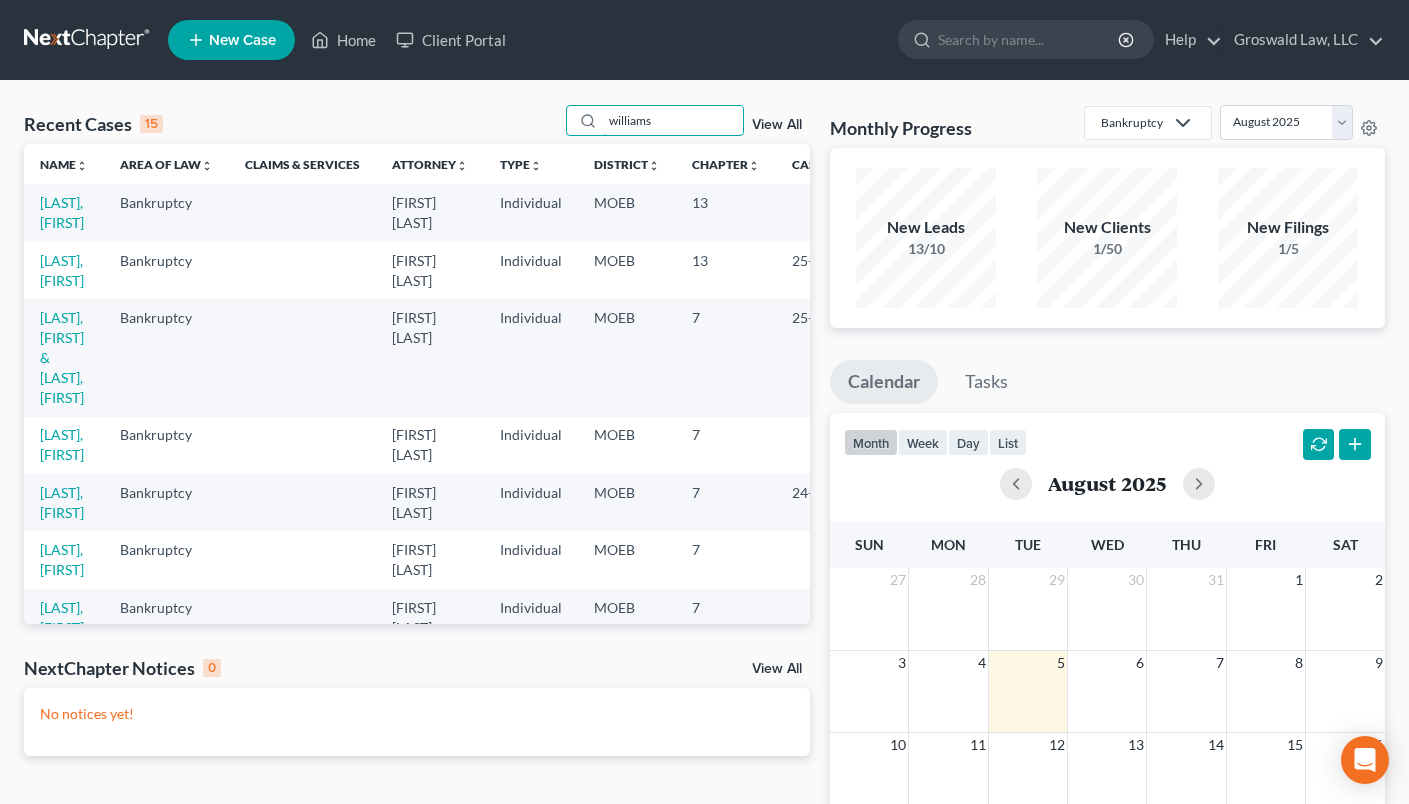 click on "Recent Cases 15         [LAST] View All" at bounding box center [417, 124] 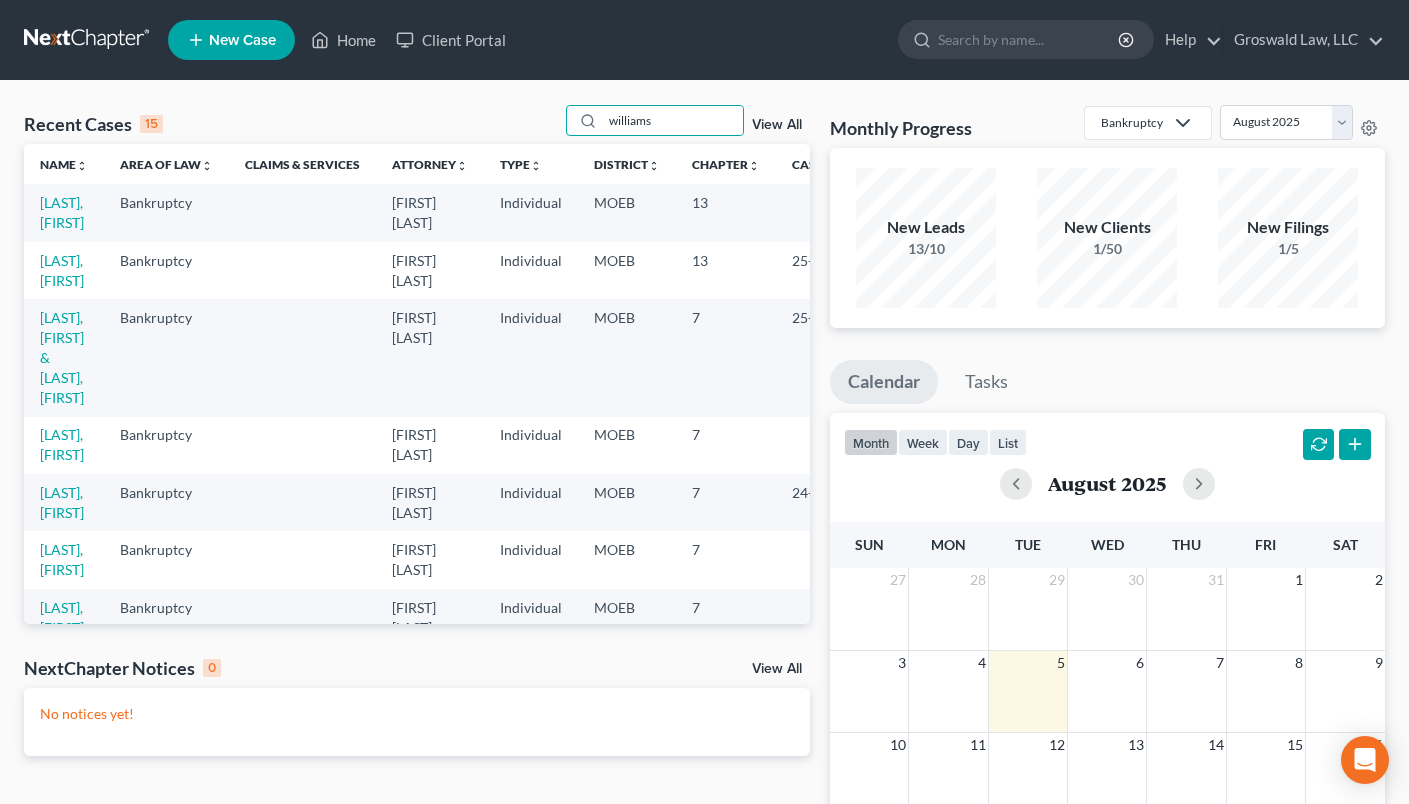 click on "New Case" at bounding box center (242, 40) 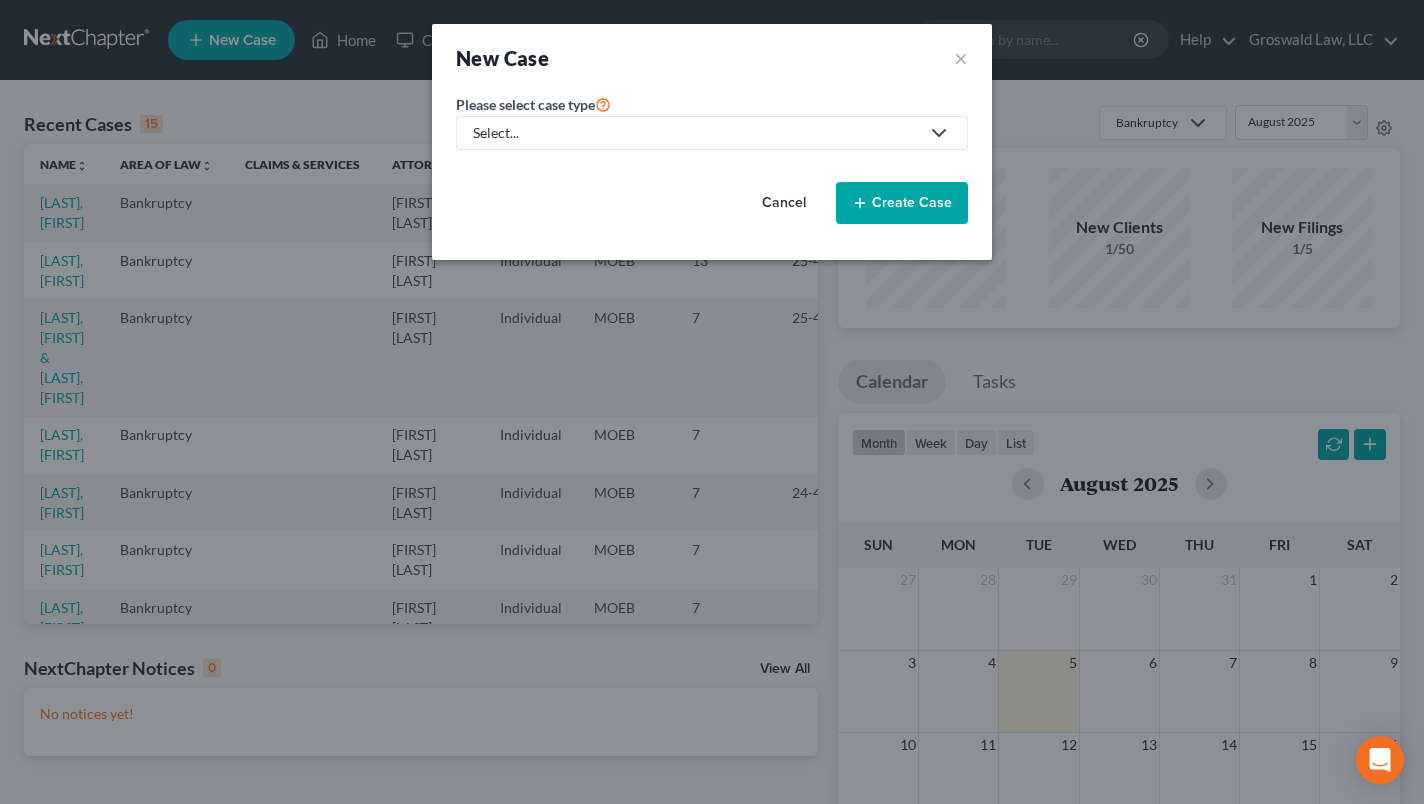 drag, startPoint x: 550, startPoint y: 126, endPoint x: 546, endPoint y: 143, distance: 17.464249 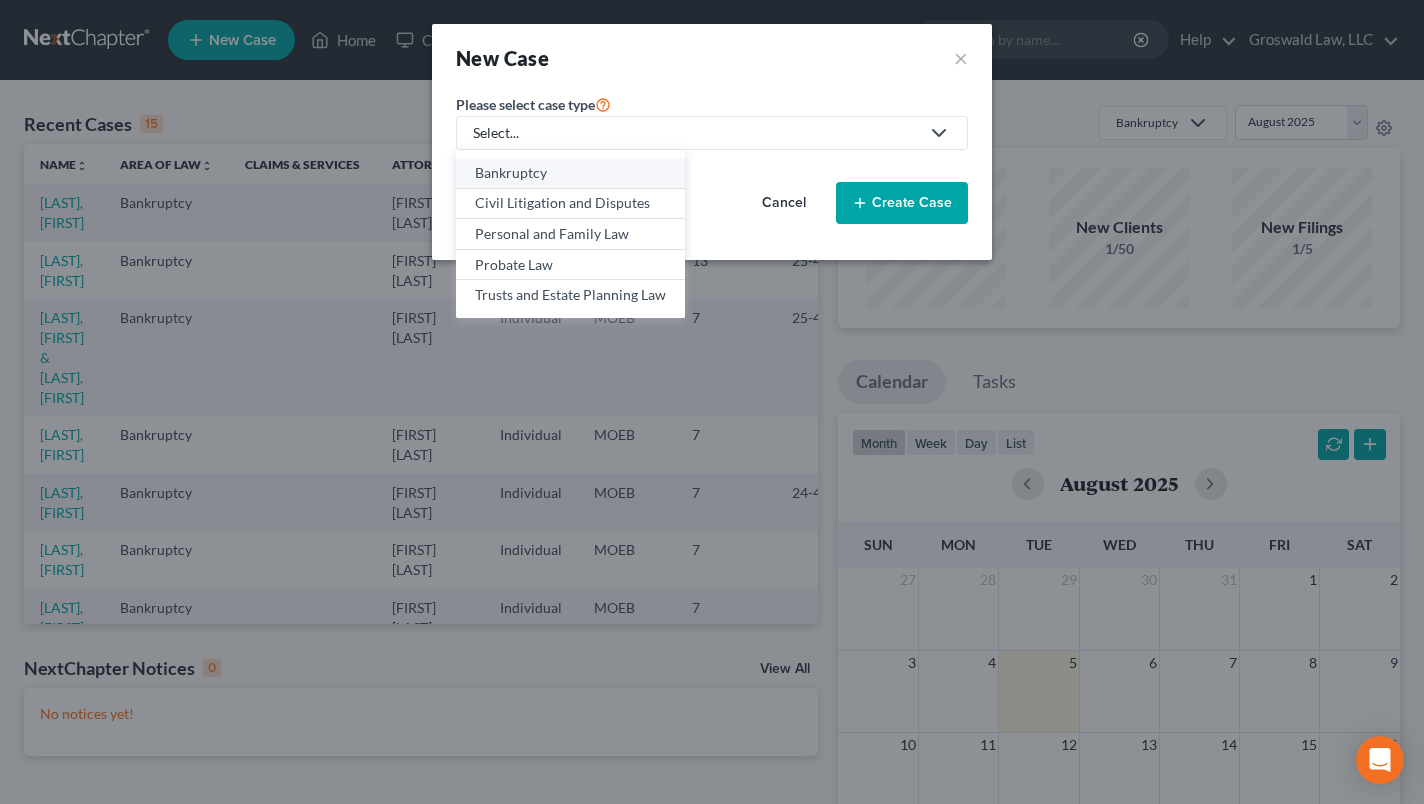 click on "Bankruptcy" at bounding box center (570, 173) 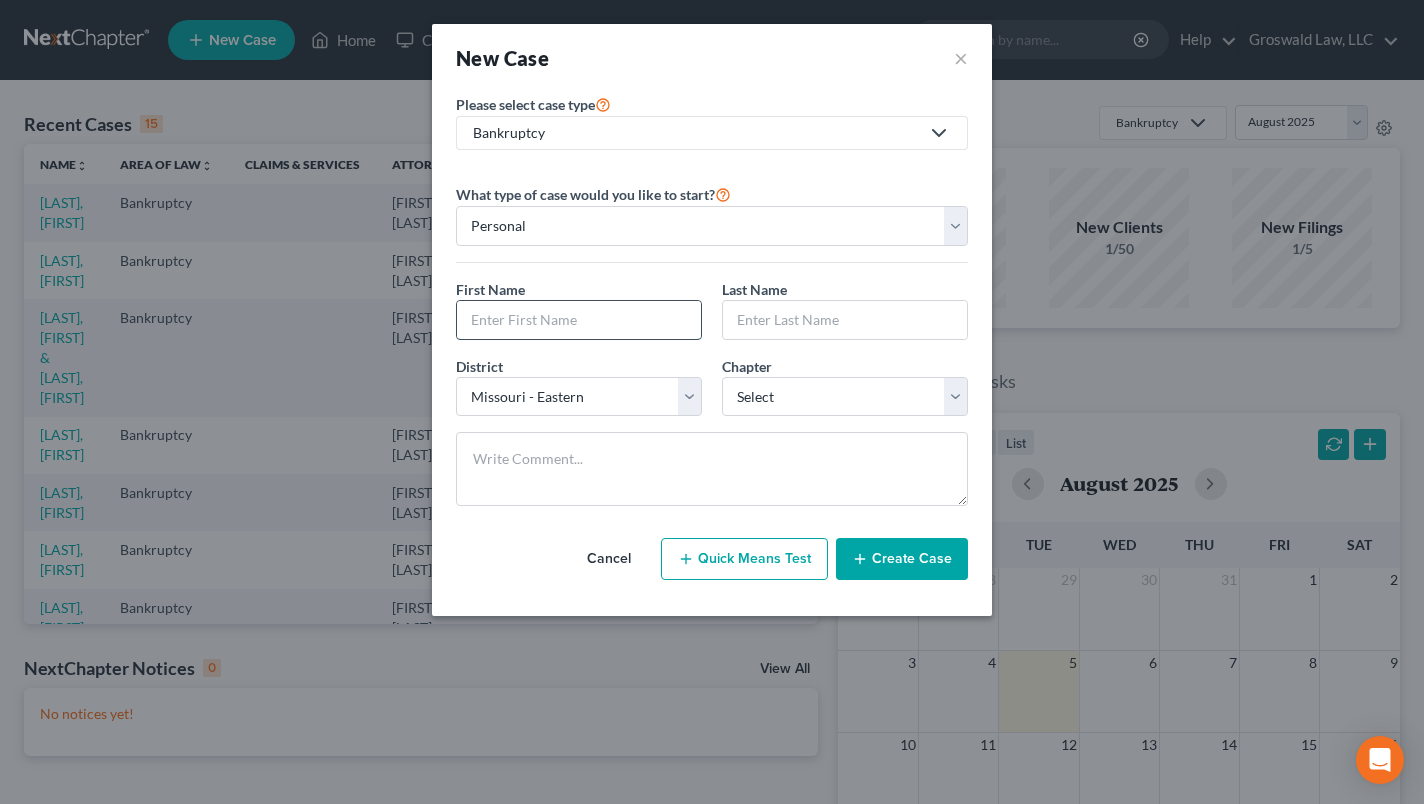 click at bounding box center (579, 320) 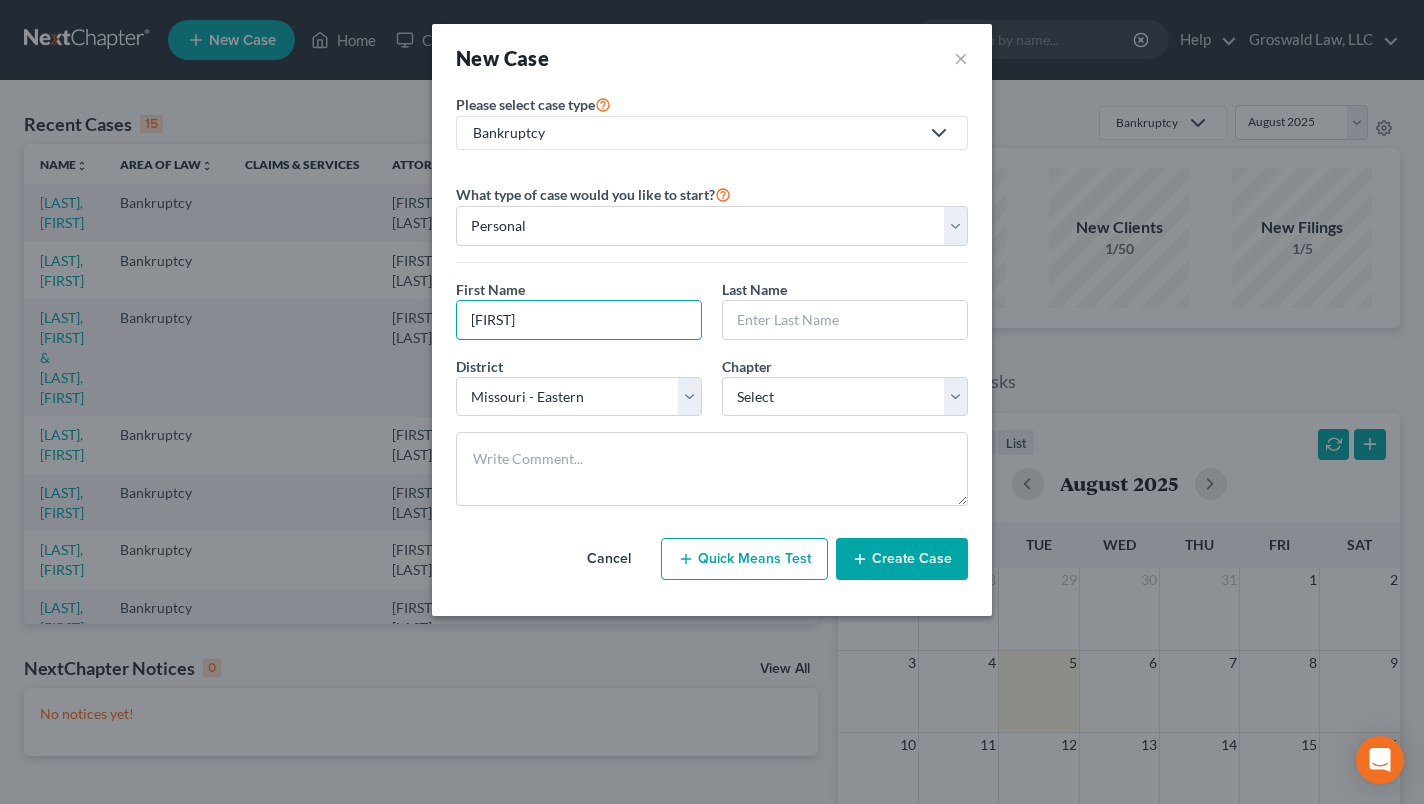 drag, startPoint x: 531, startPoint y: 319, endPoint x: 355, endPoint y: 302, distance: 176.81912 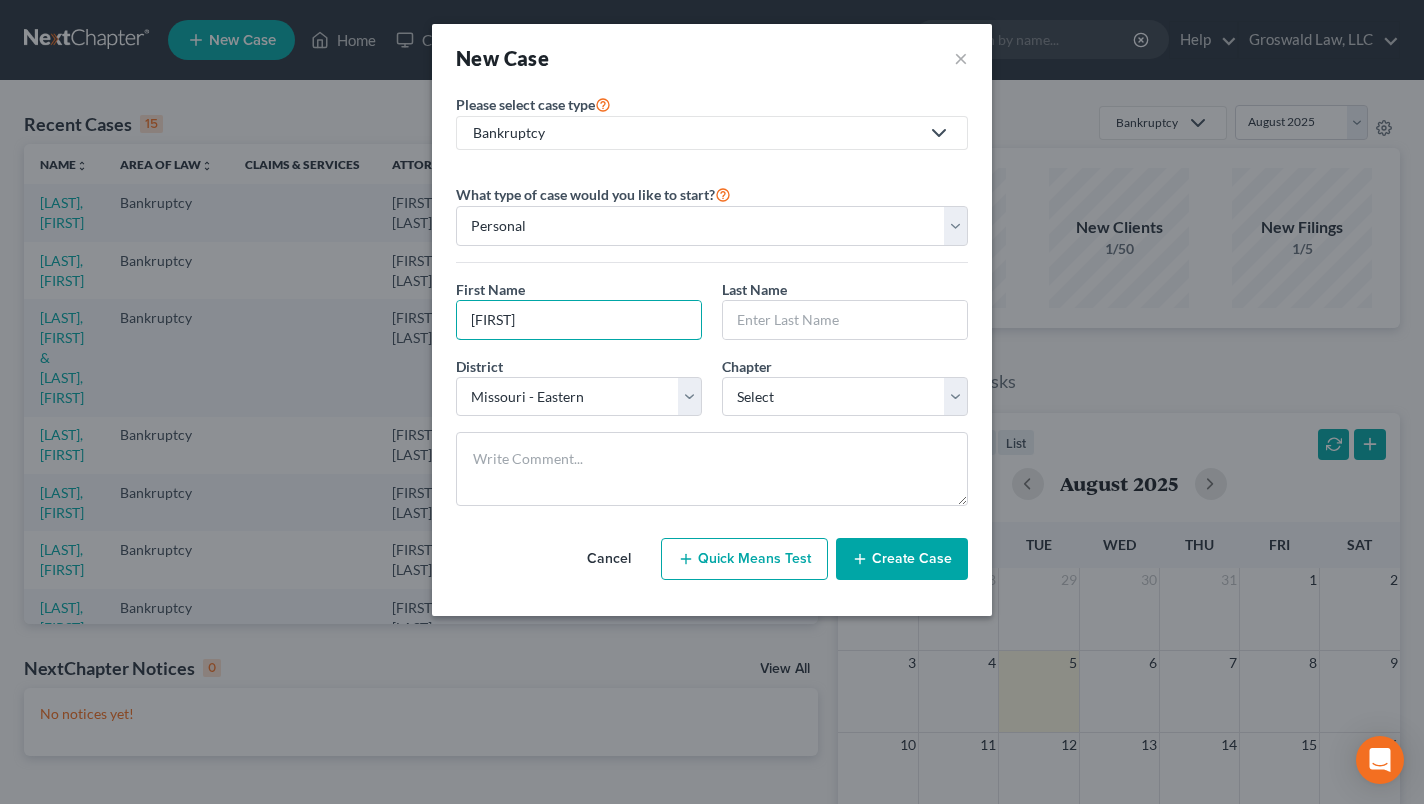 type on "[FIRST]" 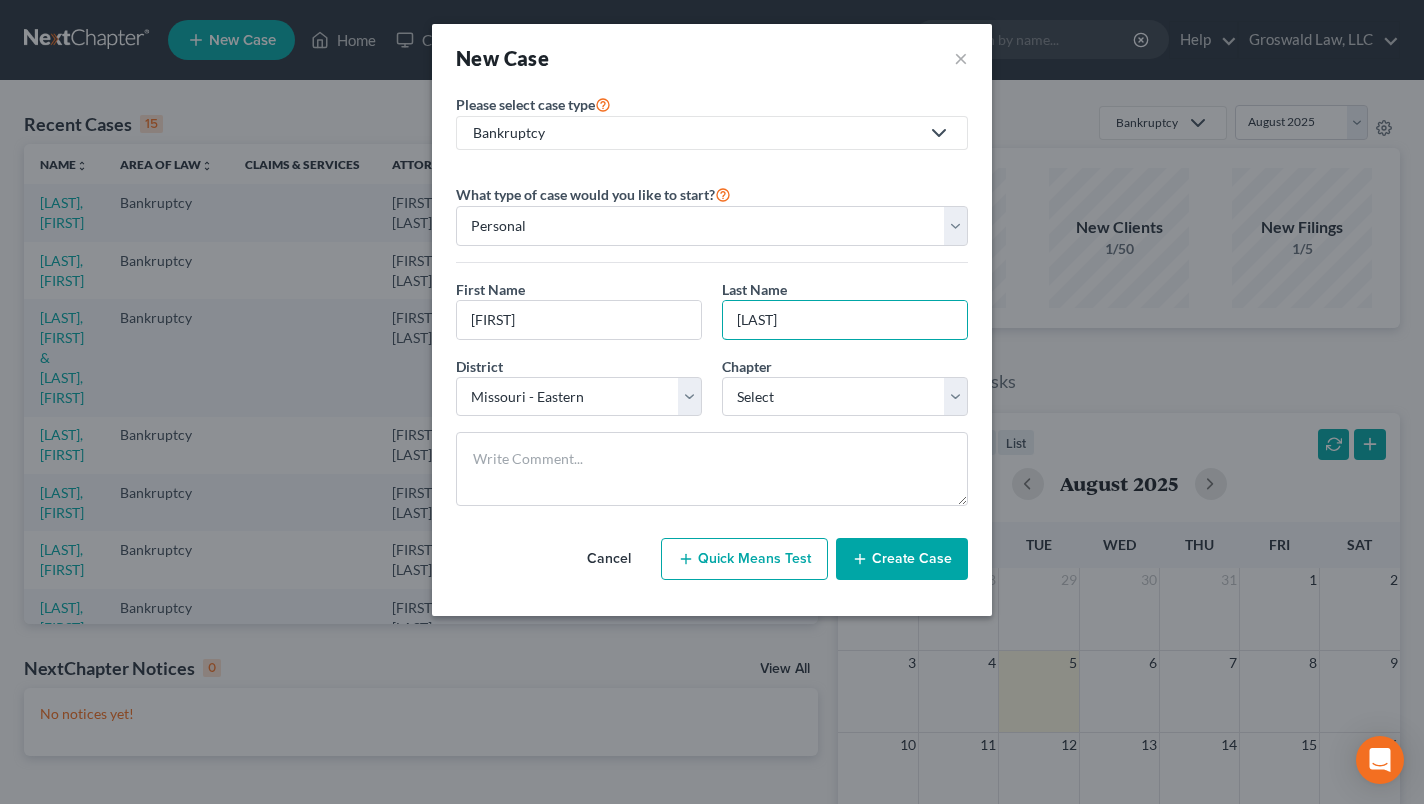 type on "[LAST]" 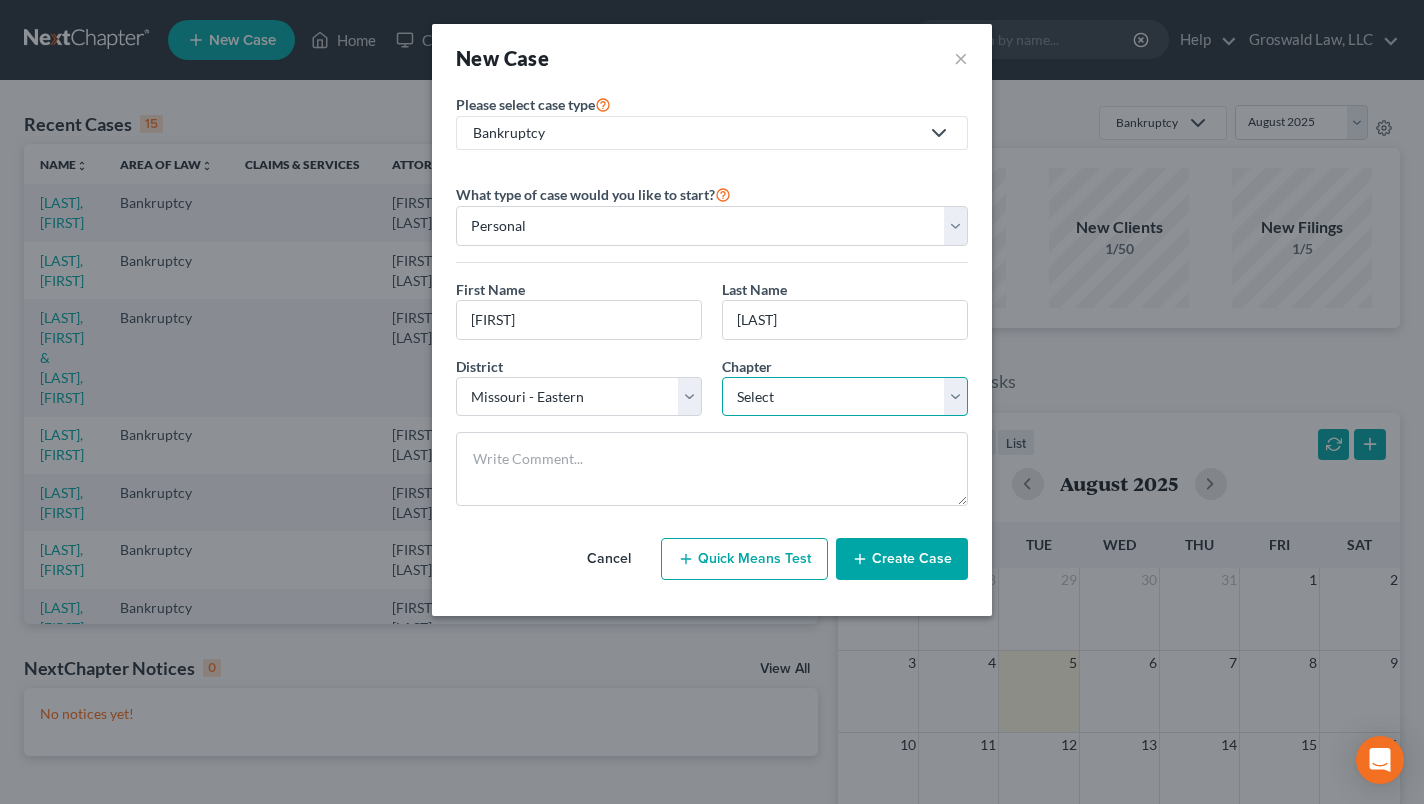 select on "0" 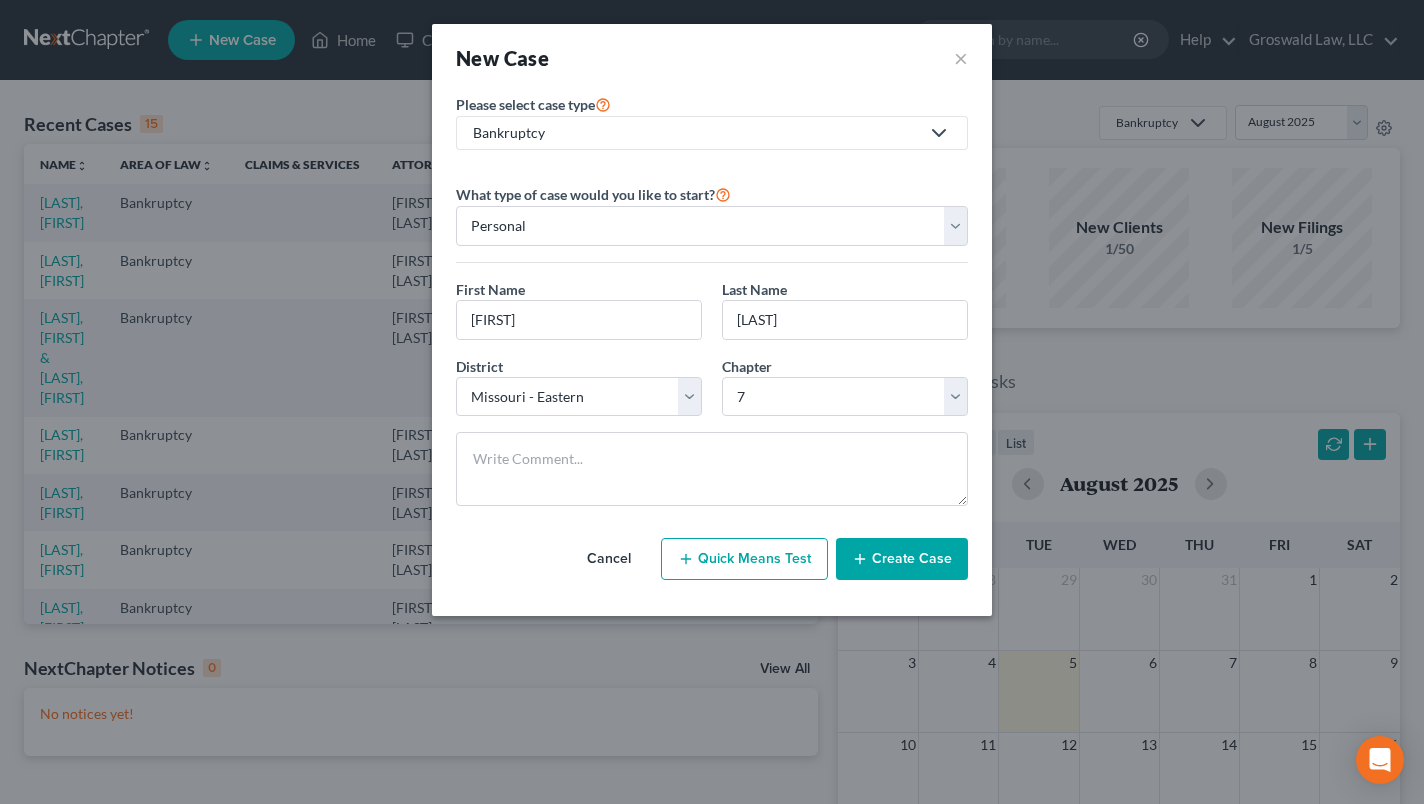 click on "Create Case" at bounding box center [902, 559] 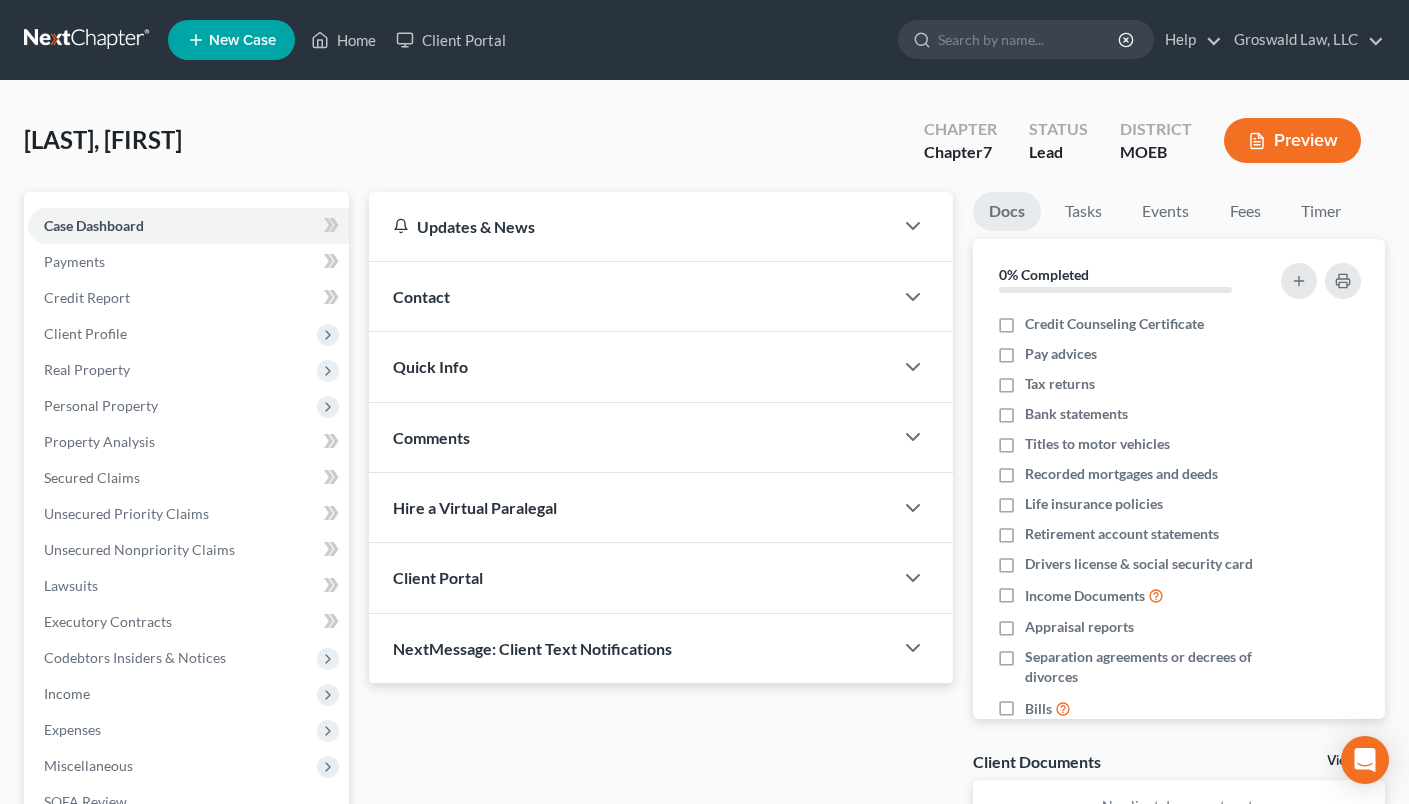 click on "Contact" at bounding box center (631, 296) 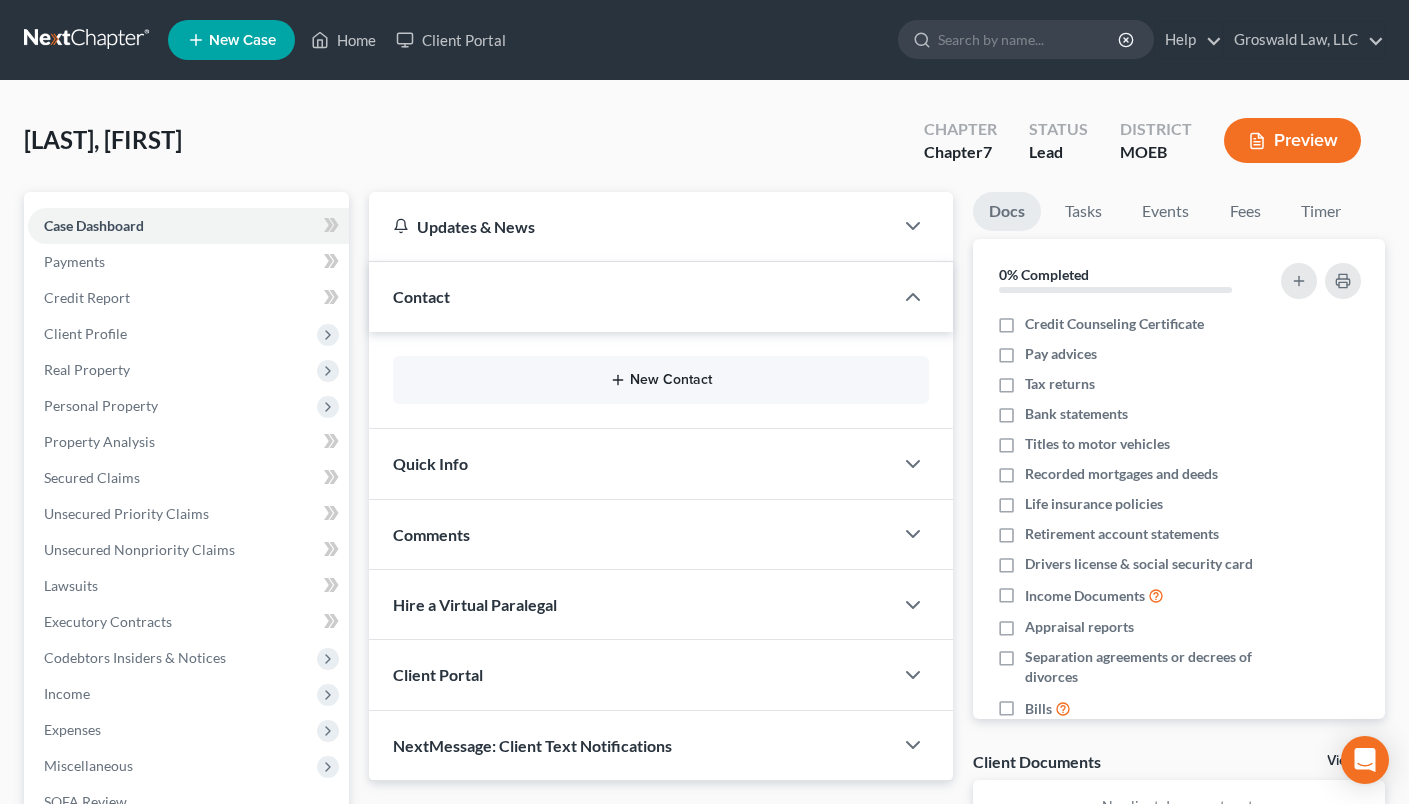 drag, startPoint x: 662, startPoint y: 371, endPoint x: 640, endPoint y: 381, distance: 24.166092 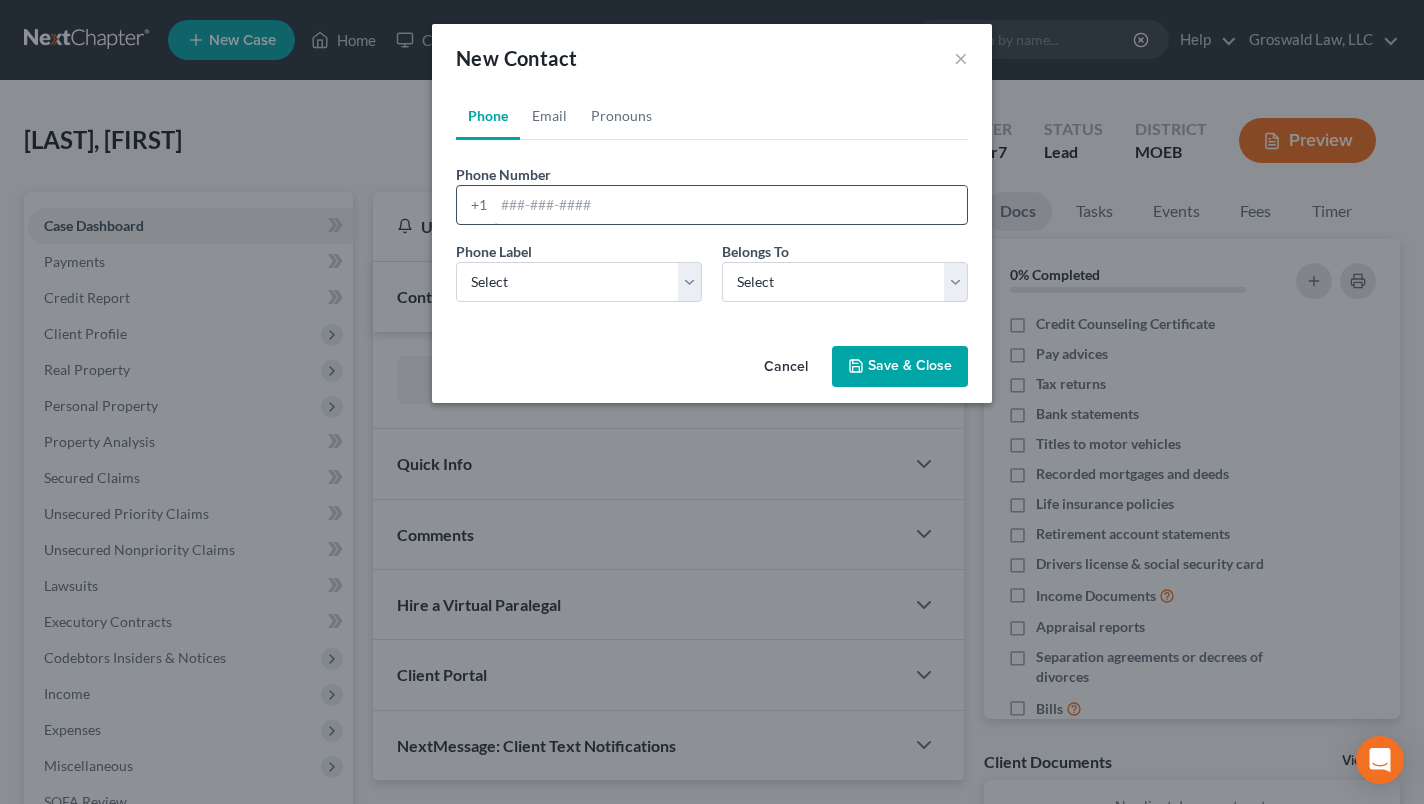 drag, startPoint x: 658, startPoint y: 211, endPoint x: 609, endPoint y: 201, distance: 50.01 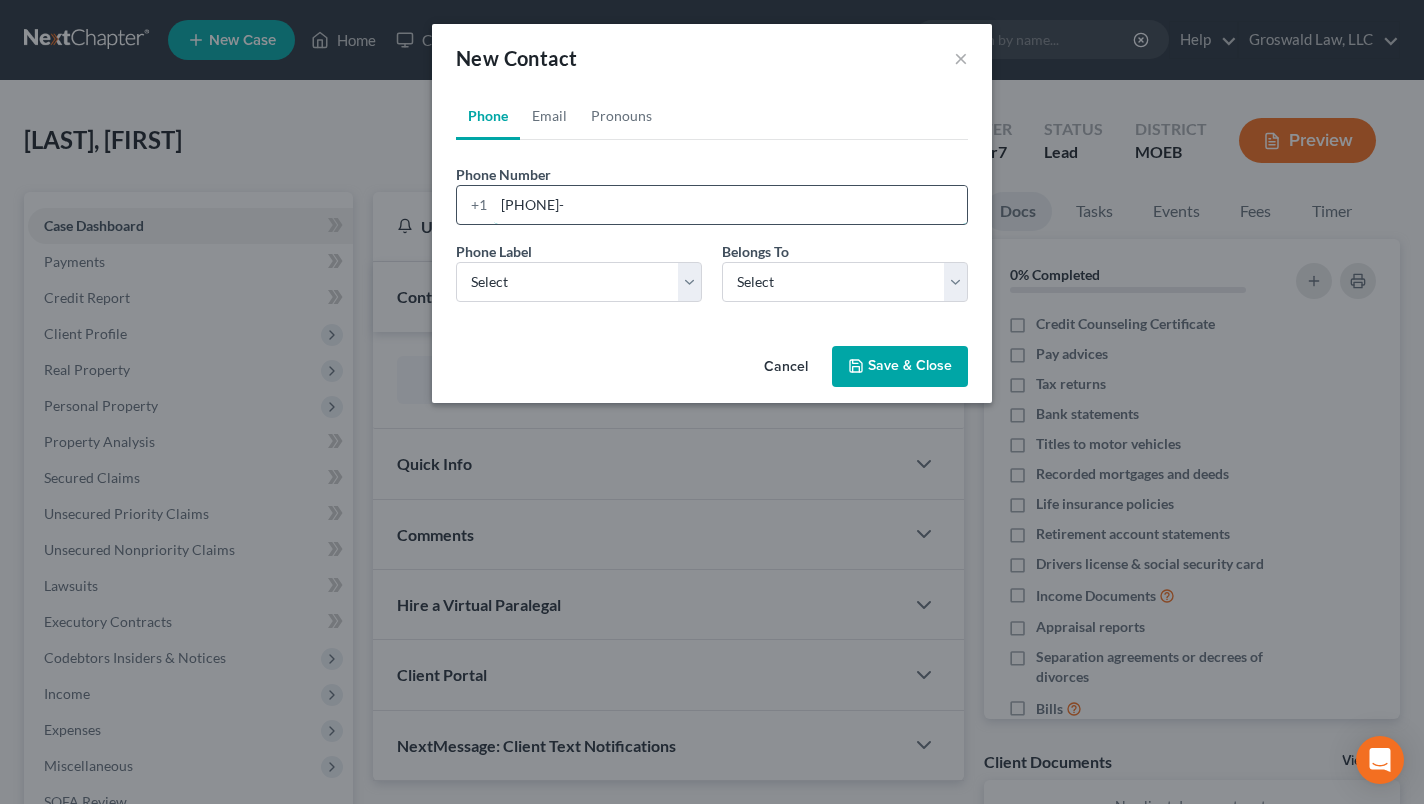 paste on "[PHONE]" 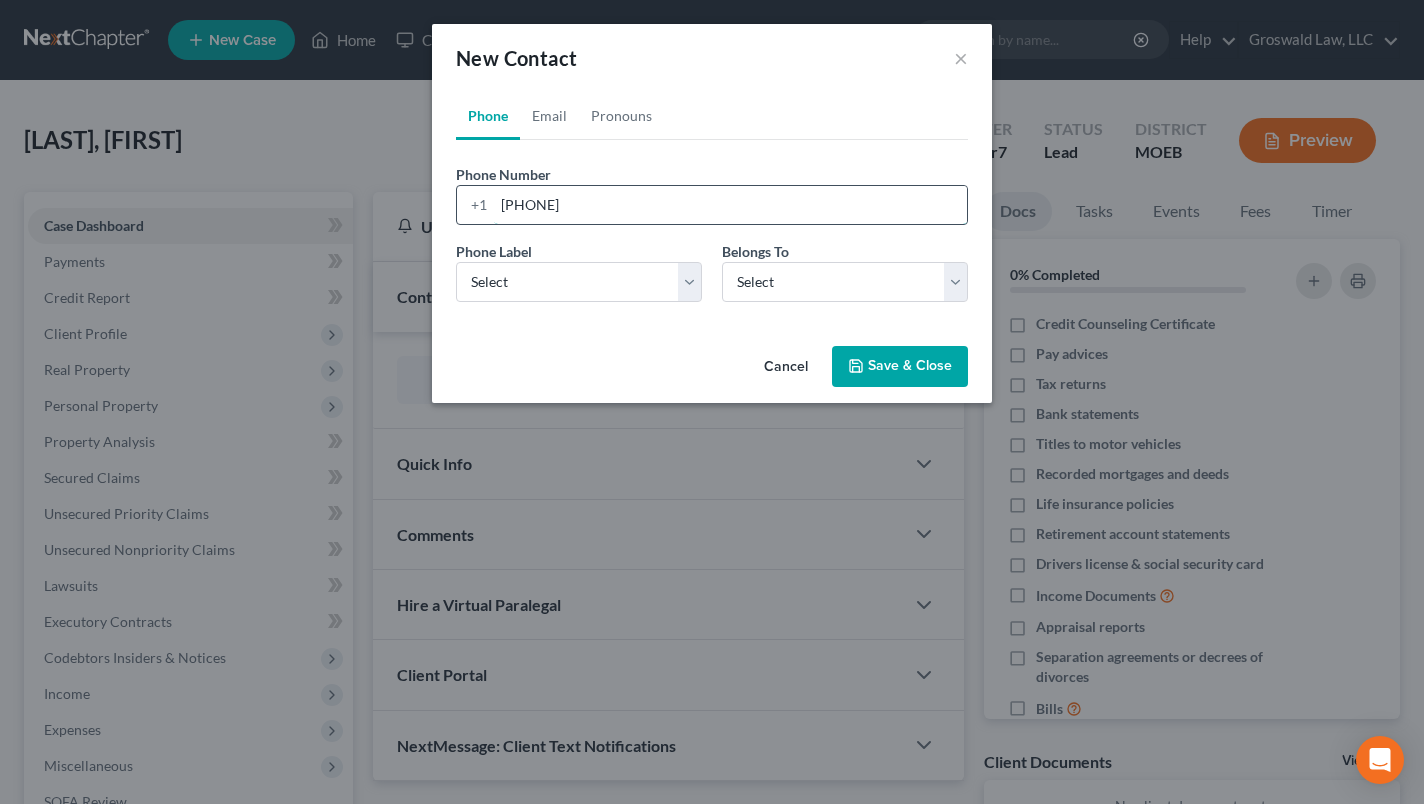 type on "[PHONE]" 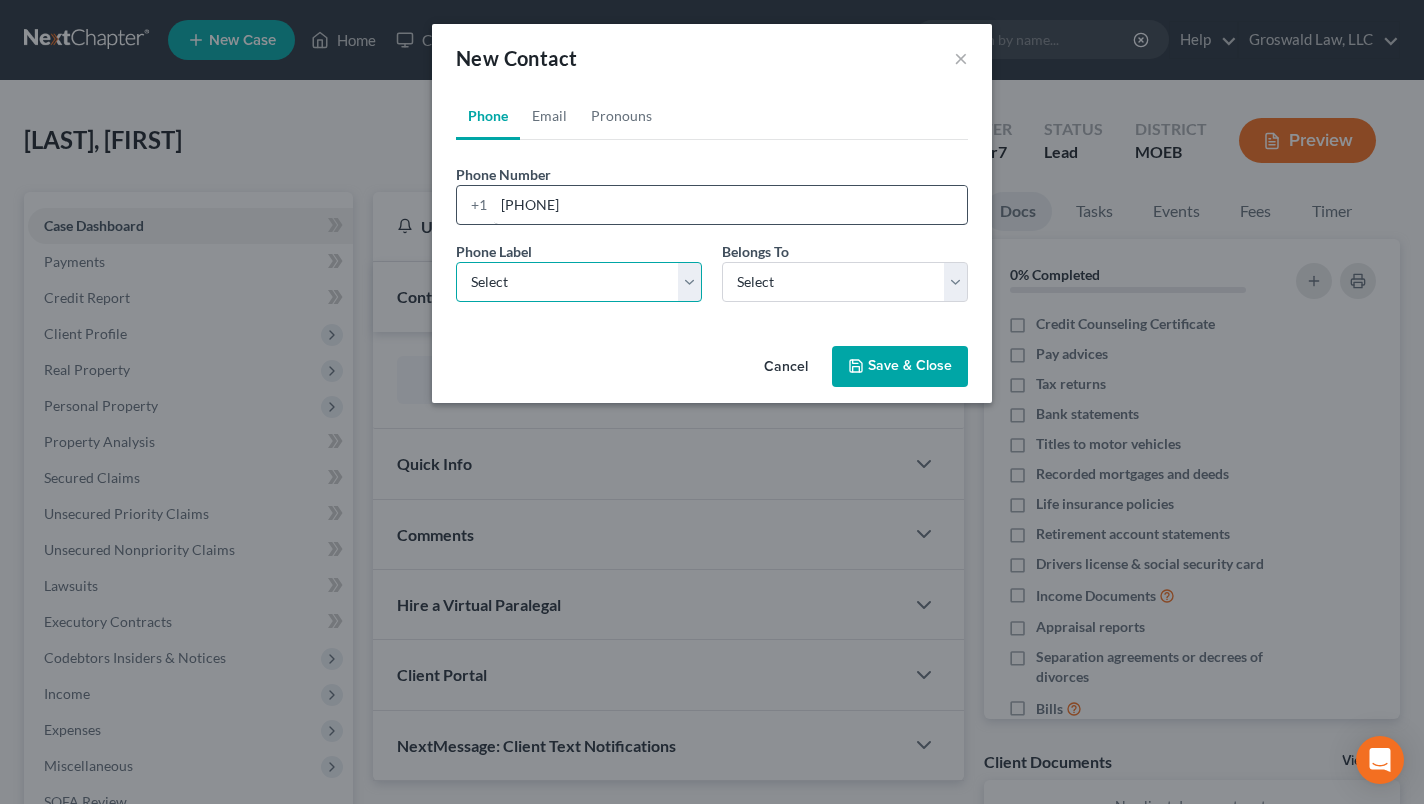 select on "0" 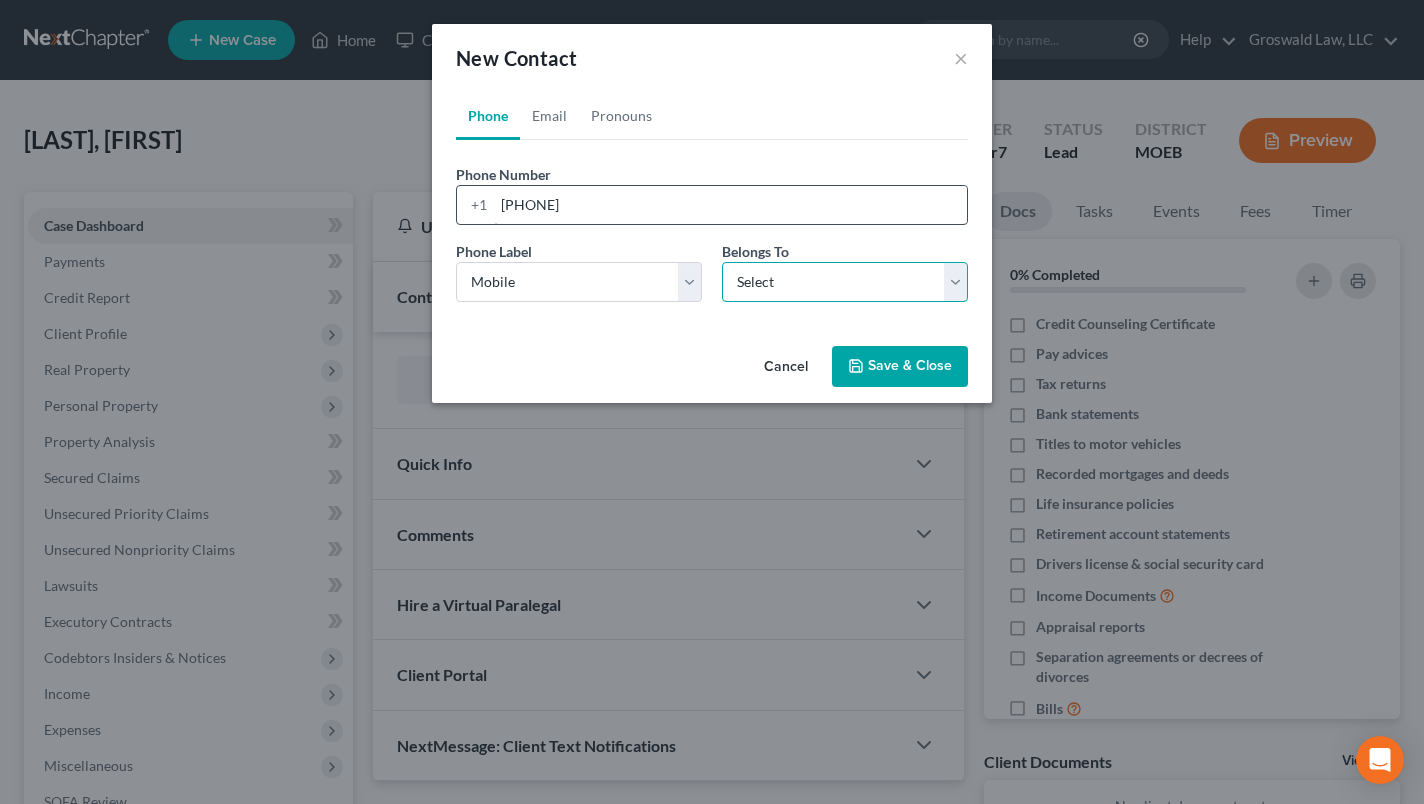 select on "0" 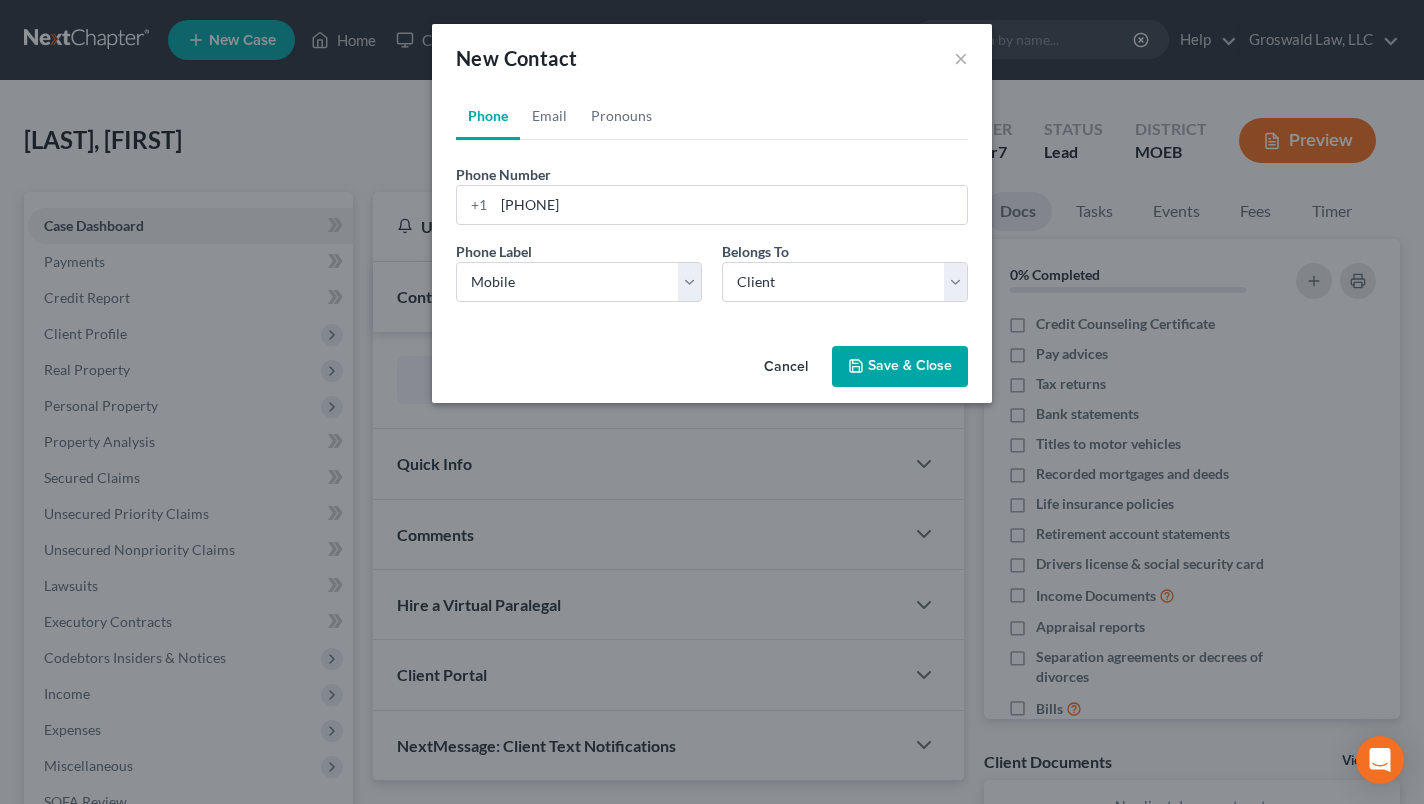 click on "Save & Close" at bounding box center [900, 367] 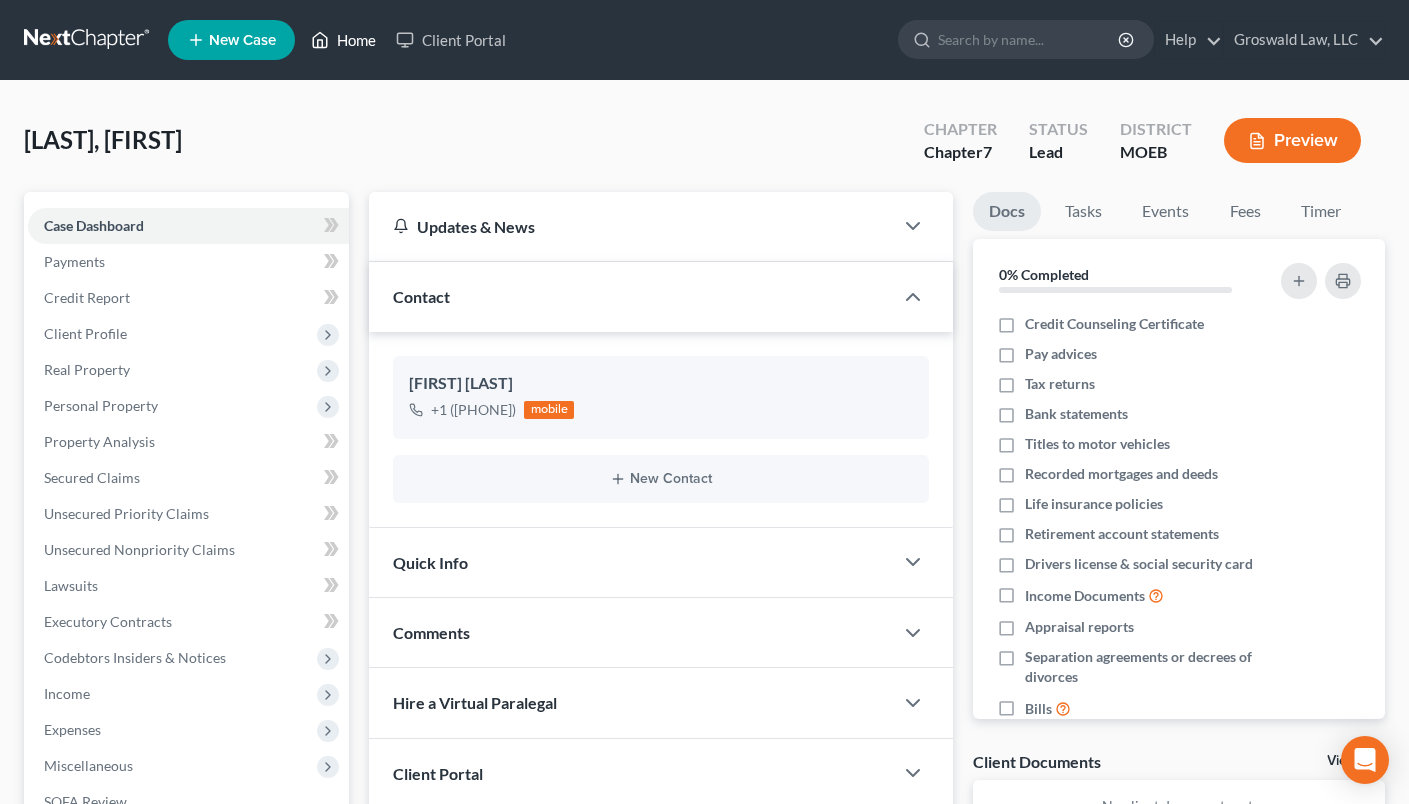 click on "Home" at bounding box center [343, 40] 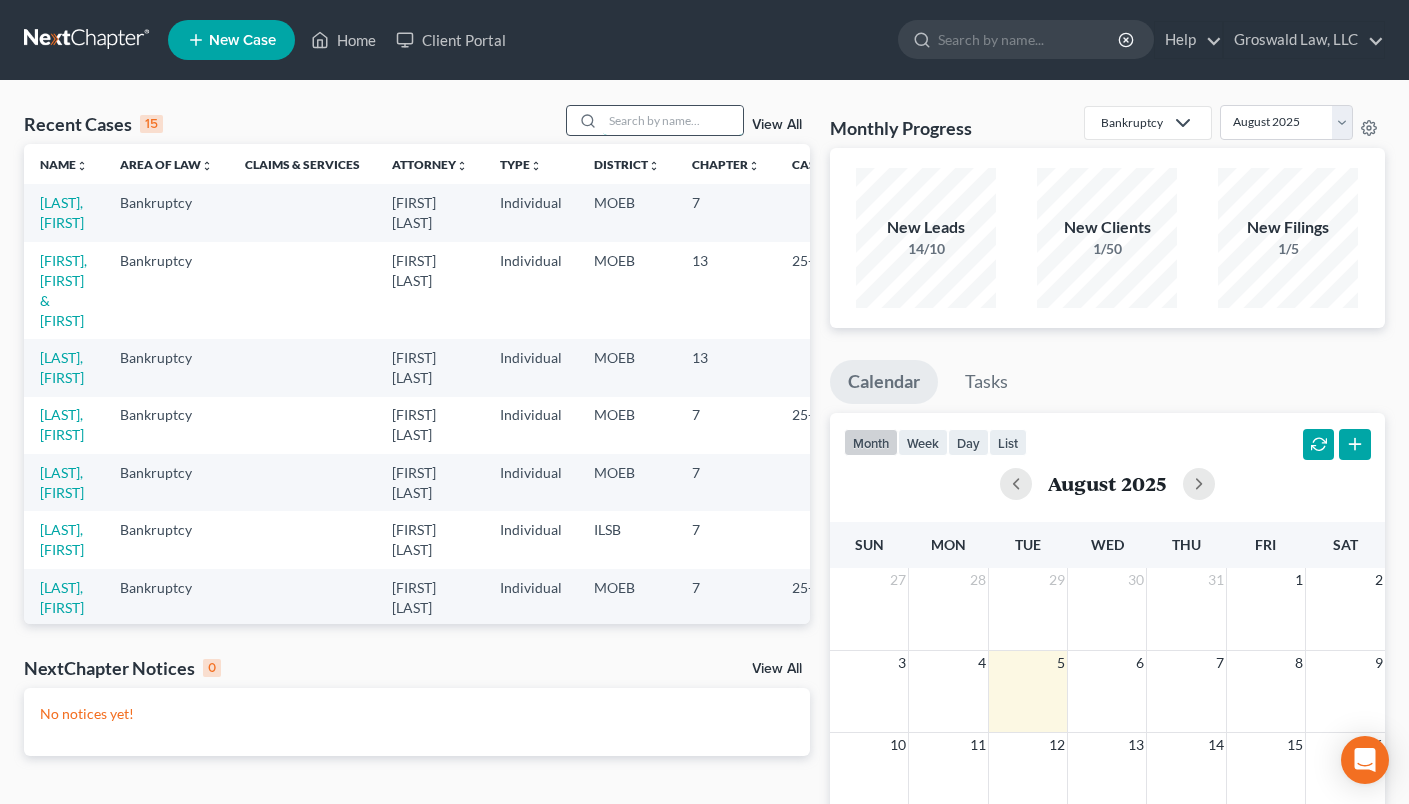 click at bounding box center [673, 120] 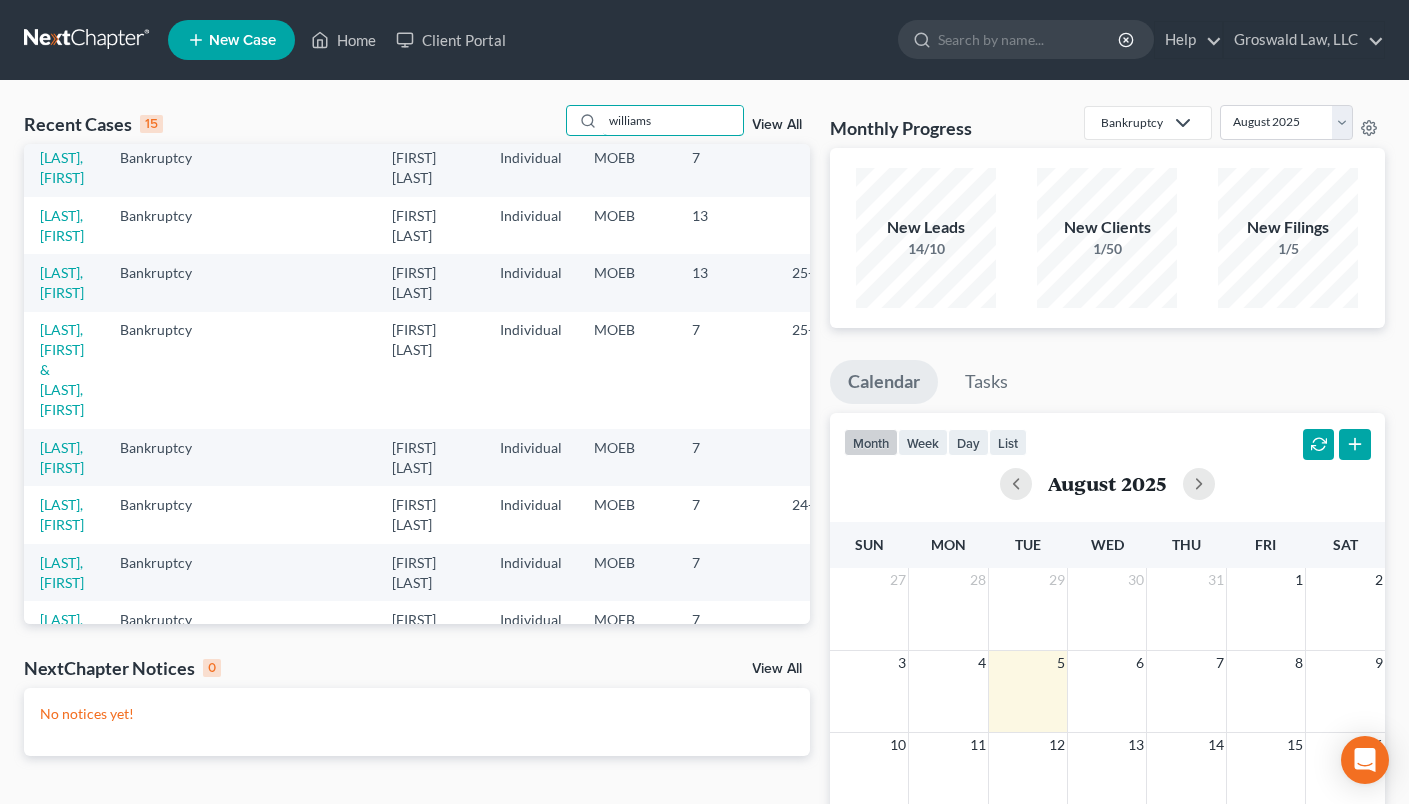 scroll, scrollTop: 100, scrollLeft: 0, axis: vertical 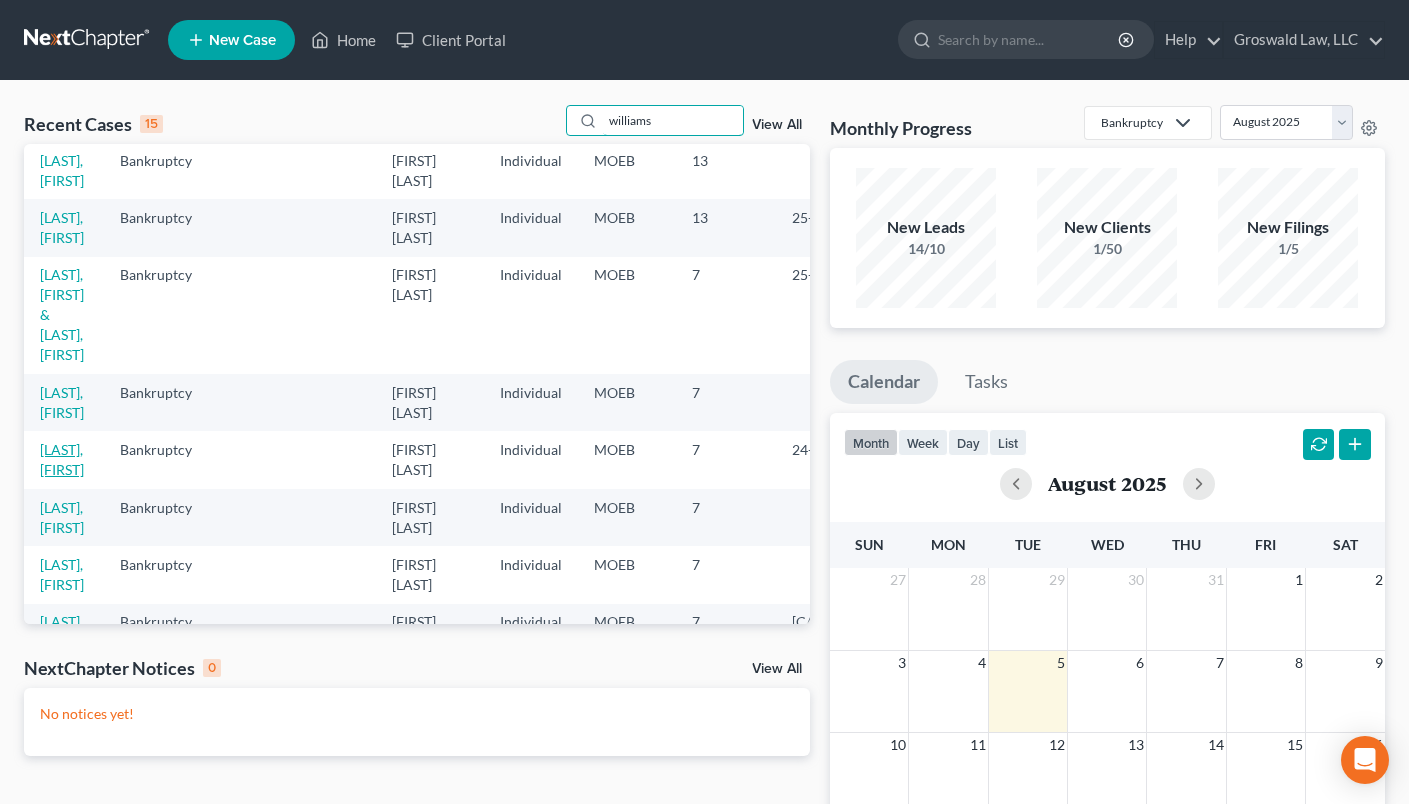 type on "williams" 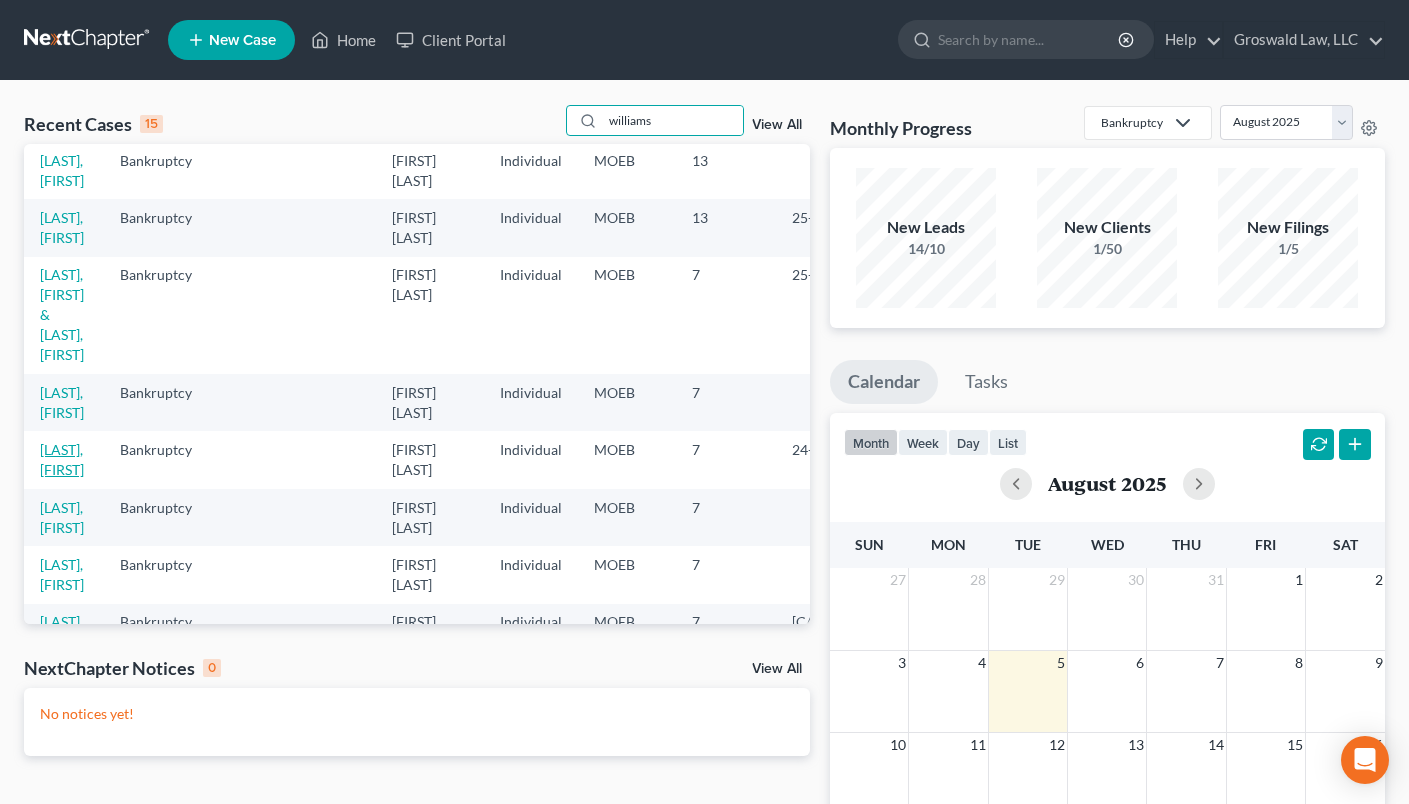 click on "[LAST], [FIRST]" at bounding box center [62, 459] 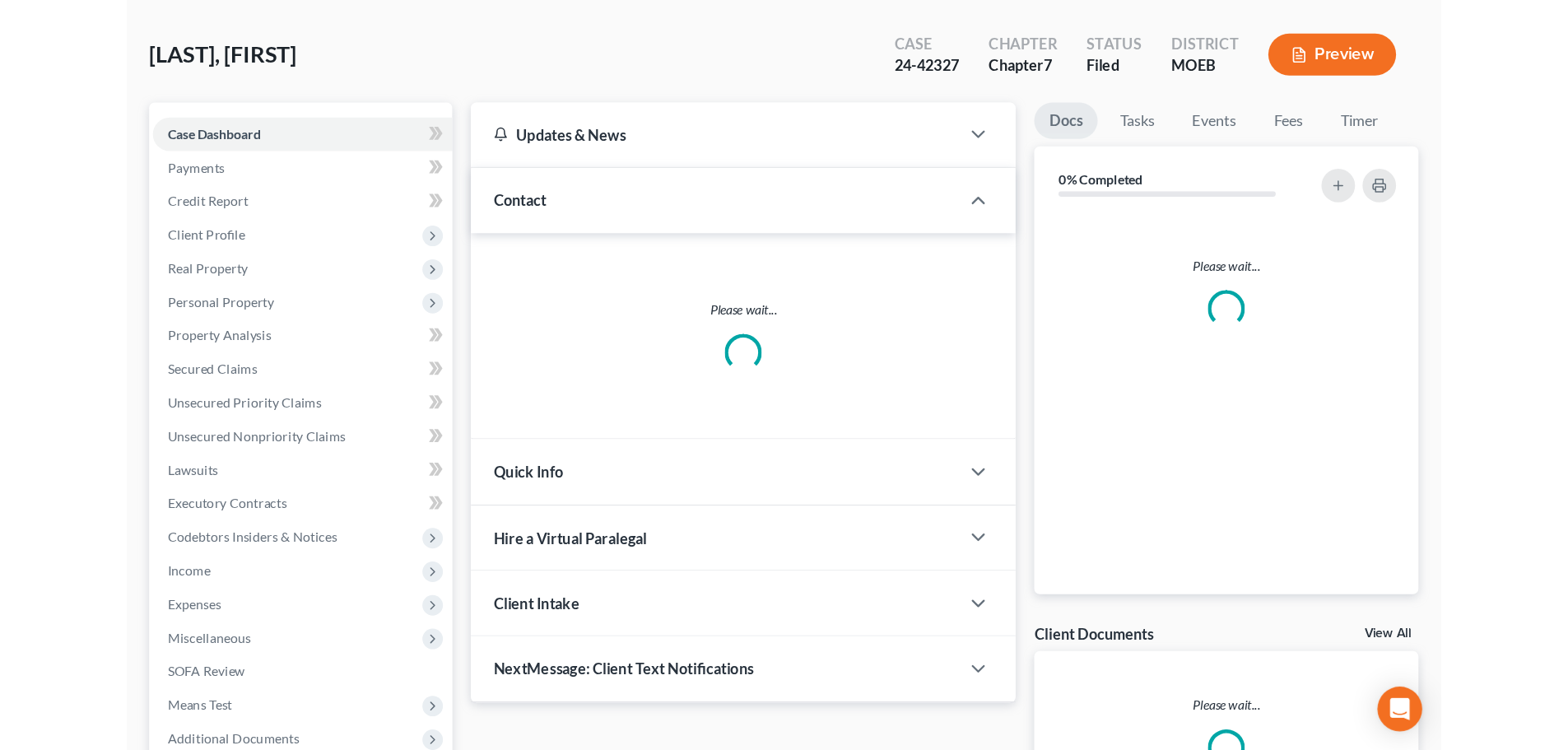 scroll, scrollTop: 243, scrollLeft: 0, axis: vertical 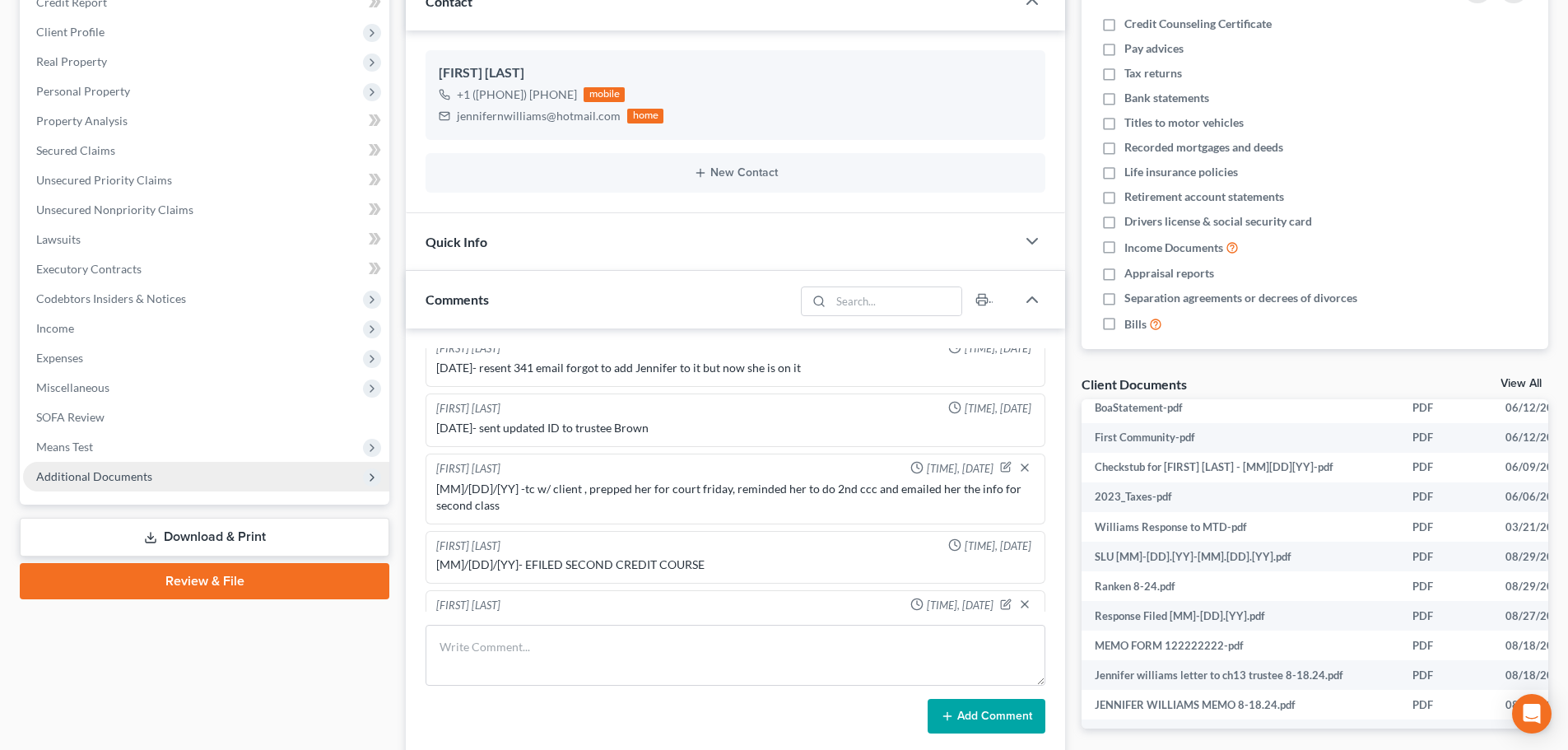 click on "Additional Documents" at bounding box center (206, 477) 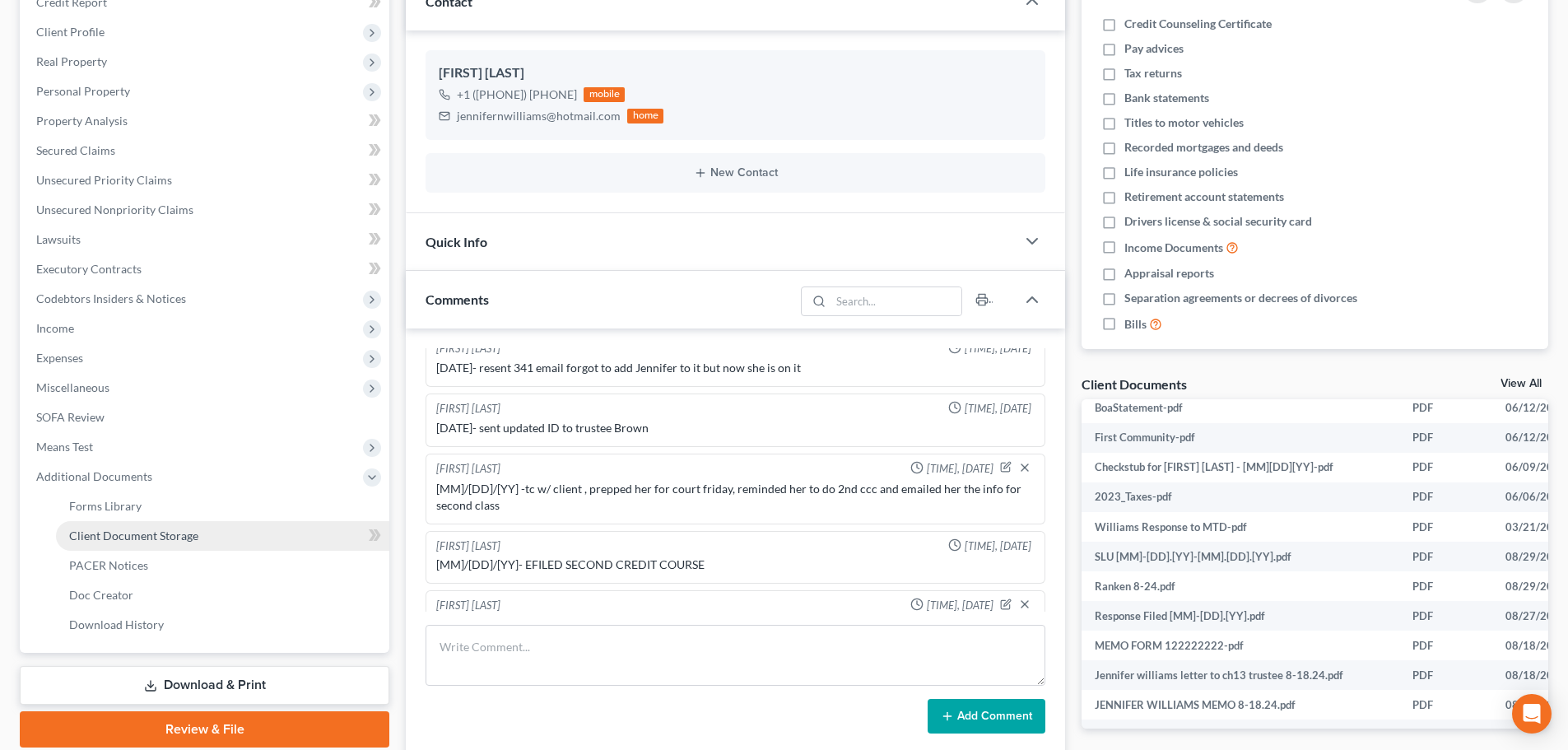 click on "Client Document Storage" at bounding box center (133, 535) 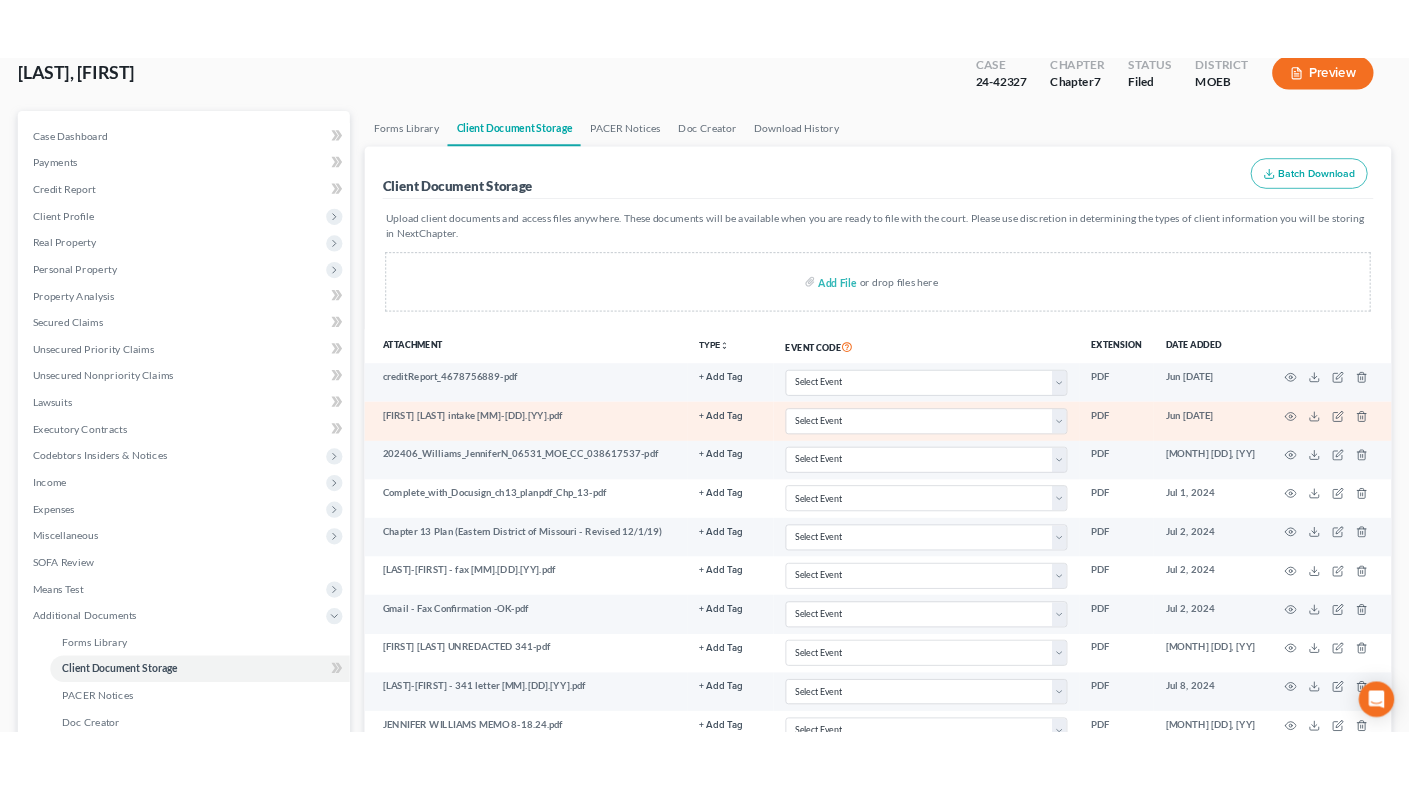 scroll, scrollTop: 88, scrollLeft: 0, axis: vertical 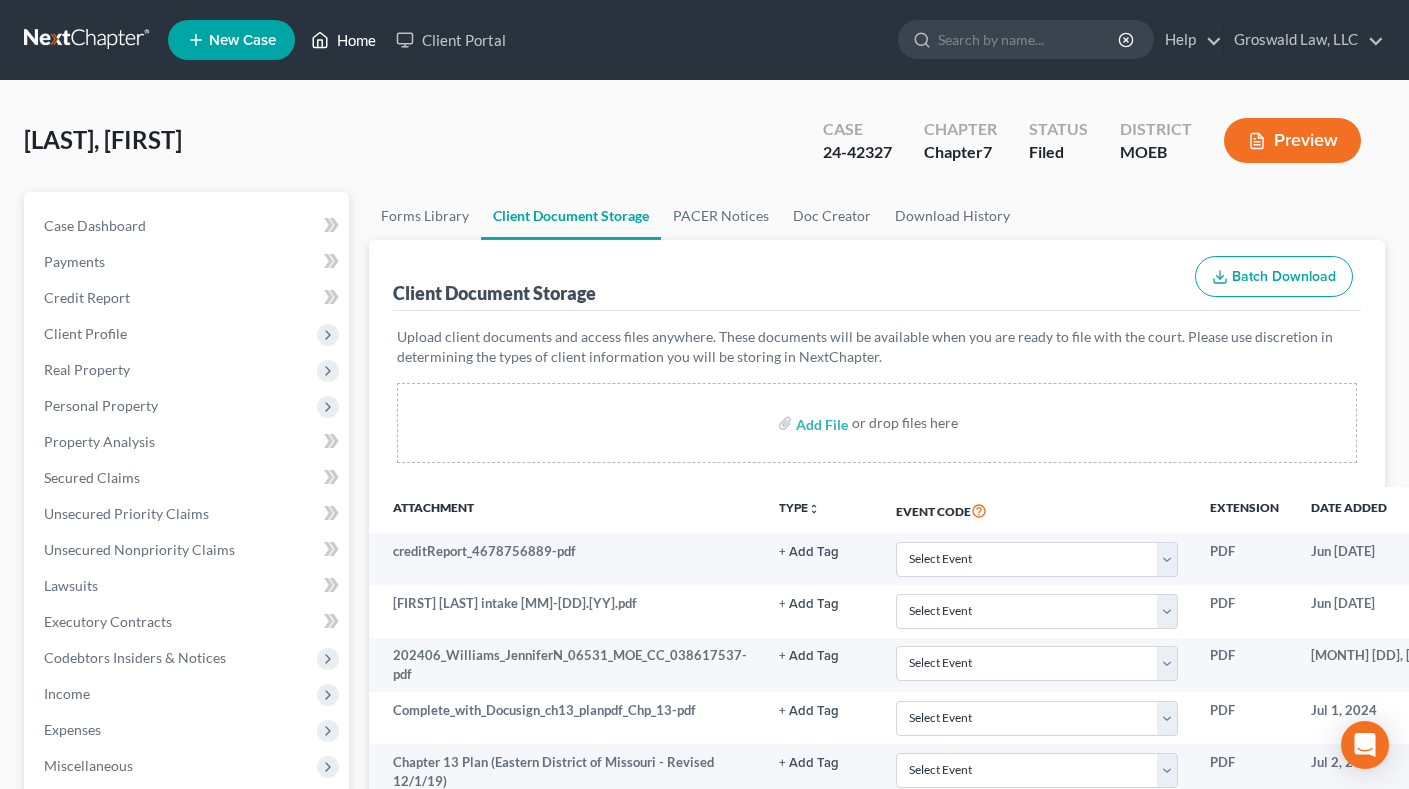 click on "Home" at bounding box center (343, 40) 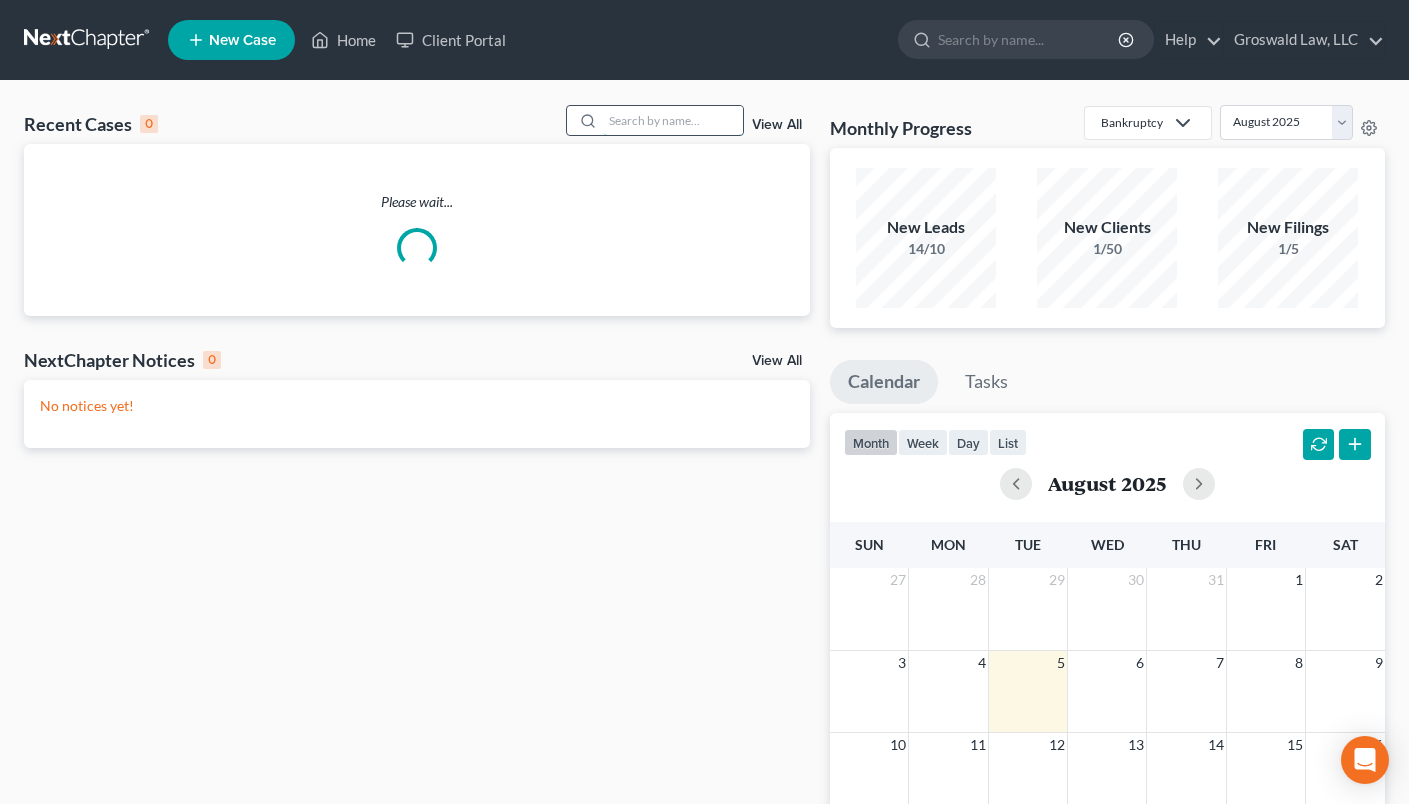 click at bounding box center (673, 120) 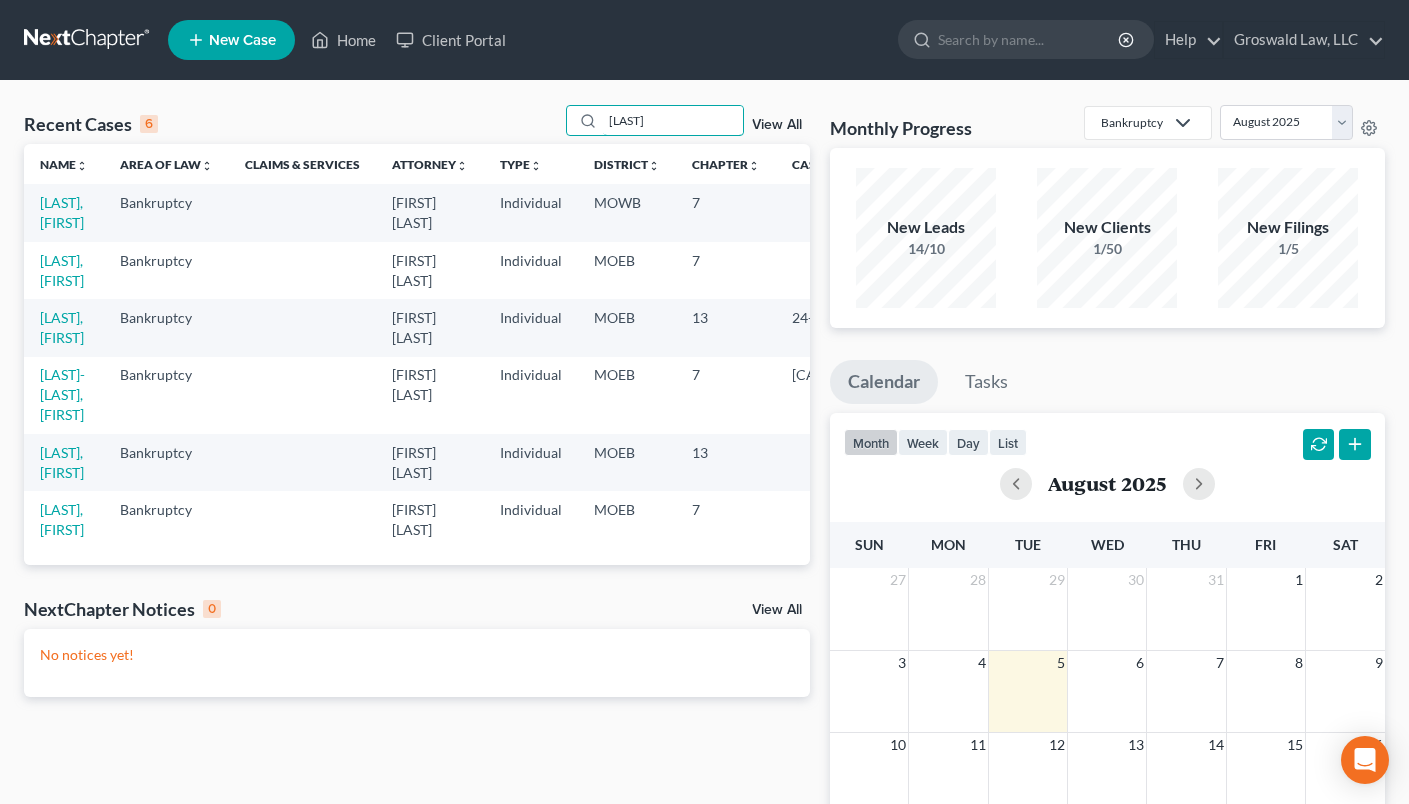 type on "[LAST]" 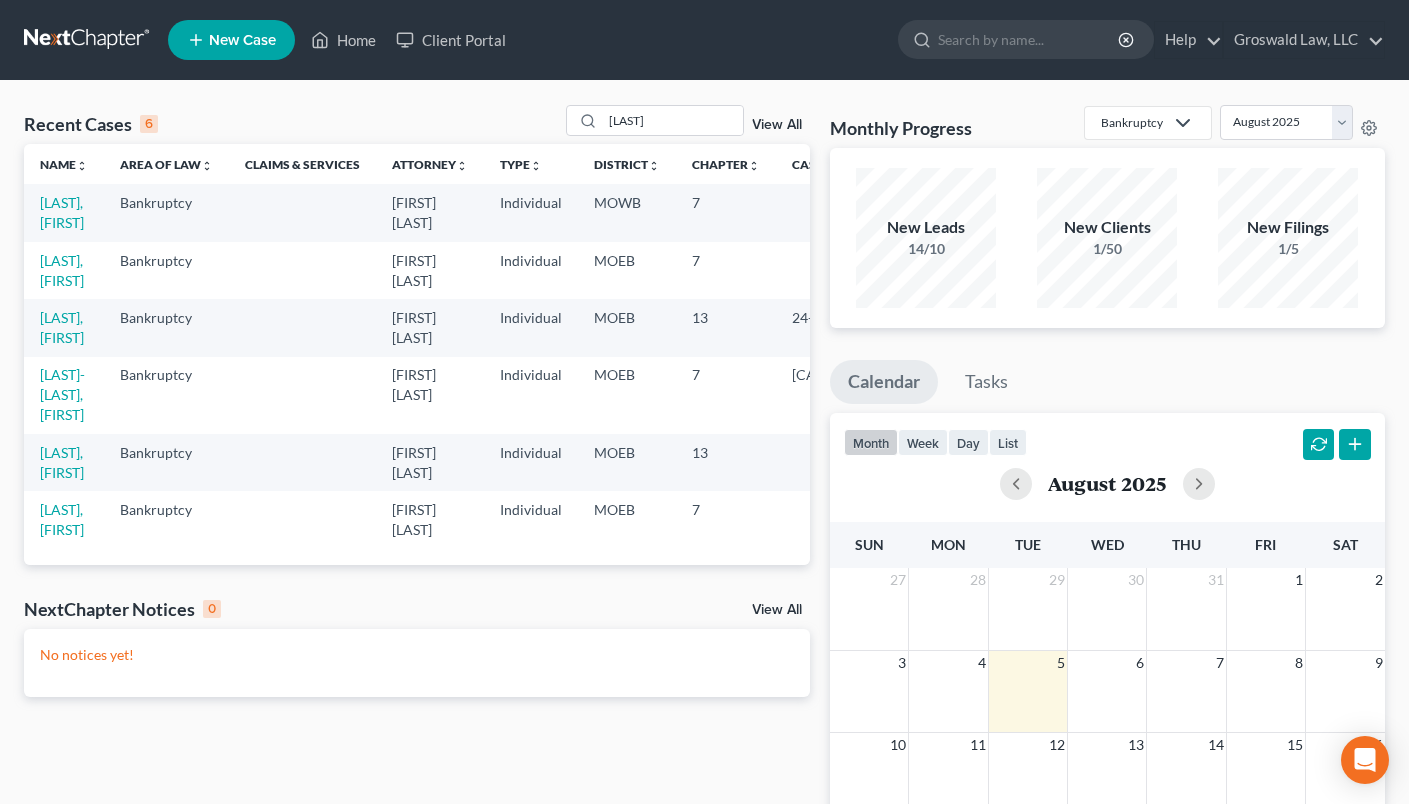 click on "[LAST], [FIRST]" at bounding box center (64, 212) 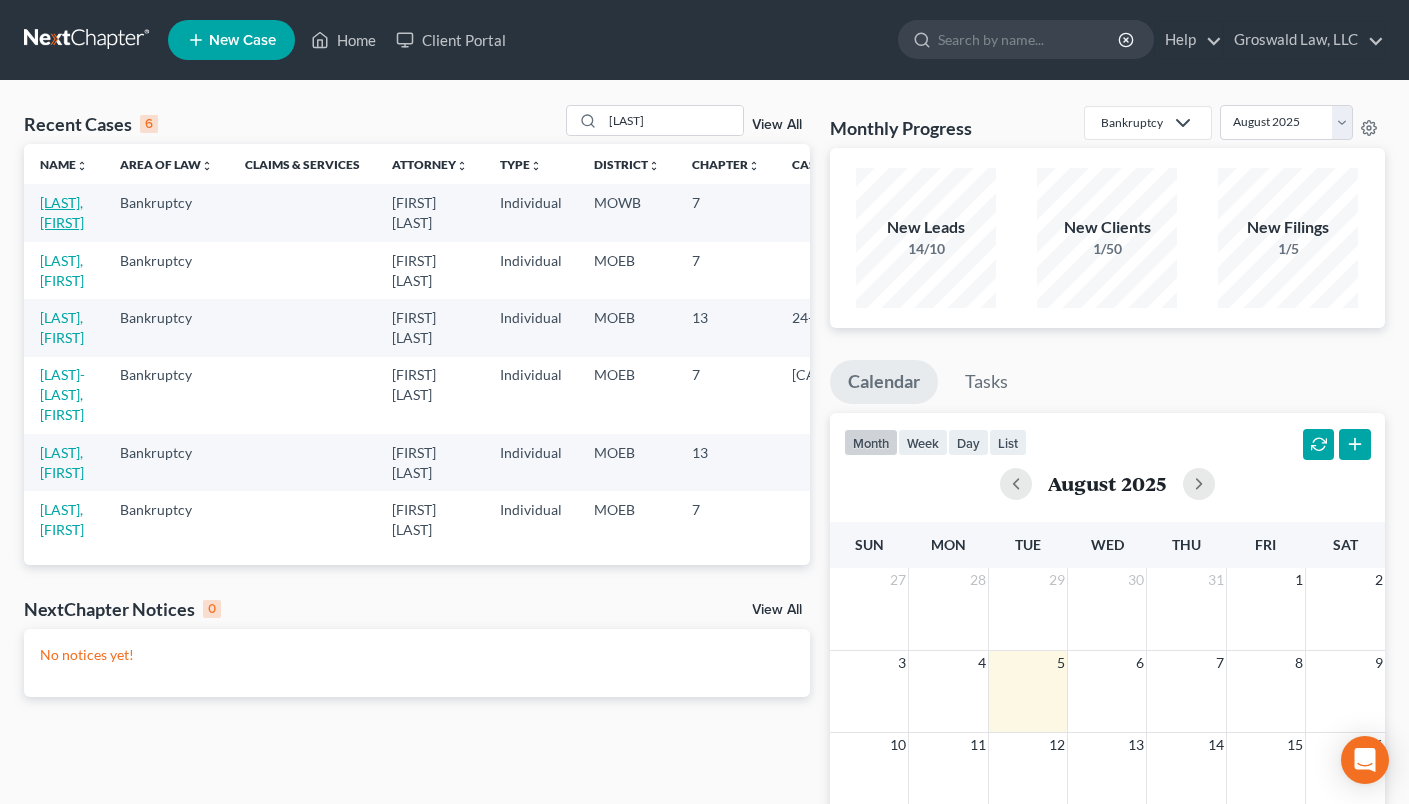 click on "[LAST], [FIRST]" at bounding box center [62, 212] 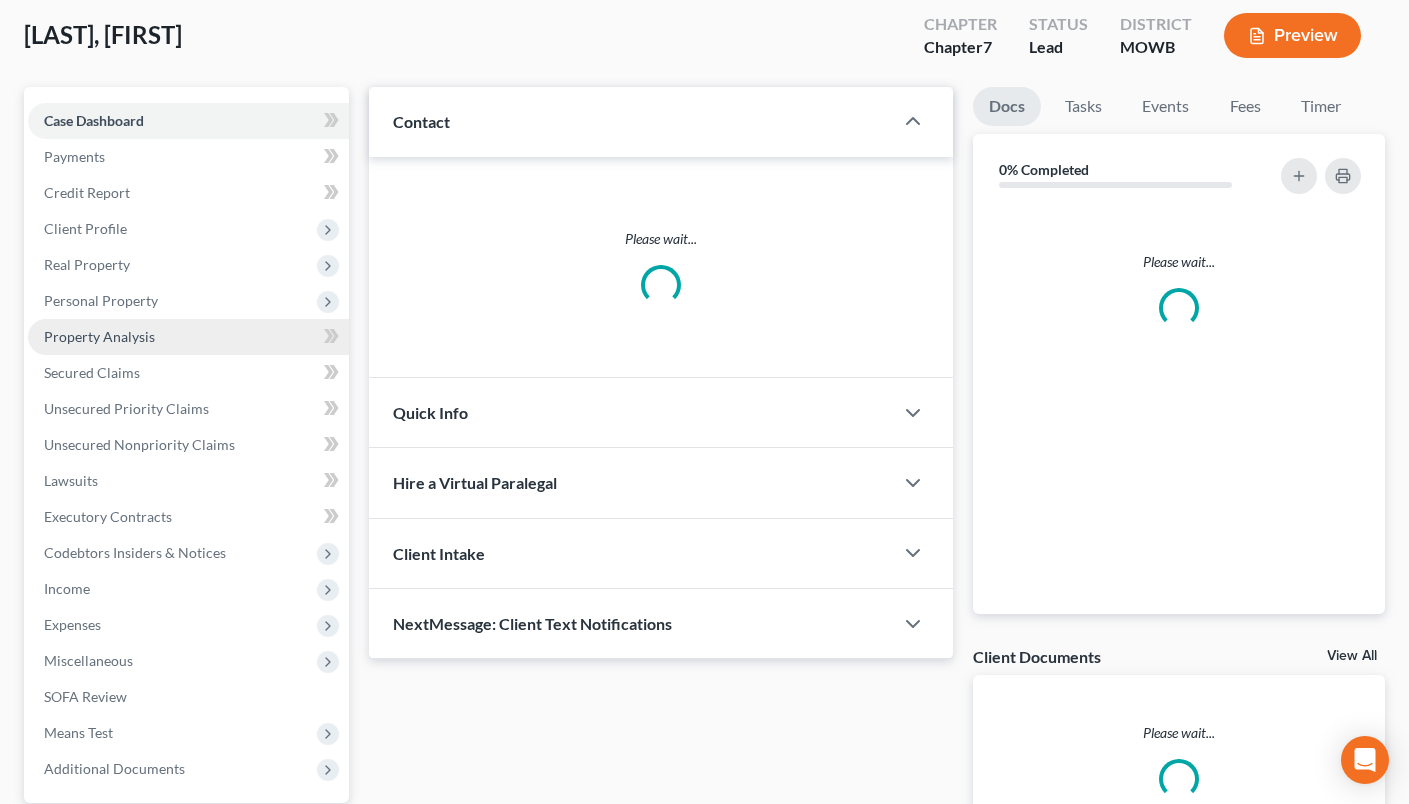 scroll, scrollTop: 295, scrollLeft: 0, axis: vertical 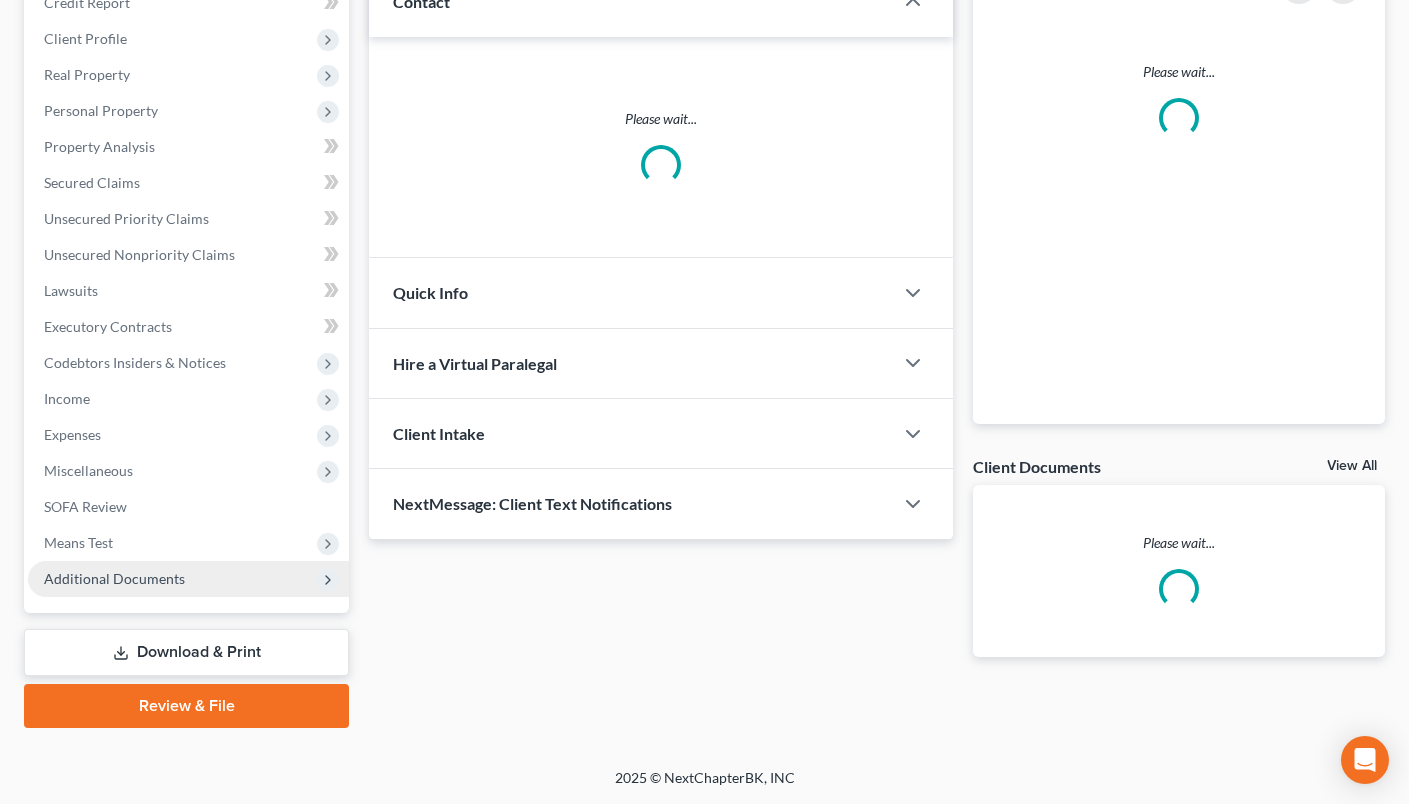 click on "Additional Documents" at bounding box center [114, 578] 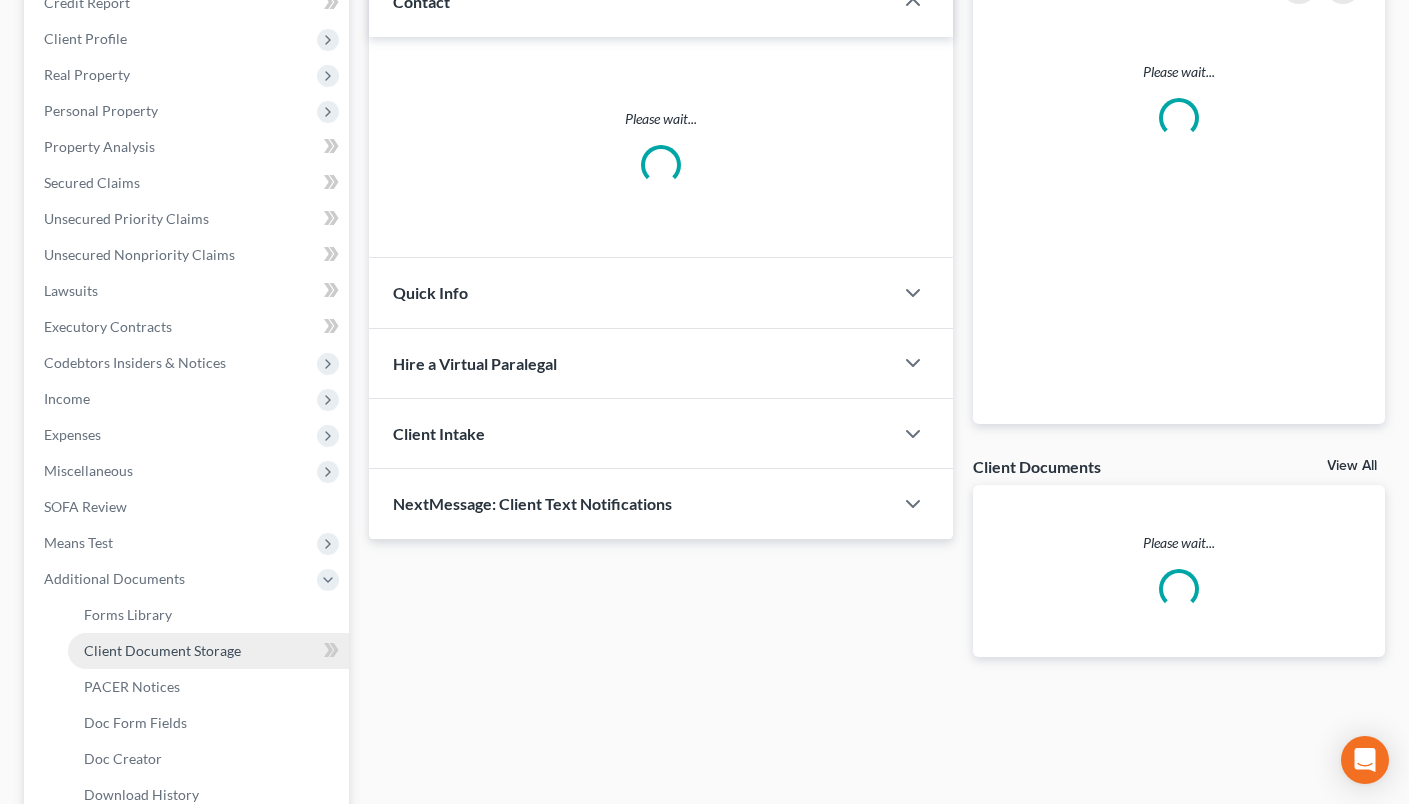 click on "Client Document Storage" at bounding box center (208, 651) 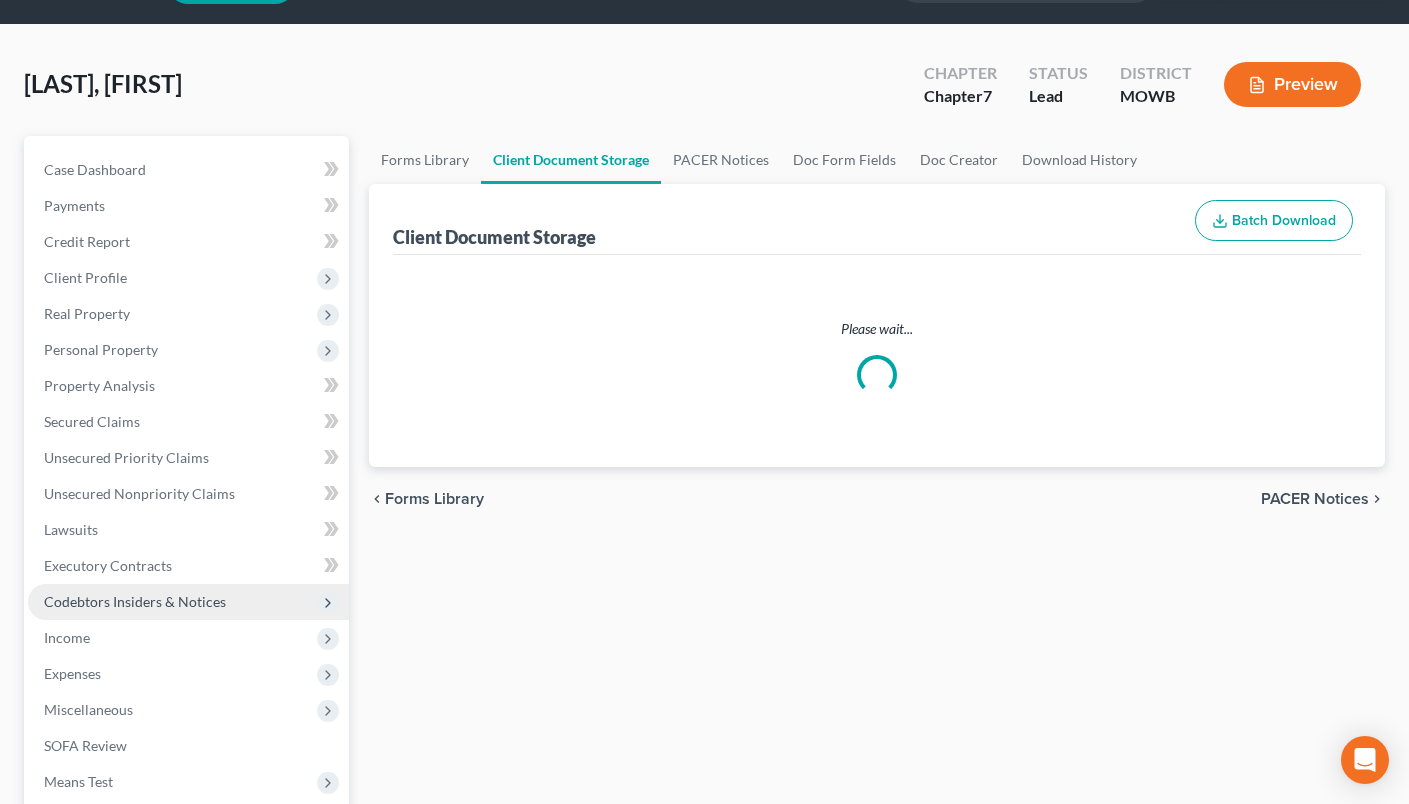 scroll, scrollTop: 0, scrollLeft: 0, axis: both 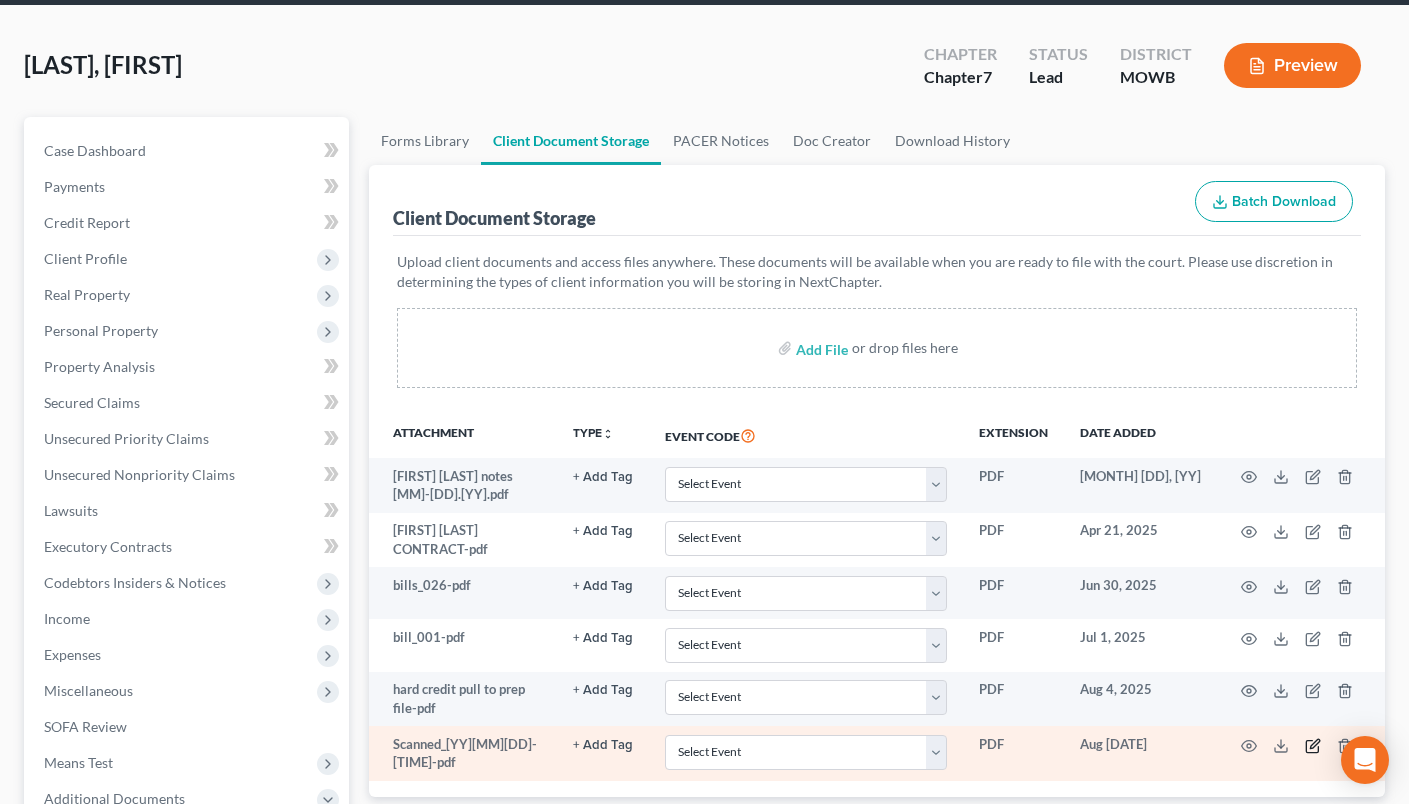 click 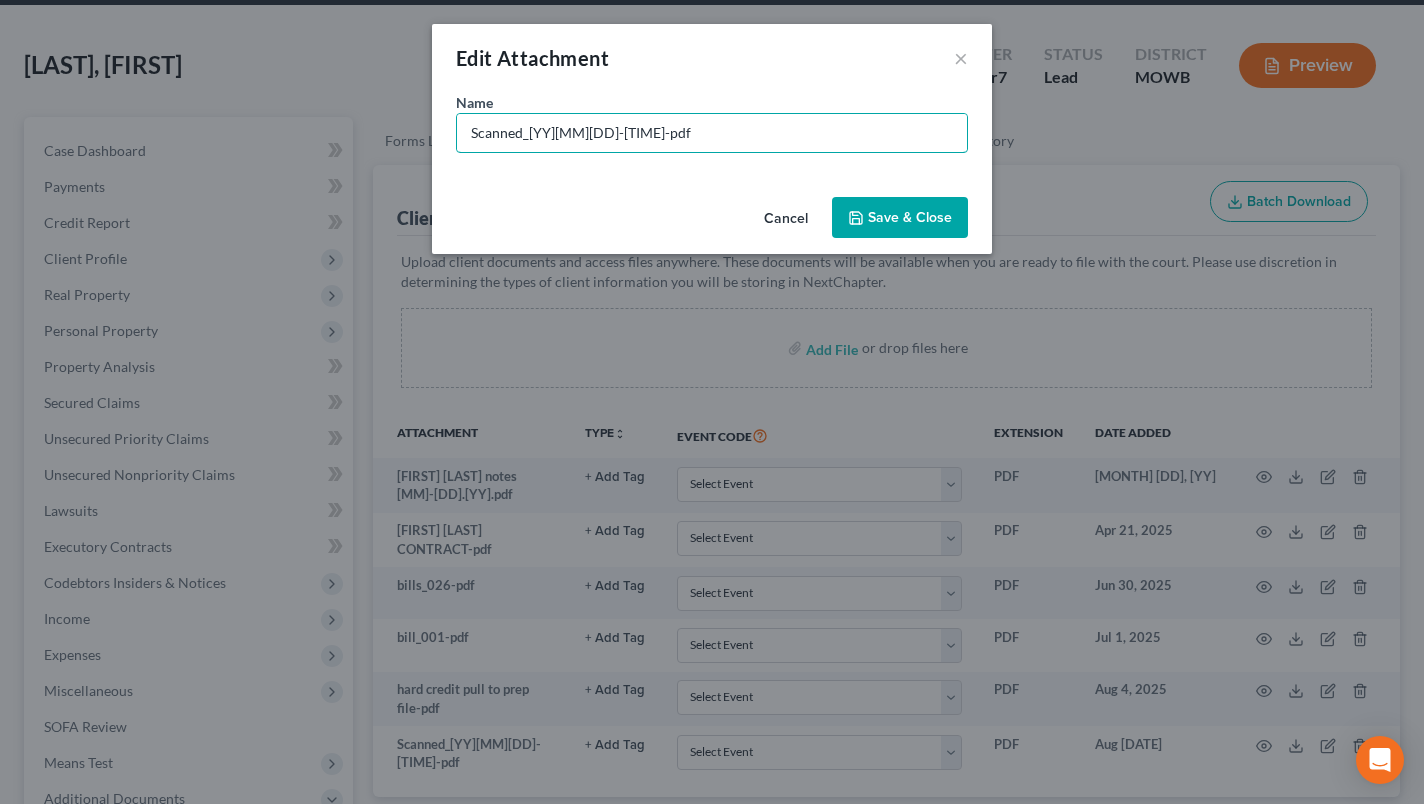 drag, startPoint x: 626, startPoint y: 127, endPoint x: 429, endPoint y: 13, distance: 227.60712 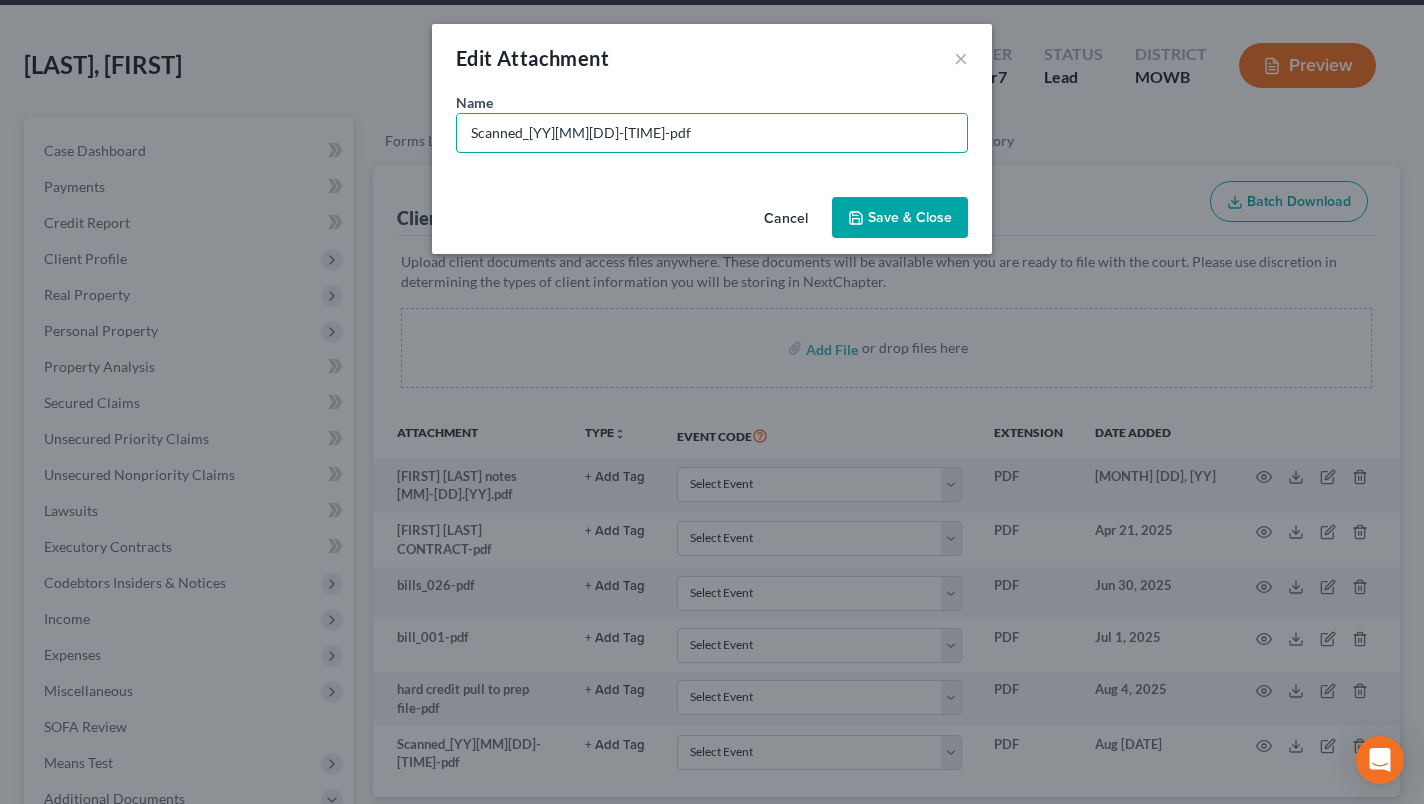 click on "Edit Attachment ×
Name
*
Scanned_20250805-1633-pdf Cancel Save & Close" at bounding box center (712, 402) 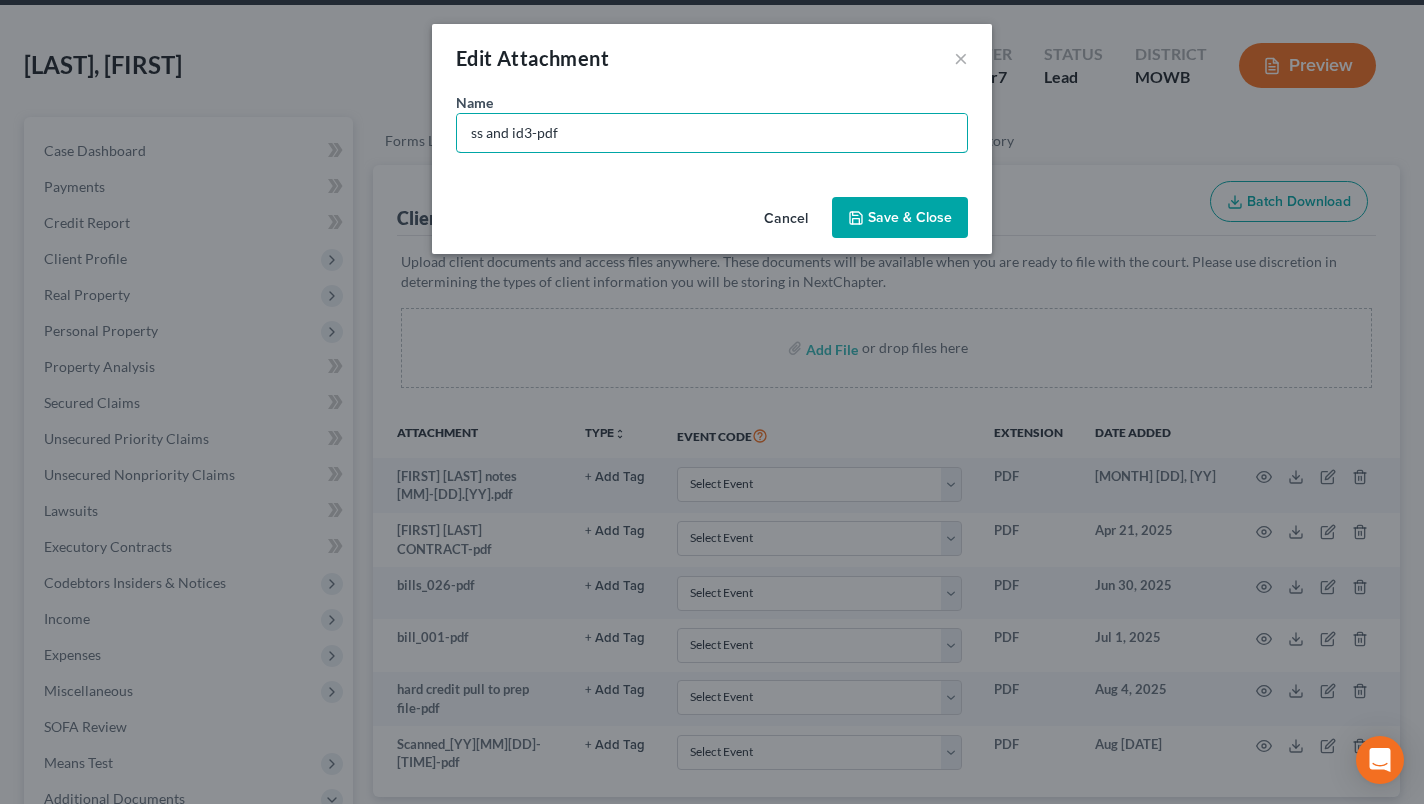 type on "ss and id3-pdf" 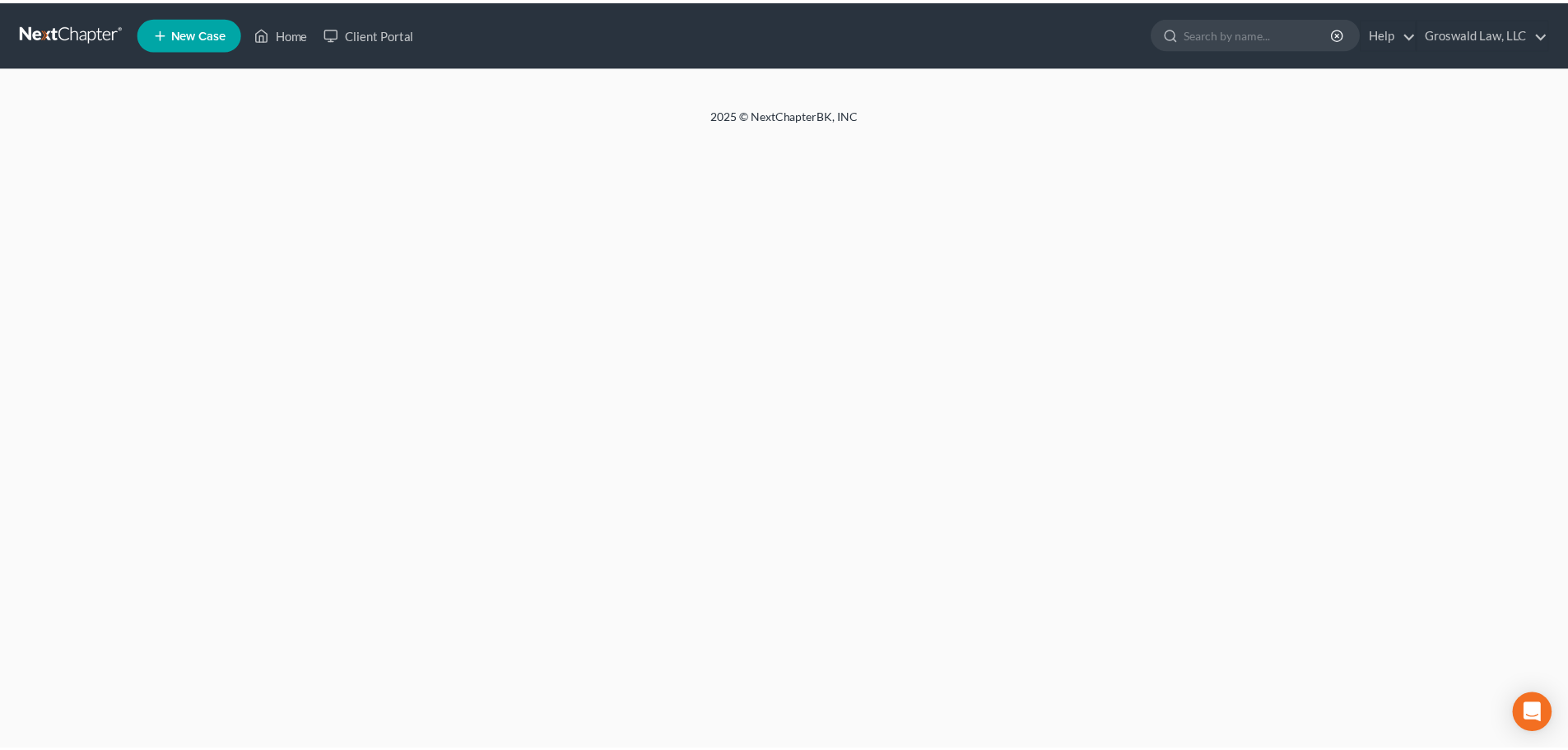 scroll, scrollTop: 0, scrollLeft: 0, axis: both 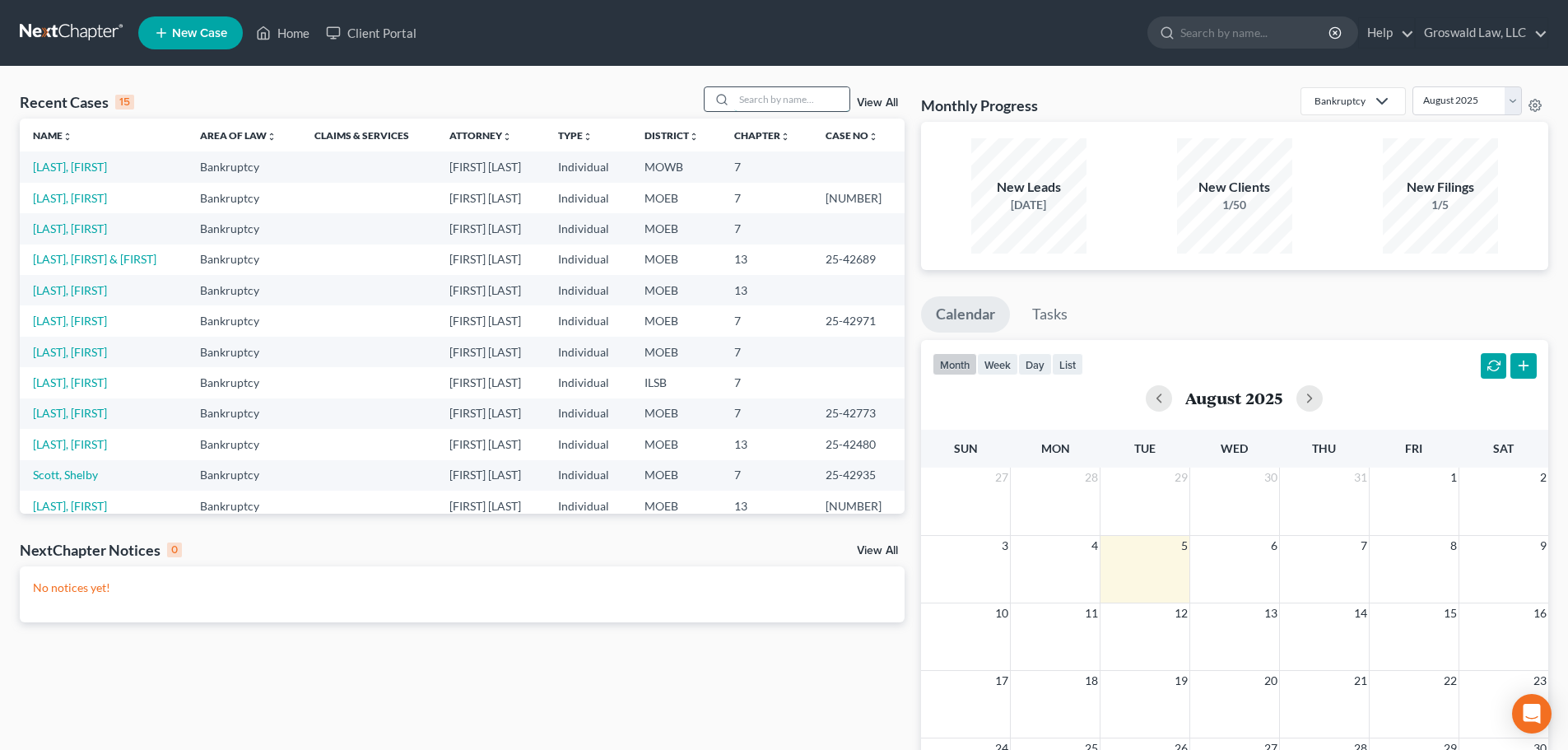 click at bounding box center [792, 99] 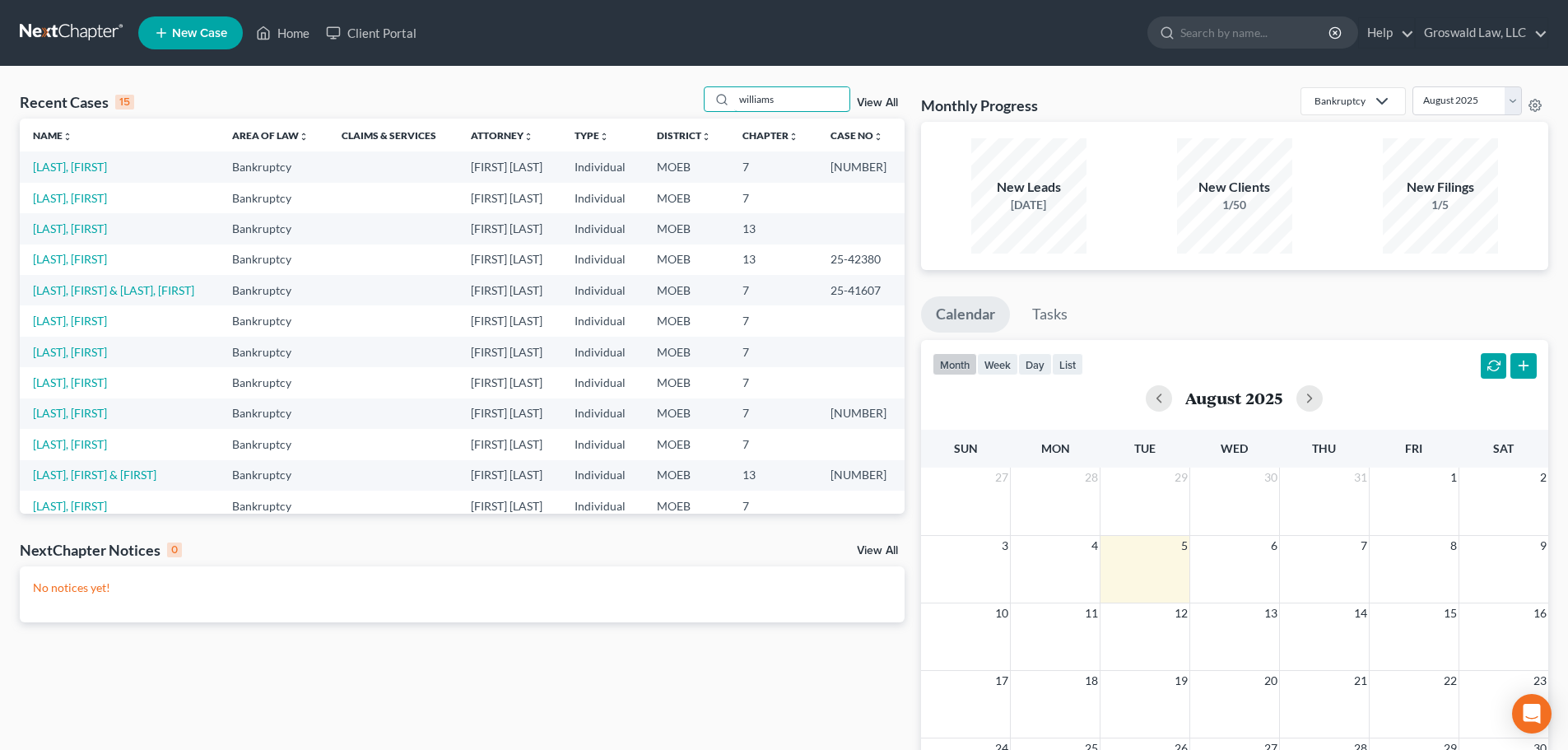 type on "williams" 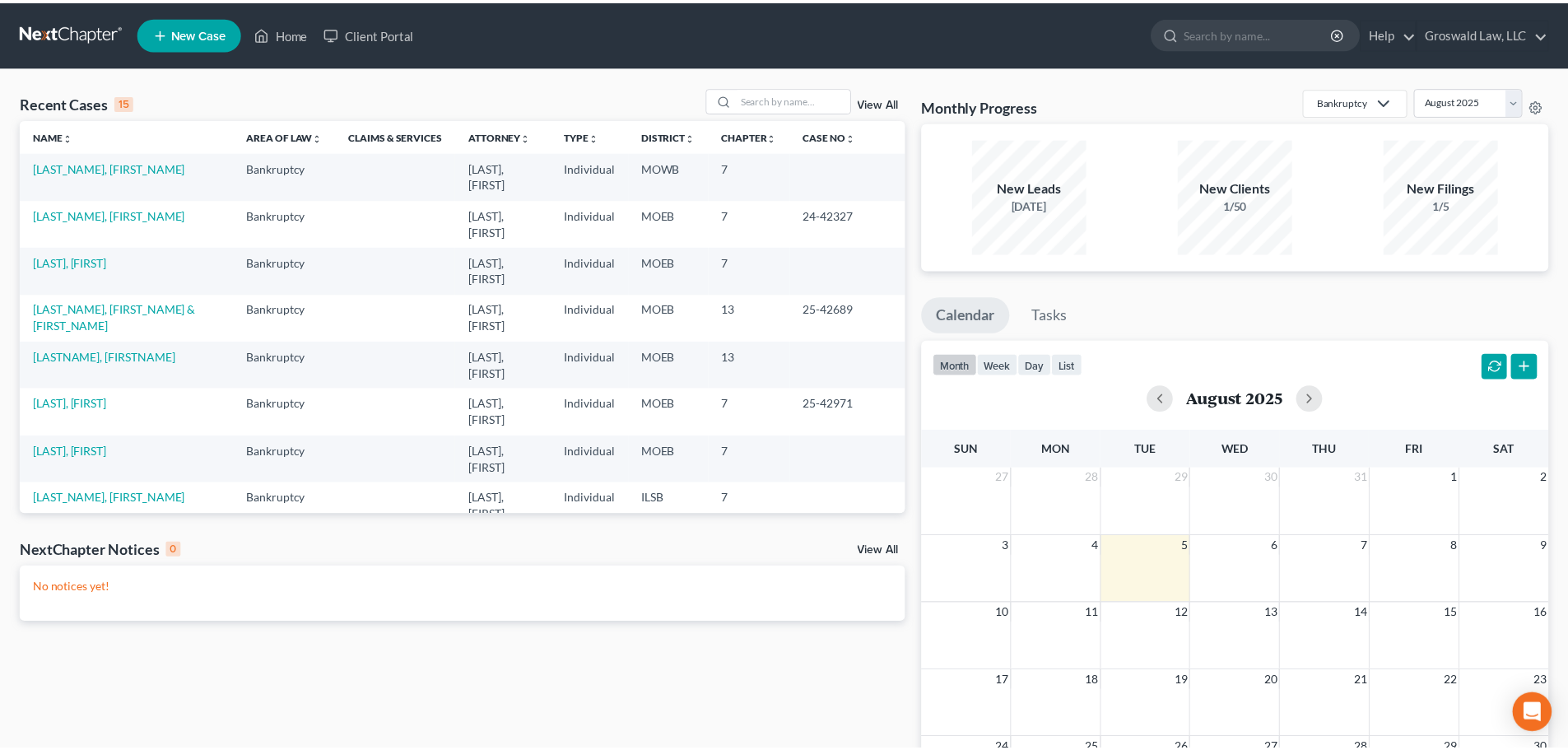 scroll, scrollTop: 0, scrollLeft: 0, axis: both 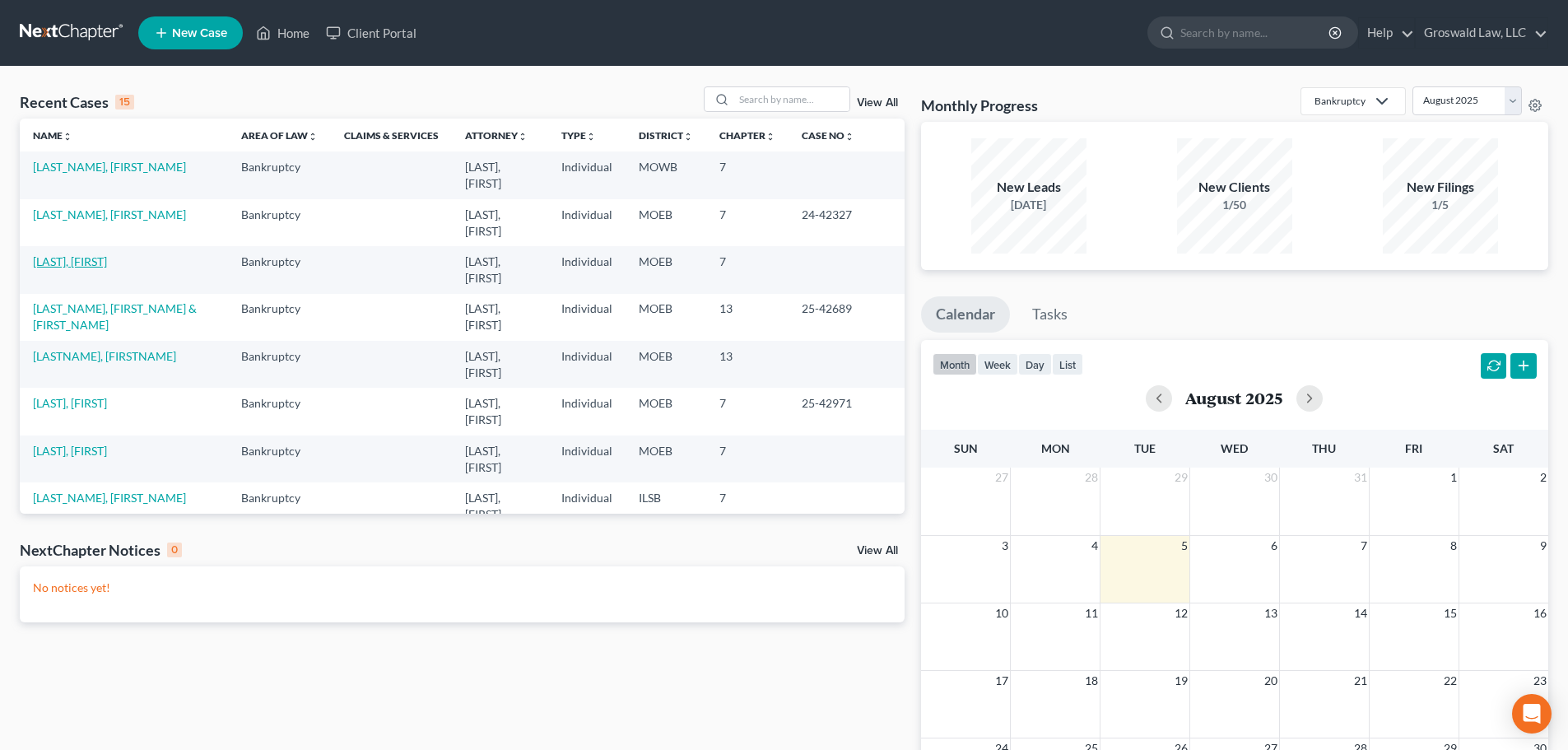click on "[LAST], [FIRST]" at bounding box center (70, 261) 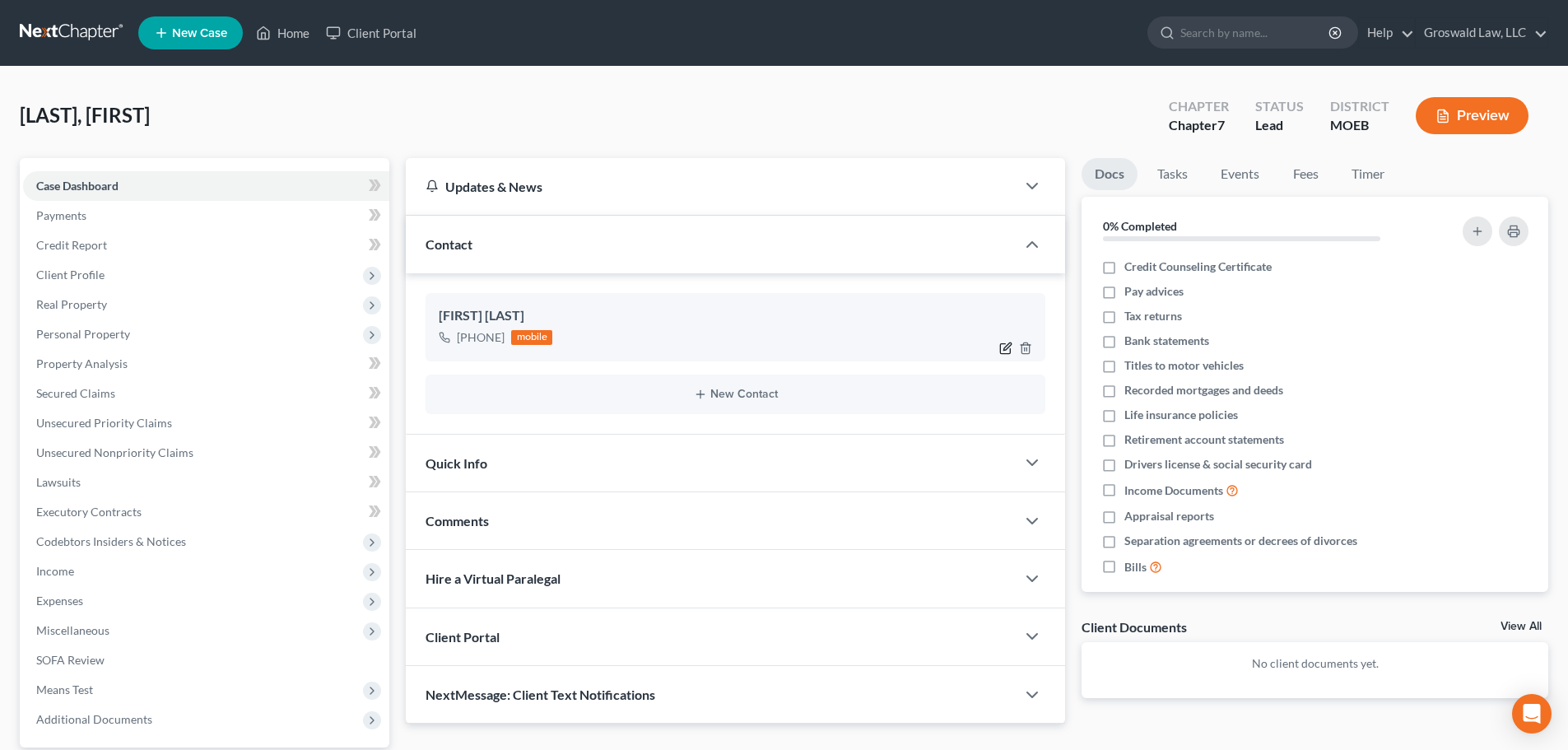 click 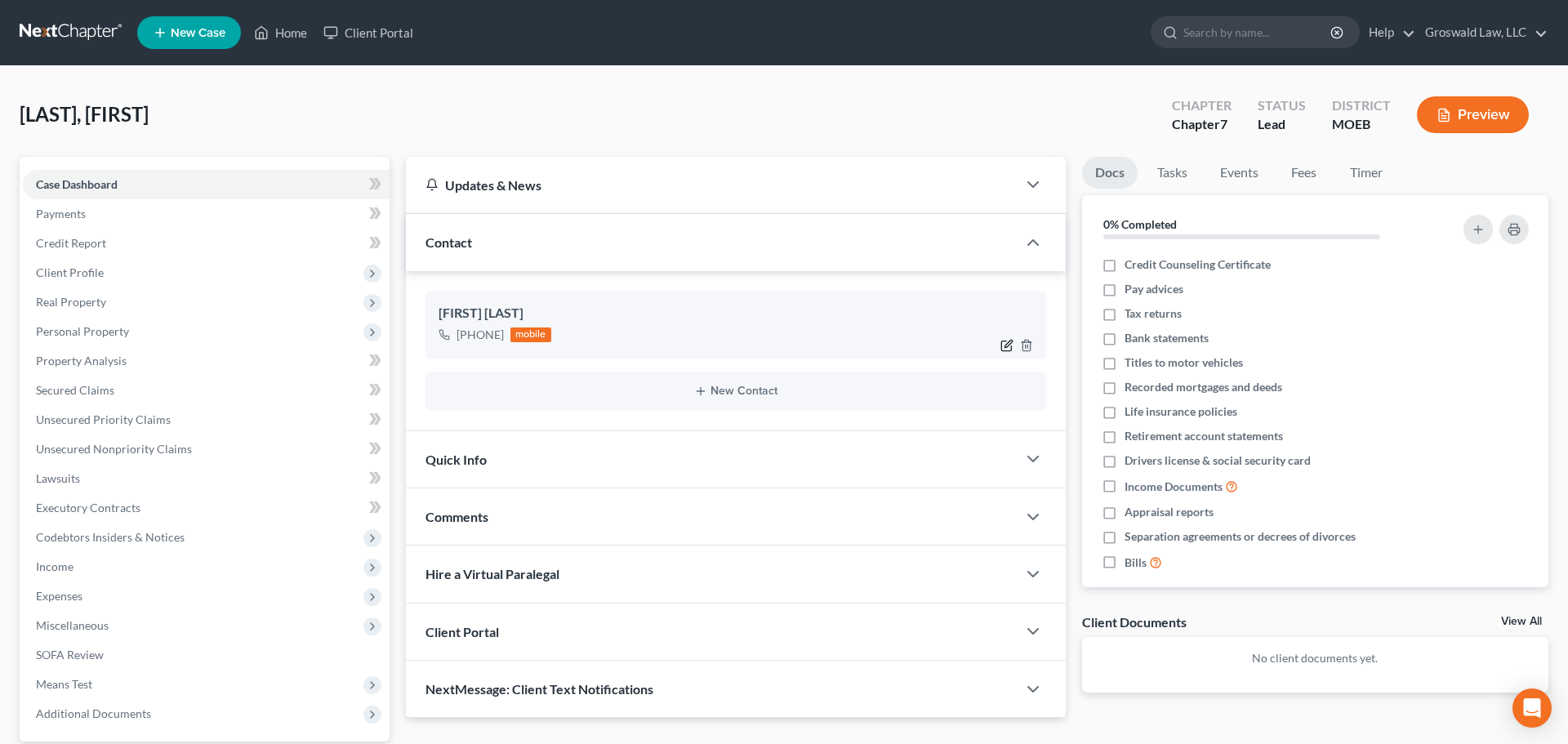 select on "0" 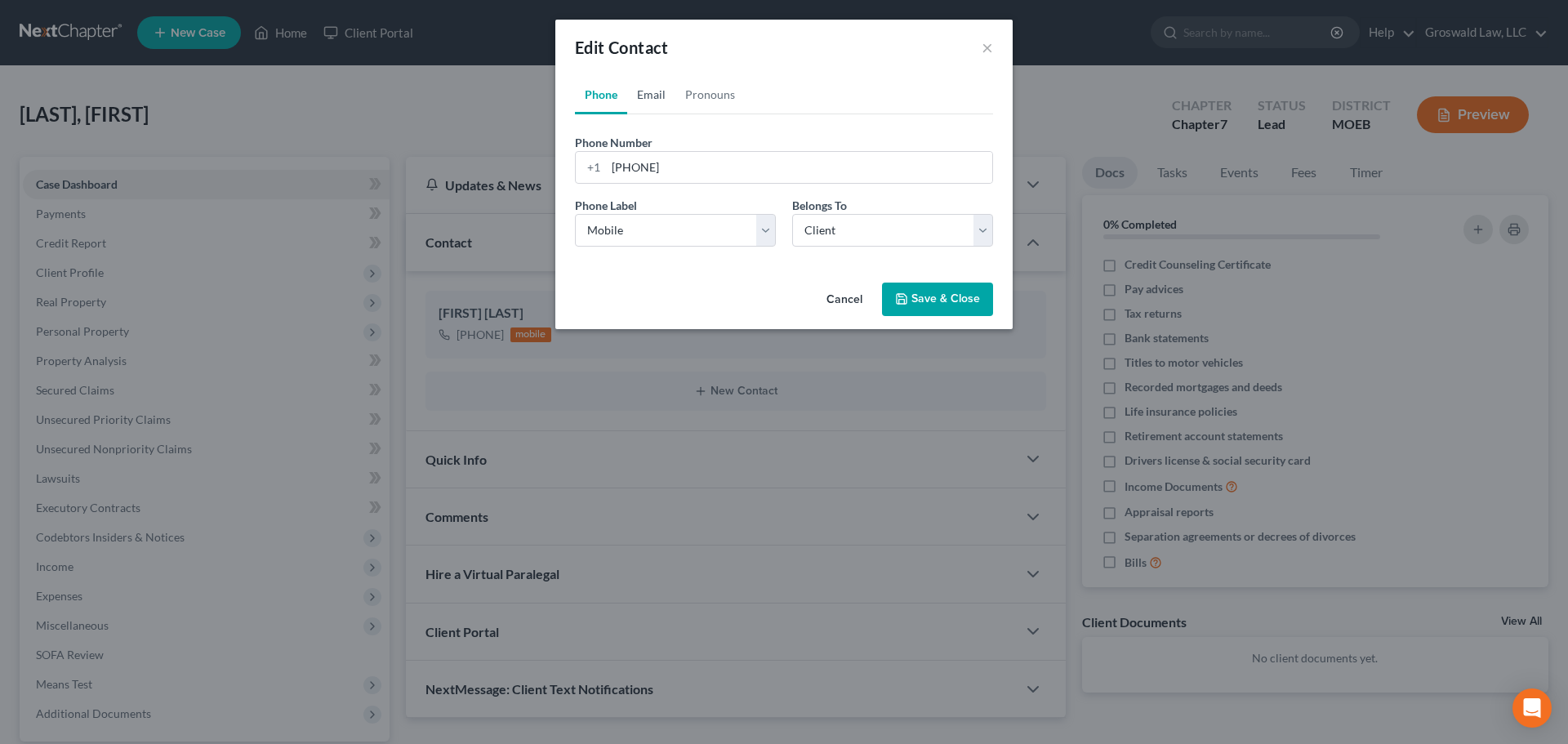 click on "Email" at bounding box center [651, 95] 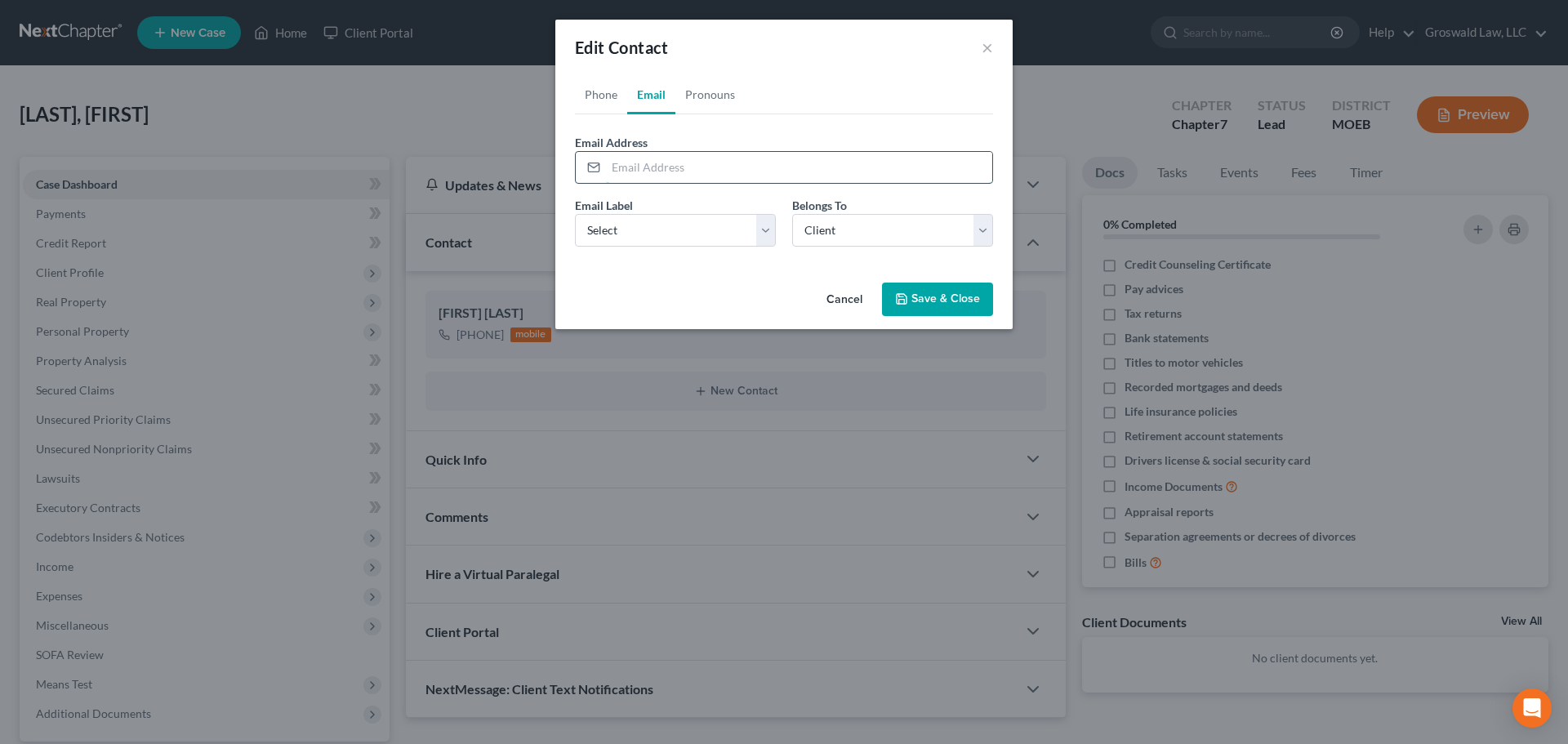 click at bounding box center (799, 167) 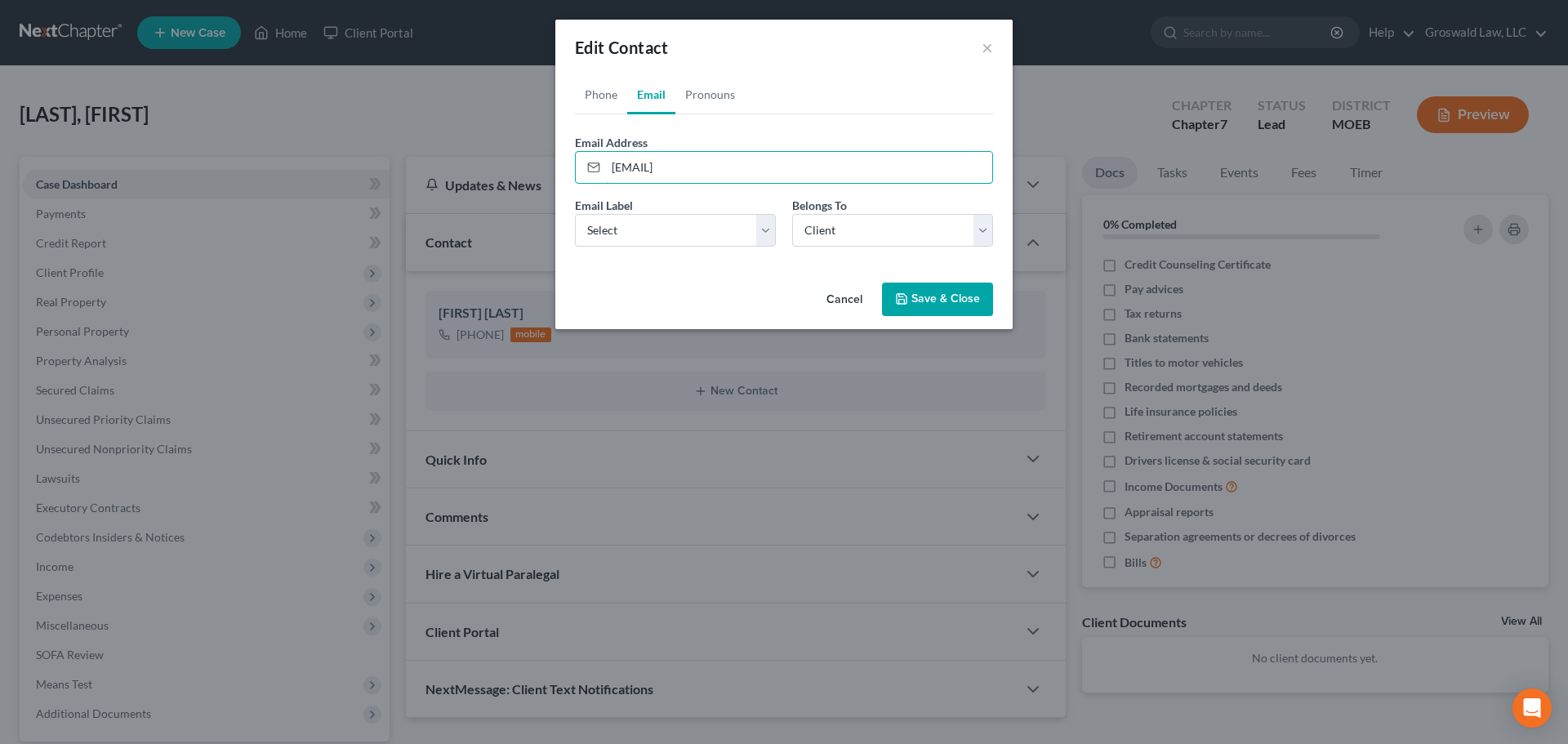 type on "lockhart.chantelle11@gmail.com" 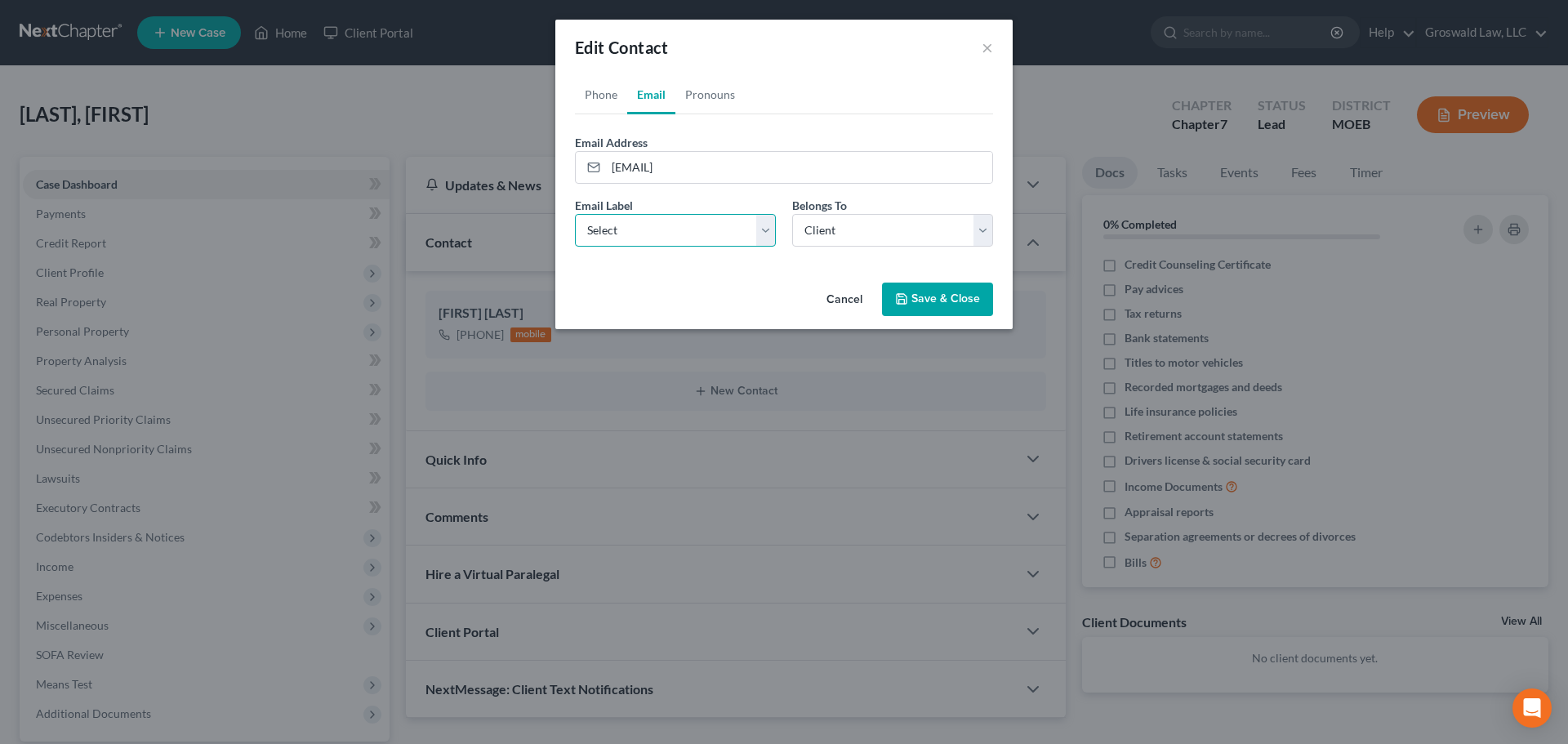 select on "0" 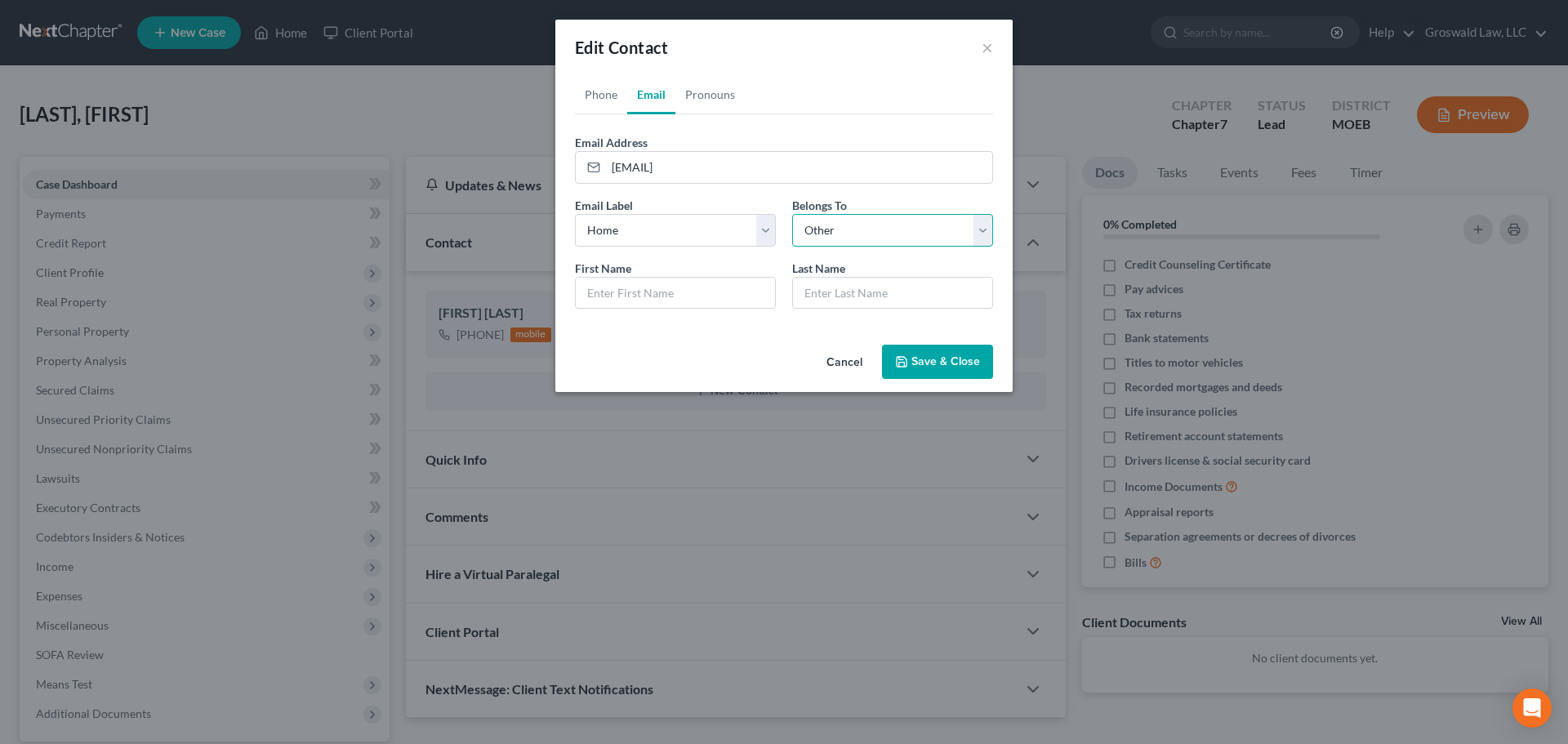 select on "0" 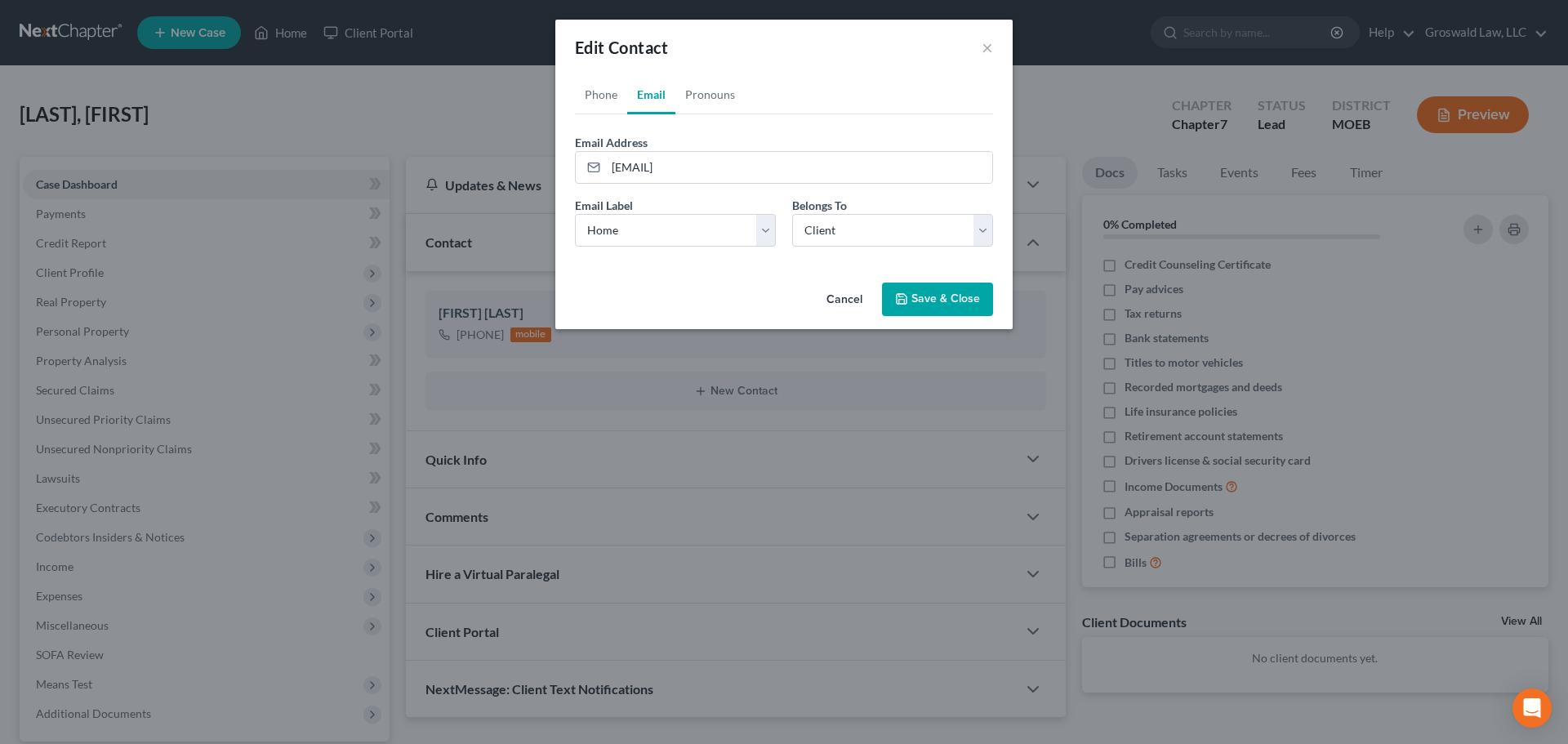 click on "Save & Close" at bounding box center [938, 300] 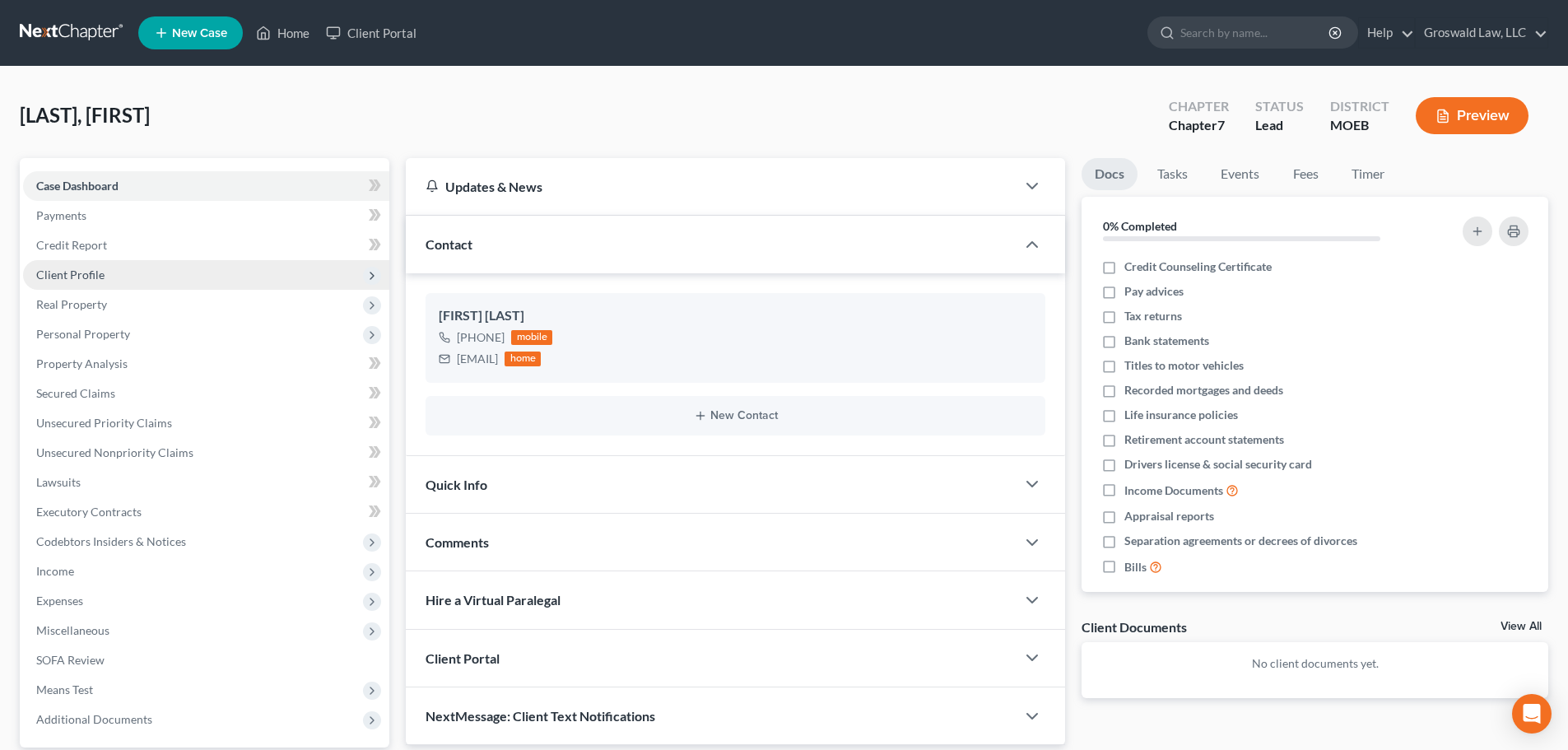 click on "Client Profile" at bounding box center [206, 275] 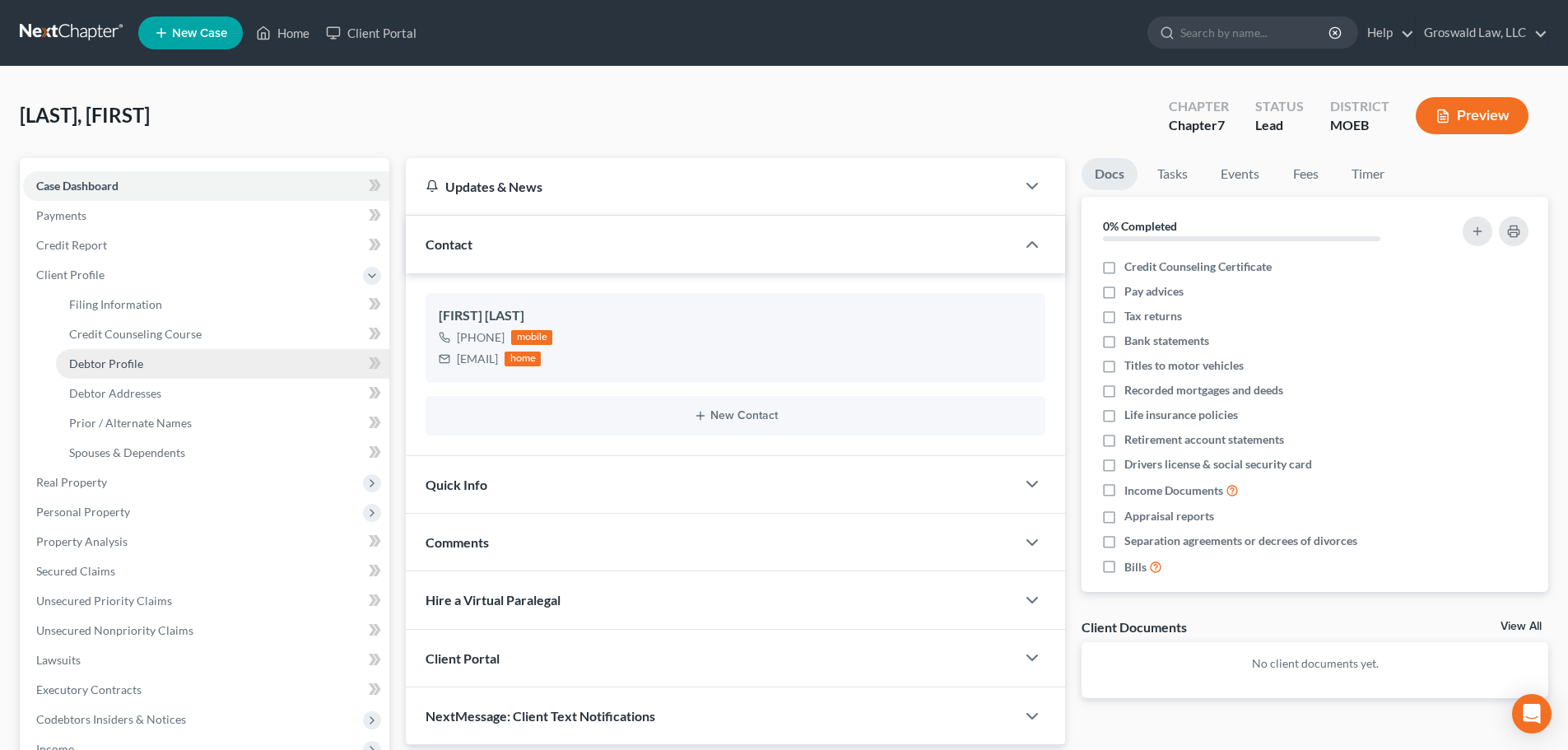 click on "Debtor Profile" at bounding box center (106, 363) 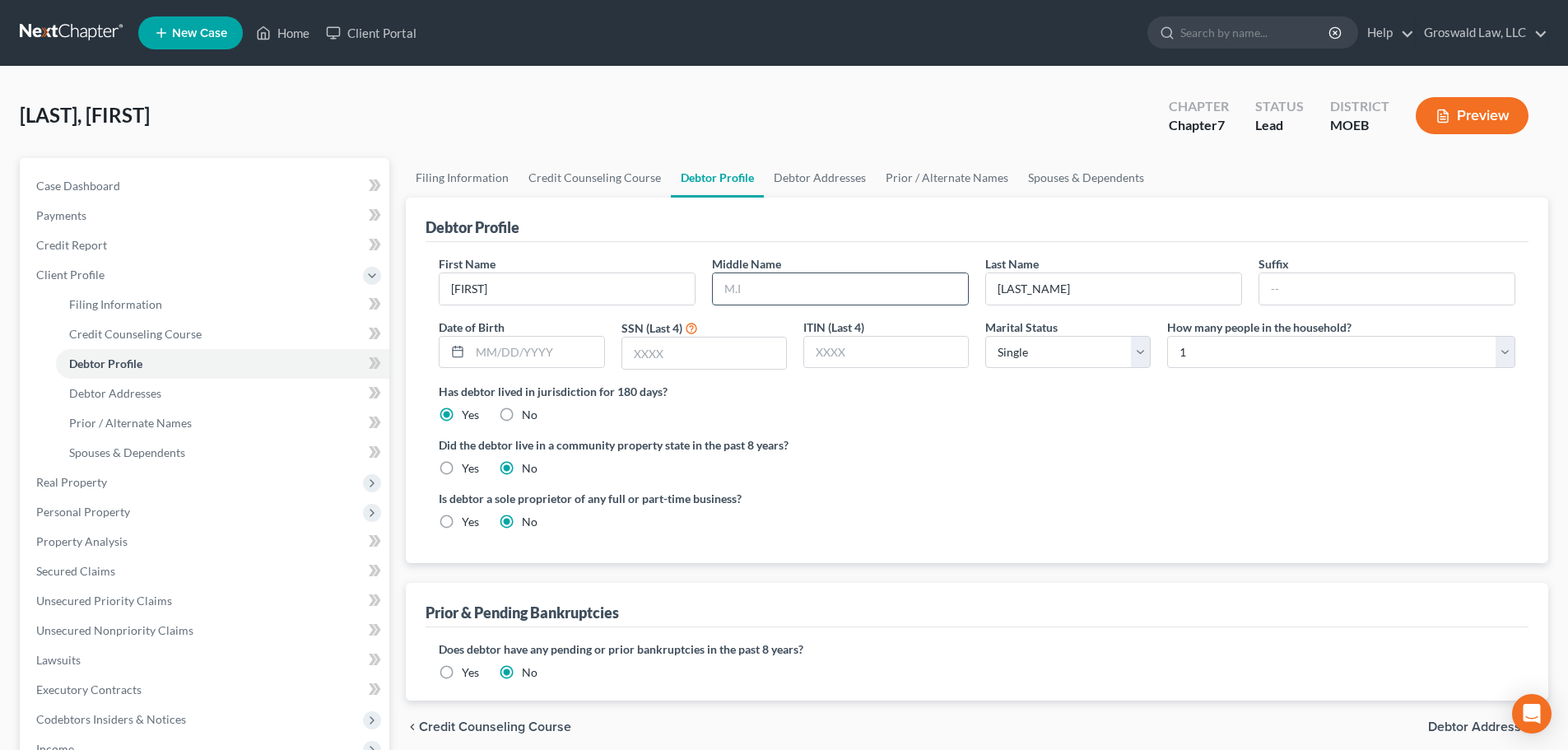 click at bounding box center [840, 289] 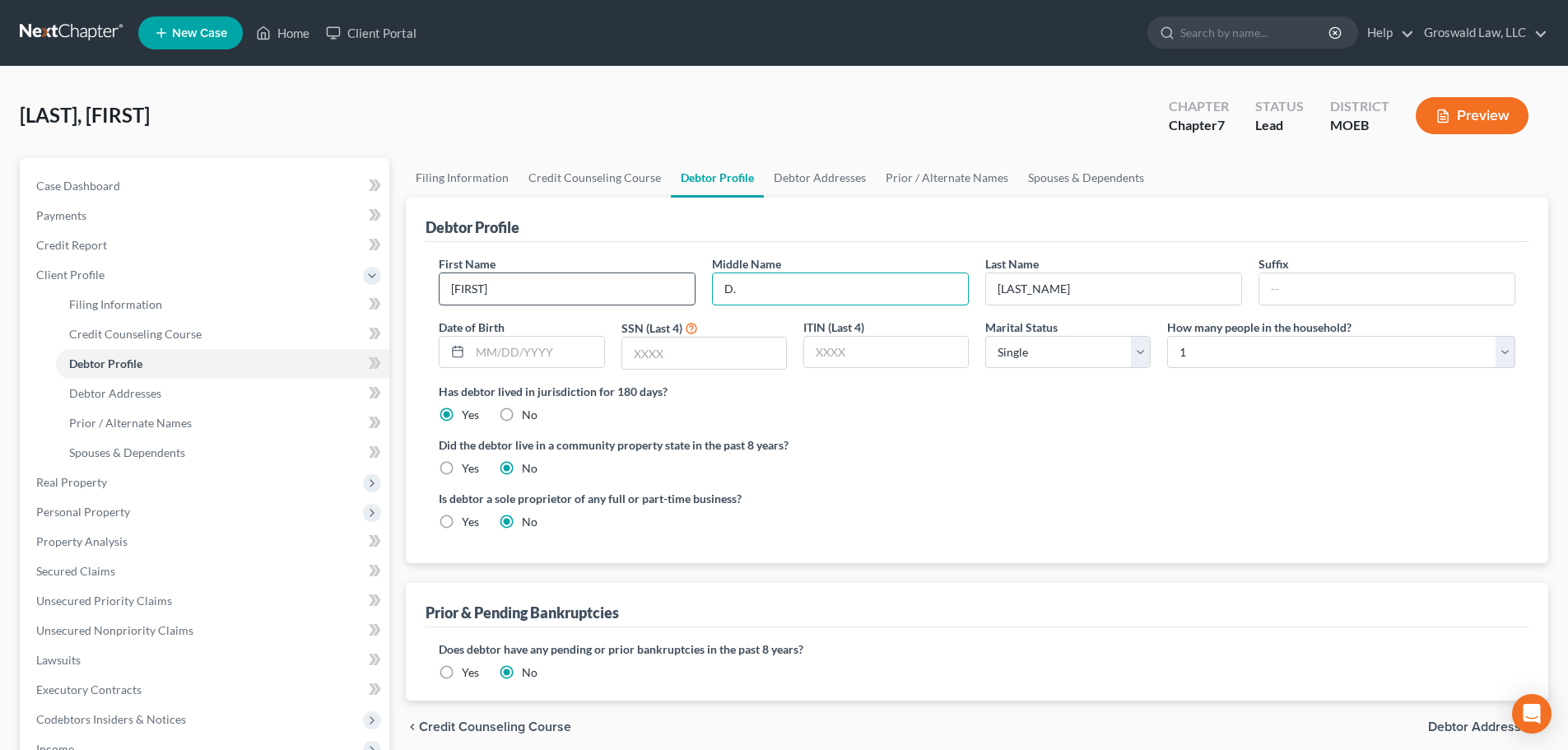 type on "D." 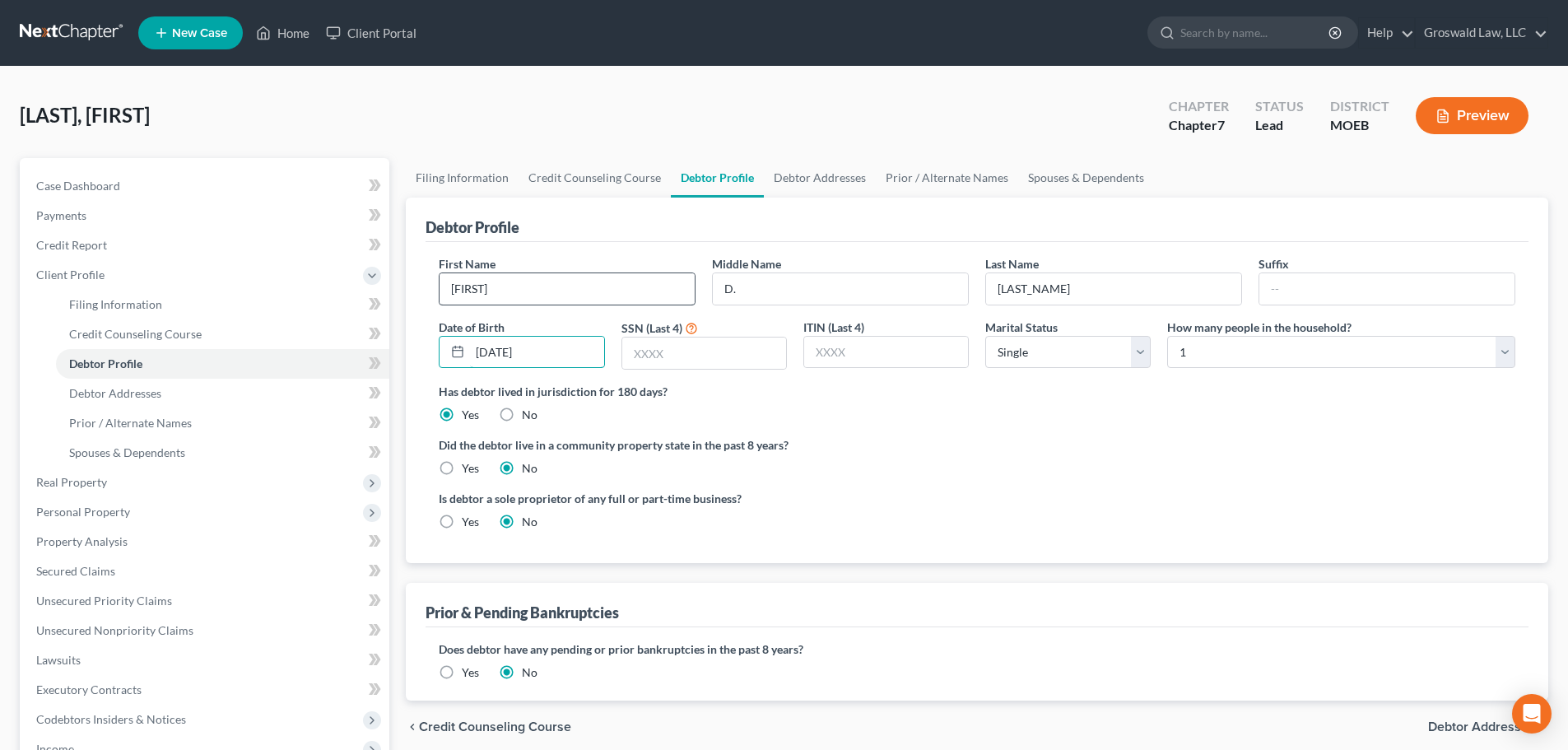 type on "11/21/1967" 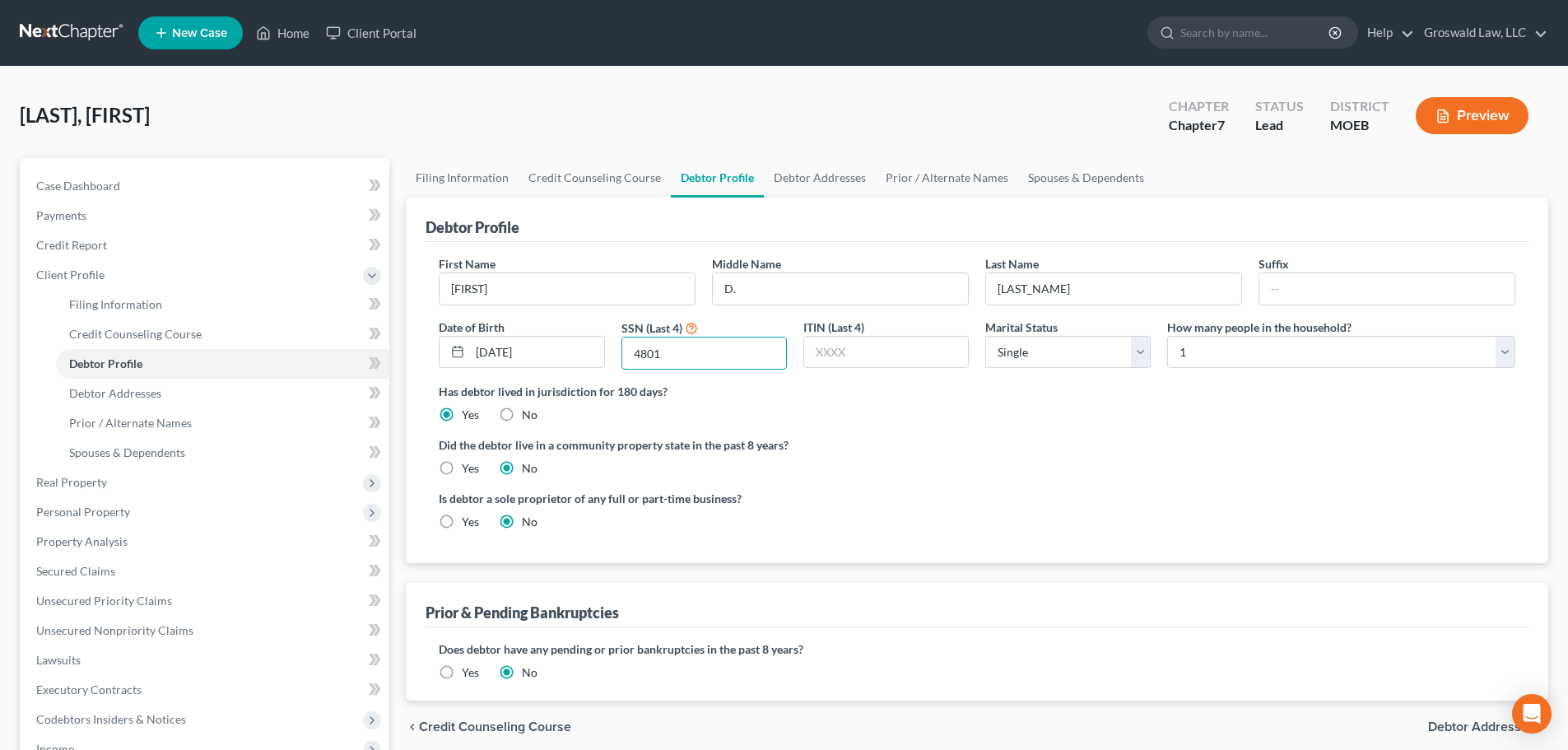 type on "4801" 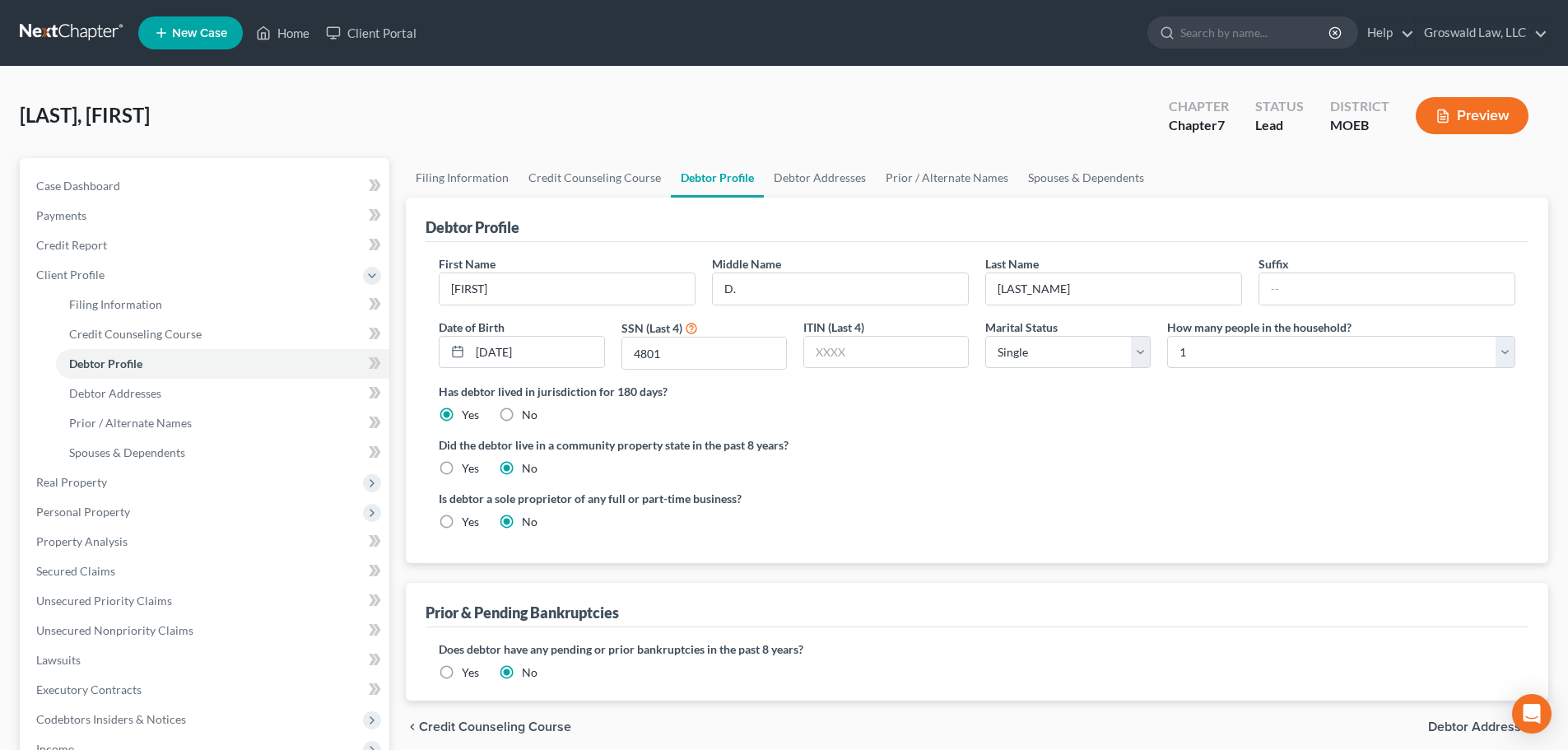 click on "Debtor Profile" at bounding box center [977, 220] 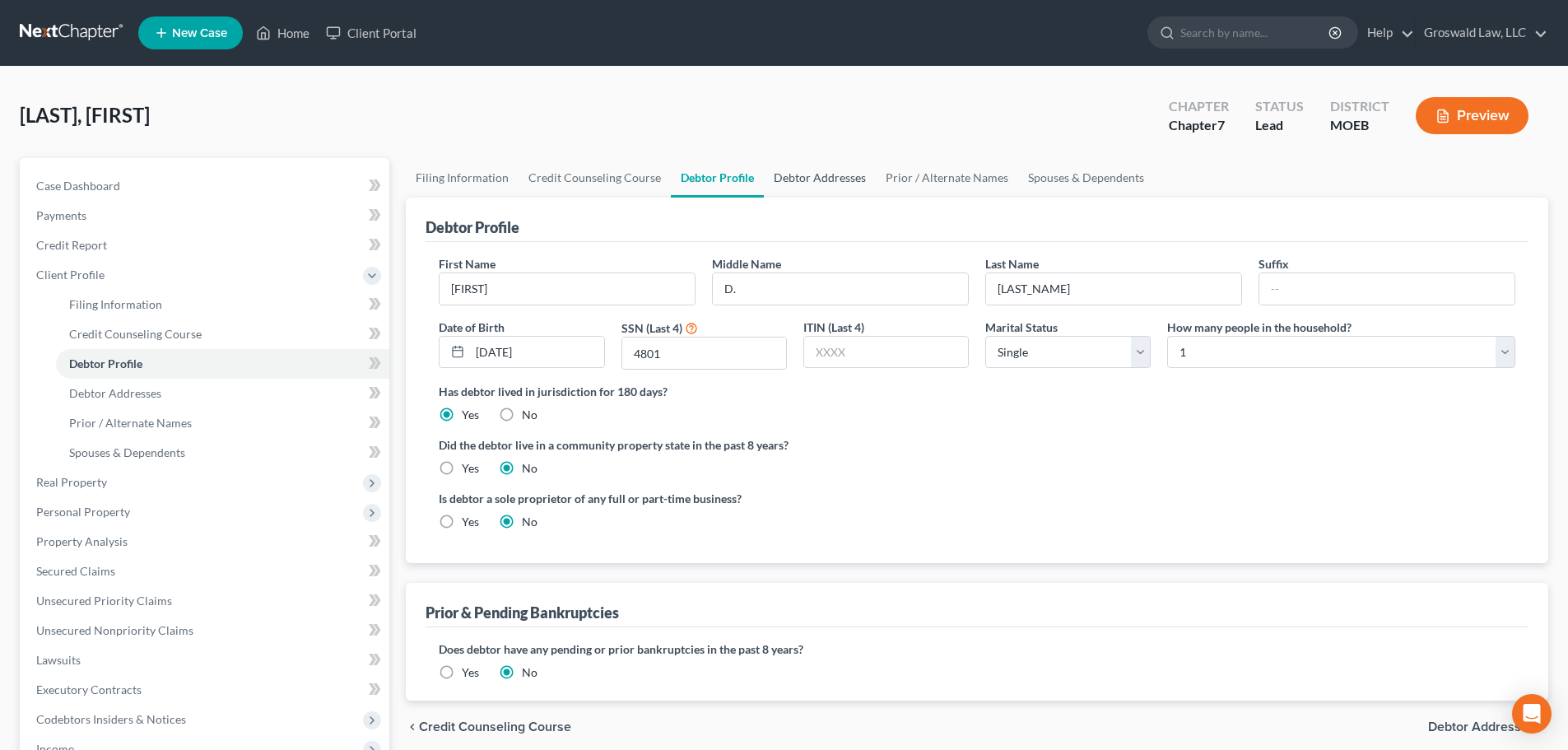 click on "Debtor Addresses" at bounding box center [820, 178] 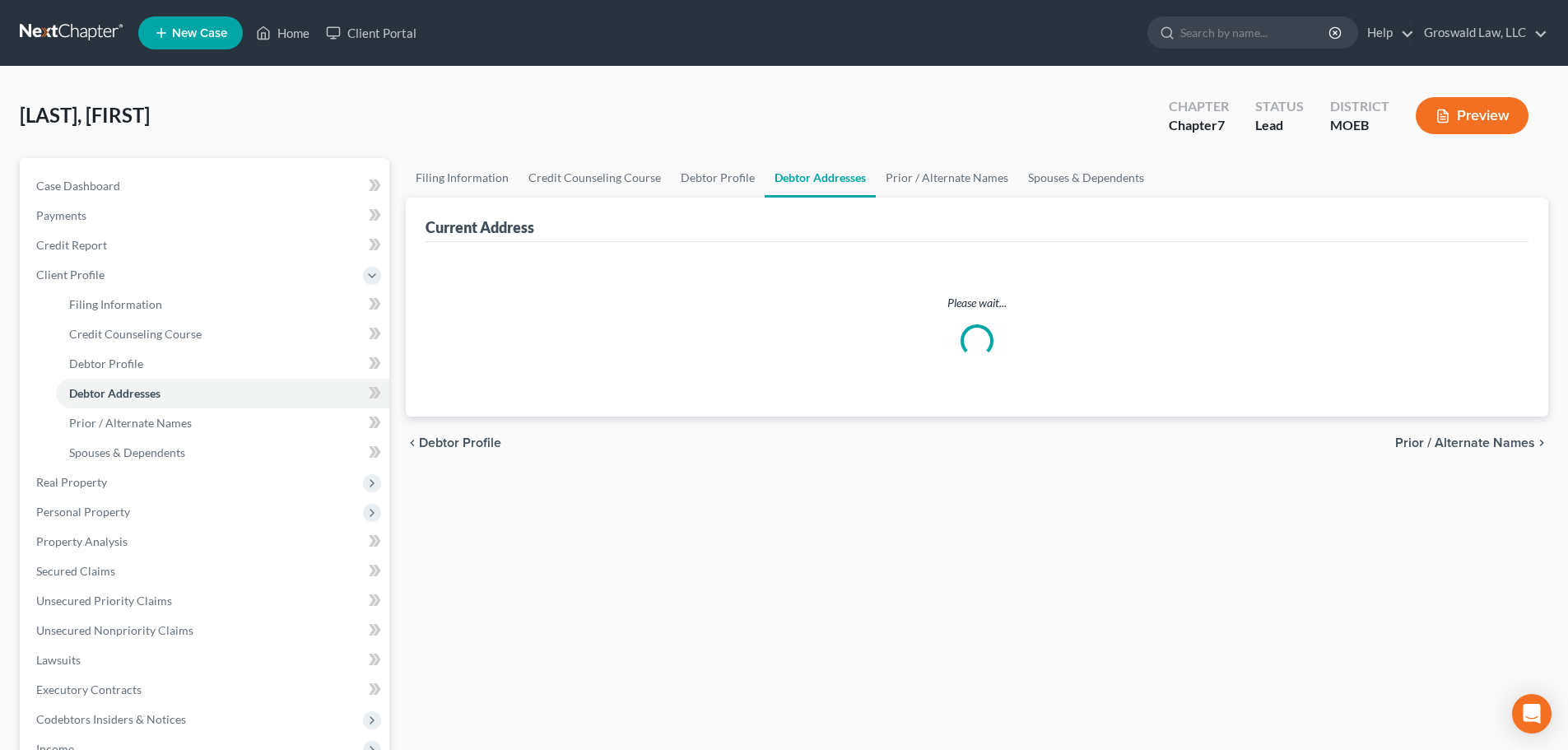 select on "0" 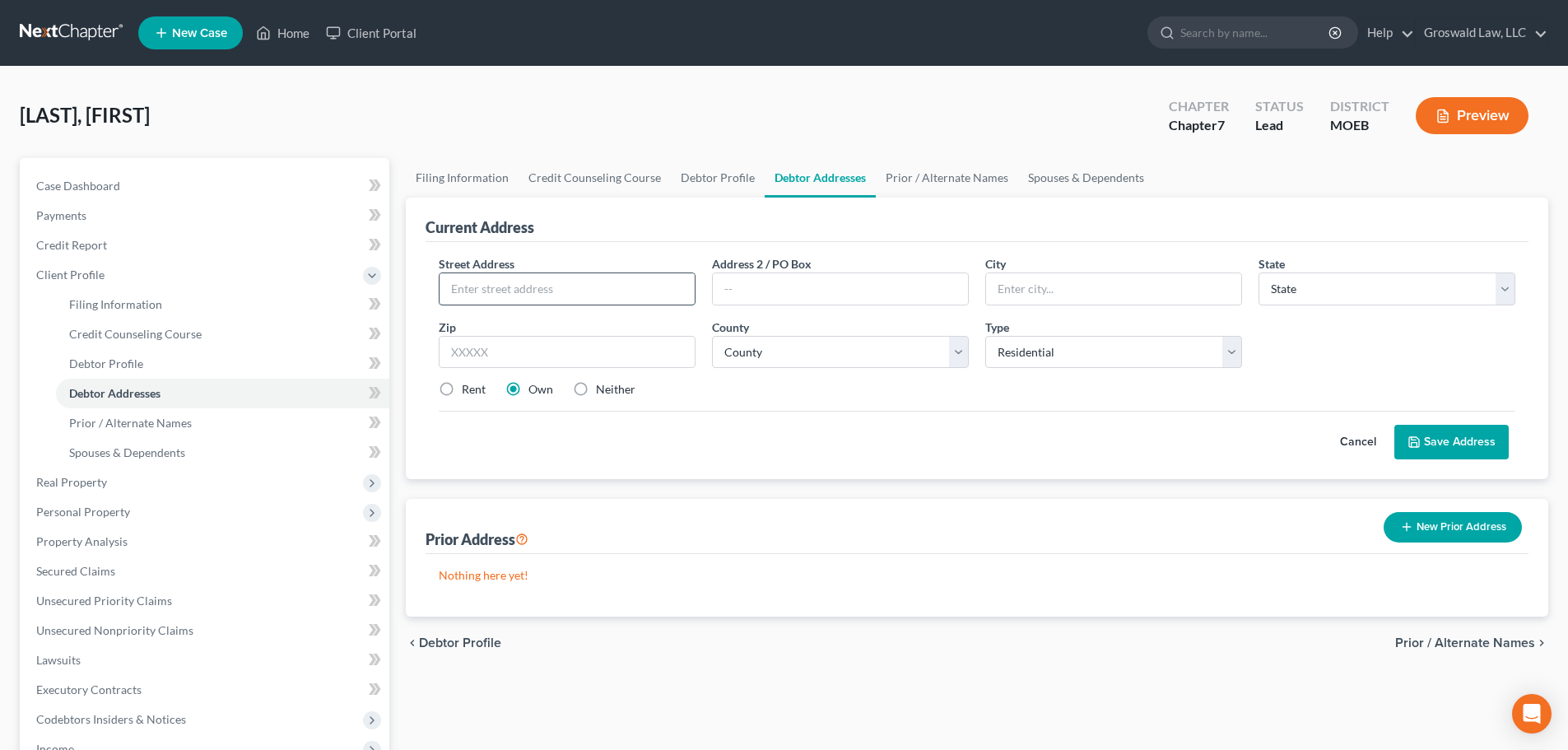 click at bounding box center (567, 289) 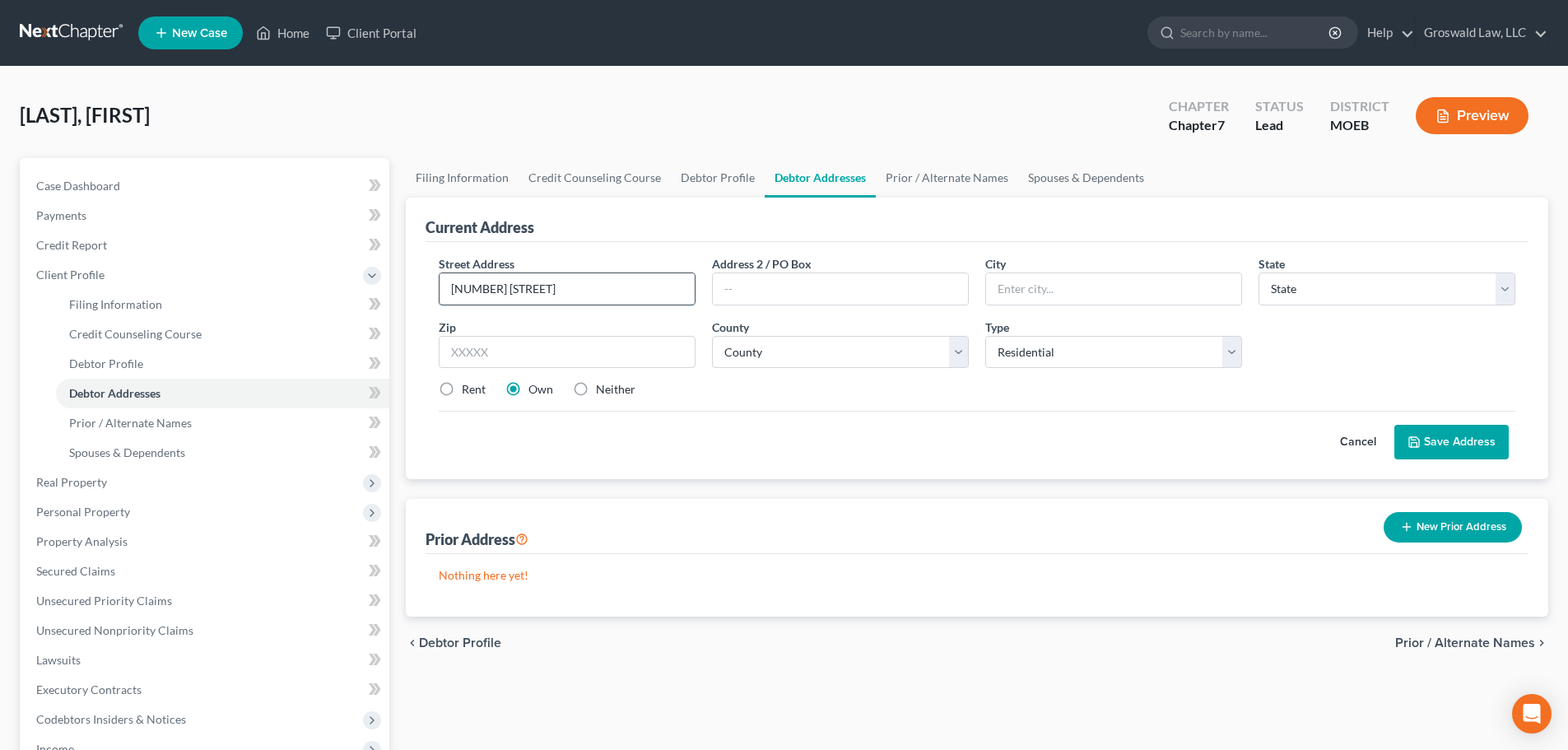 type on "6 Silver Oaks Lane" 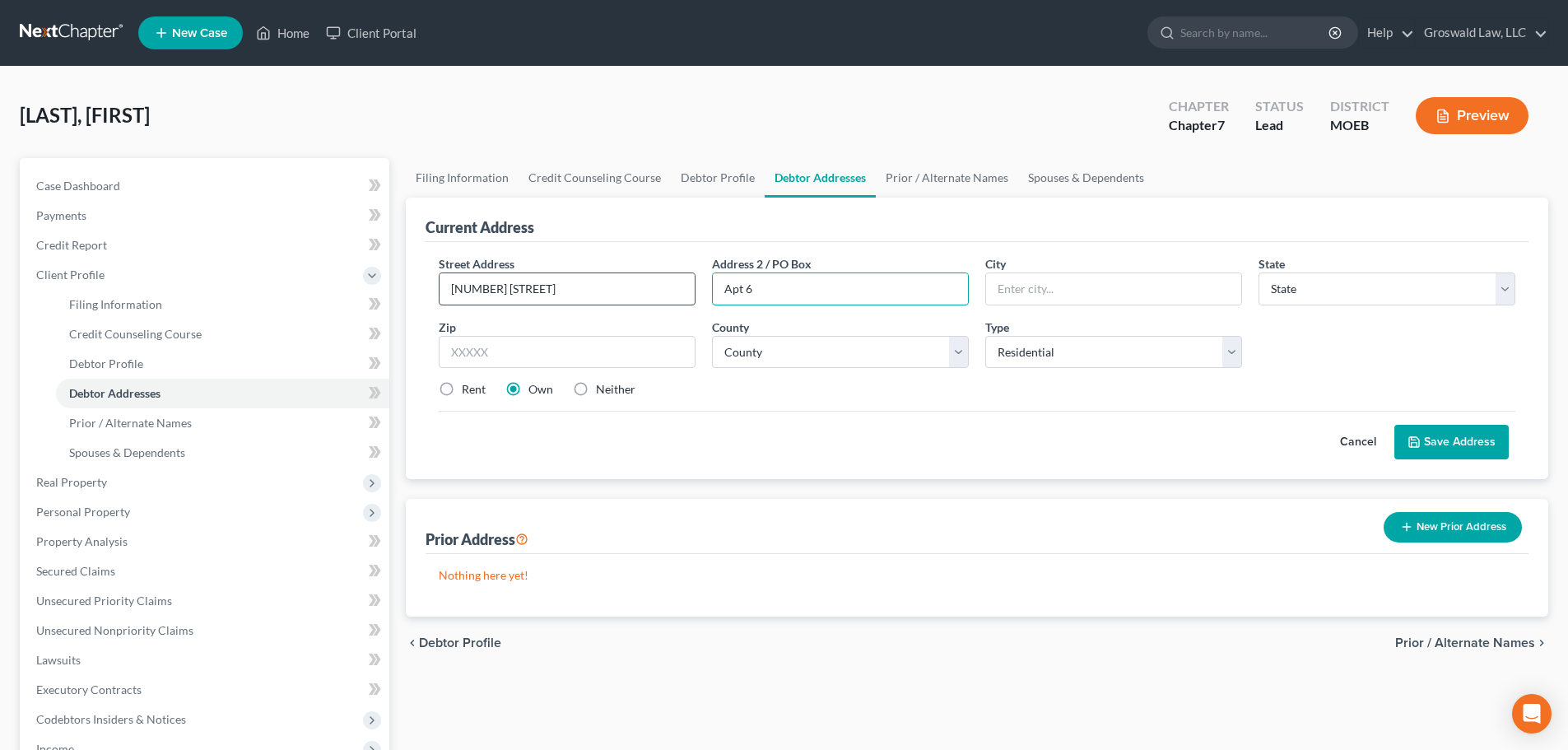 type on "Apt 6" 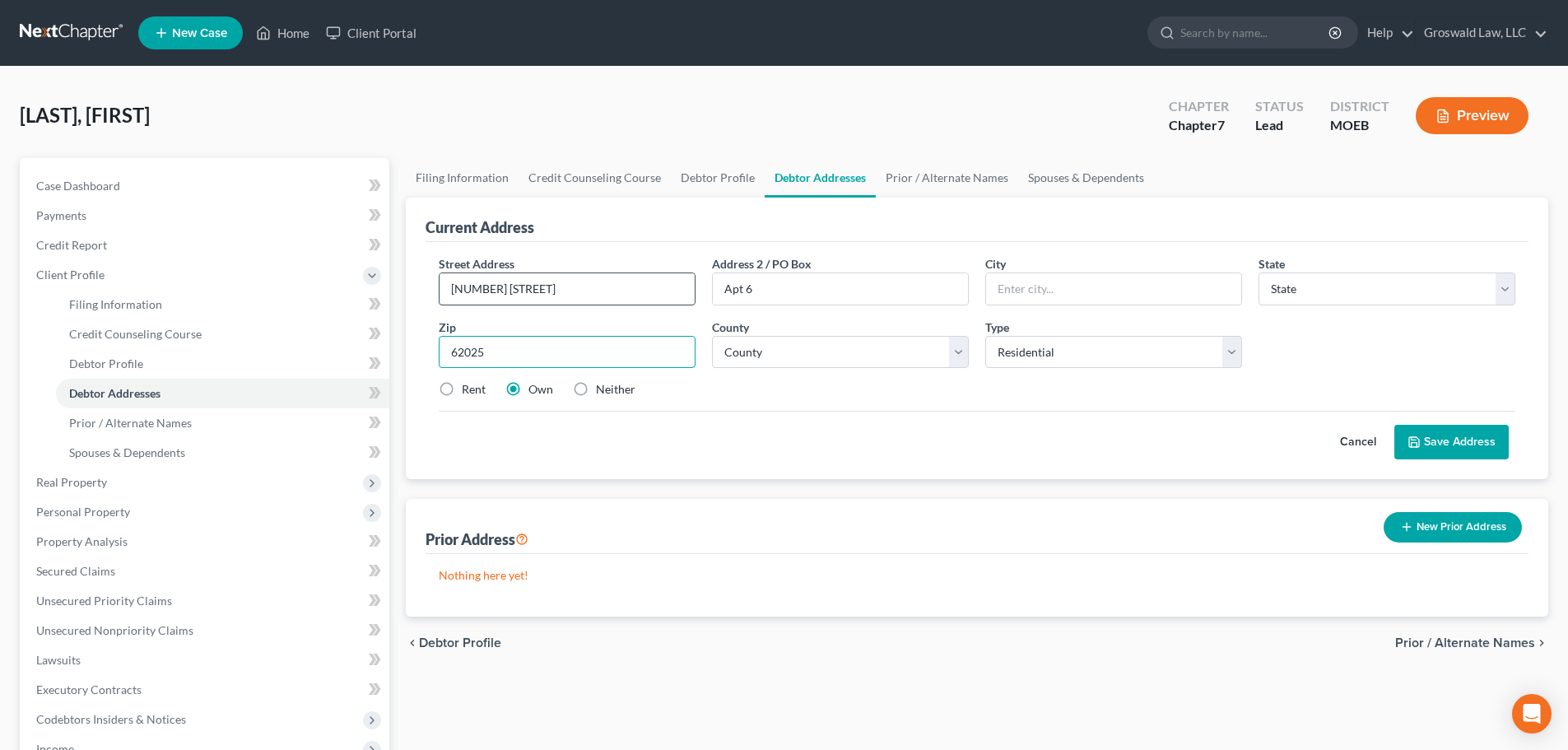 type on "62025" 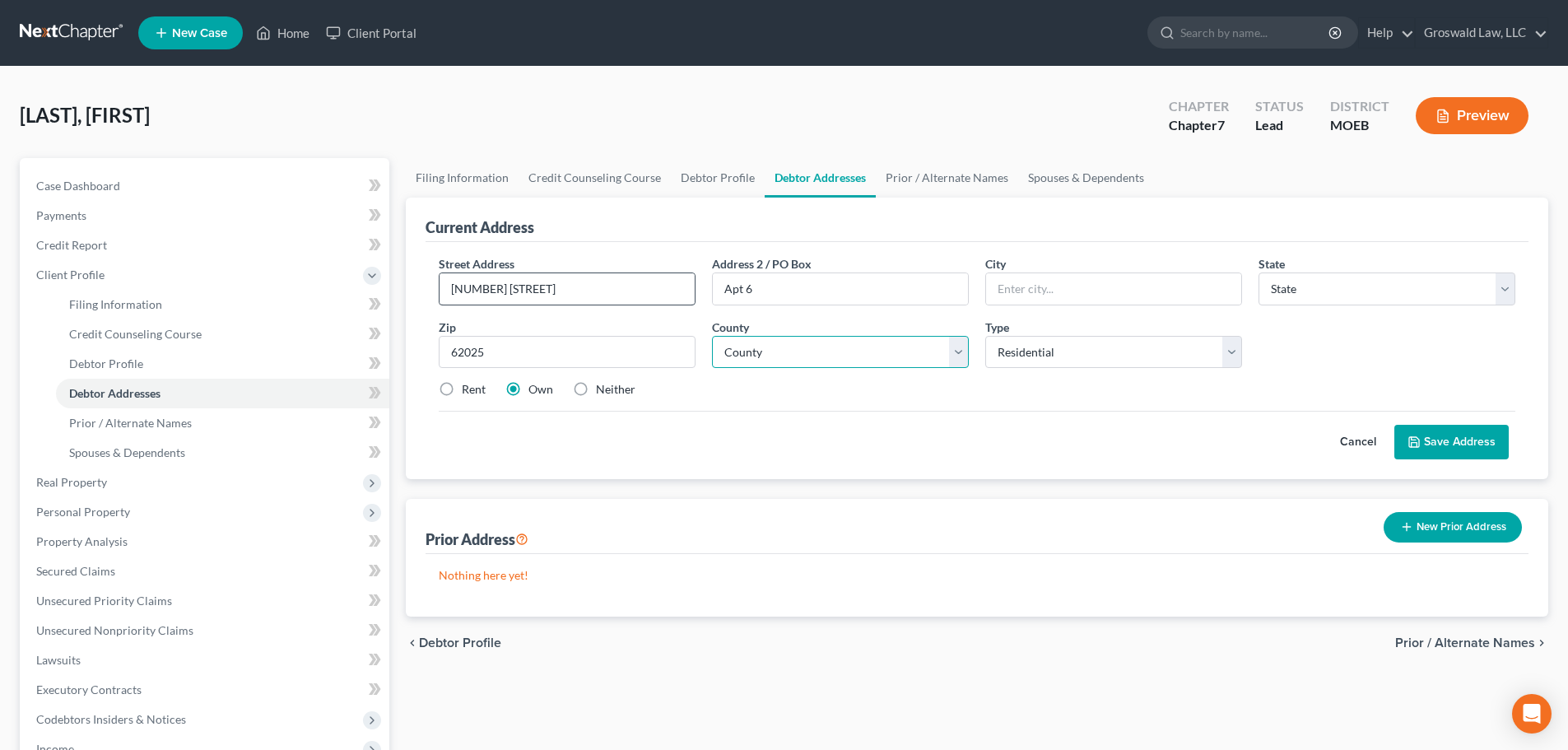 type on "Edwardsville" 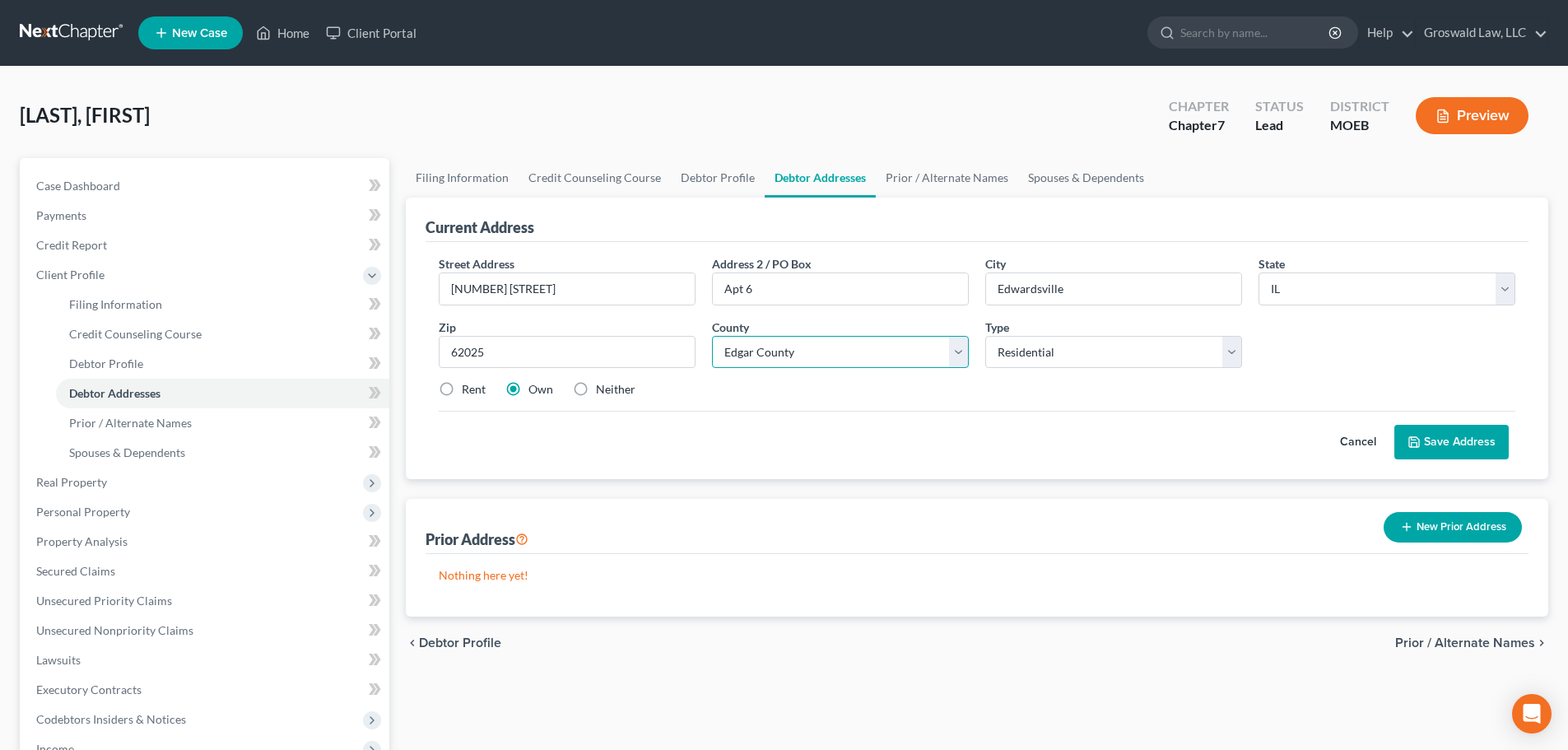 click on "County Adams County Alexander County Bond County Boone County Brown County Bureau County Calhoun County Carroll County Cass County Champaign County Christian County Clark County Clay County Clinton County Coles County Cook County Crawford County Cumberland County De Witt County DeKalb County Douglas County DuPage County Edgar County Edwards County Effingham County Fayette County Ford County Franklin County Fulton County Gallatin County Greene County Grundy County Hamilton County Hancock County Hardin County Henderson County Henry County Iroquois County Jackson County Jasper County Jefferson County Jersey County Jo Daviess County Johnson County Kane County Kankakee County Kendall County Knox County La Salle County Lake County Lawrence County Lee County Livingston County Logan County Macon County Macoupin County Madison County Marion County Marshall County Mason County Massac County McDonough County McHenry County McLean County Menard County Mercer County Monroe County Montgomery County Morgan County" at bounding box center [840, 352] 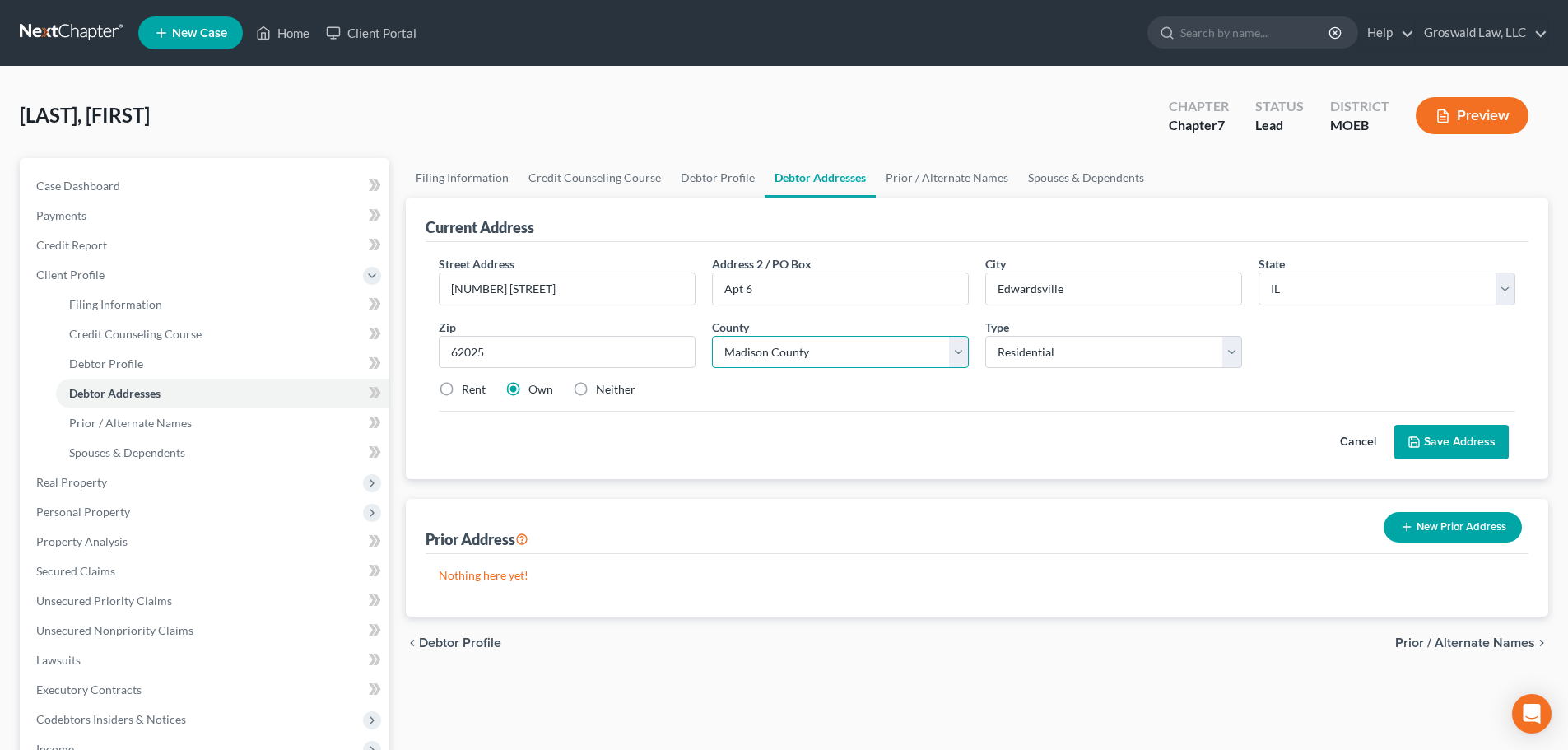 click on "County Adams County Alexander County Bond County Boone County Brown County Bureau County Calhoun County Carroll County Cass County Champaign County Christian County Clark County Clay County Clinton County Coles County Cook County Crawford County Cumberland County De Witt County DeKalb County Douglas County DuPage County Edgar County Edwards County Effingham County Fayette County Ford County Franklin County Fulton County Gallatin County Greene County Grundy County Hamilton County Hancock County Hardin County Henderson County Henry County Iroquois County Jackson County Jasper County Jefferson County Jersey County Jo Daviess County Johnson County Kane County Kankakee County Kendall County Knox County La Salle County Lake County Lawrence County Lee County Livingston County Logan County Macon County Macoupin County Madison County Marion County Marshall County Mason County Massac County McDonough County McHenry County McLean County Menard County Mercer County Monroe County Montgomery County Morgan County" at bounding box center [840, 352] 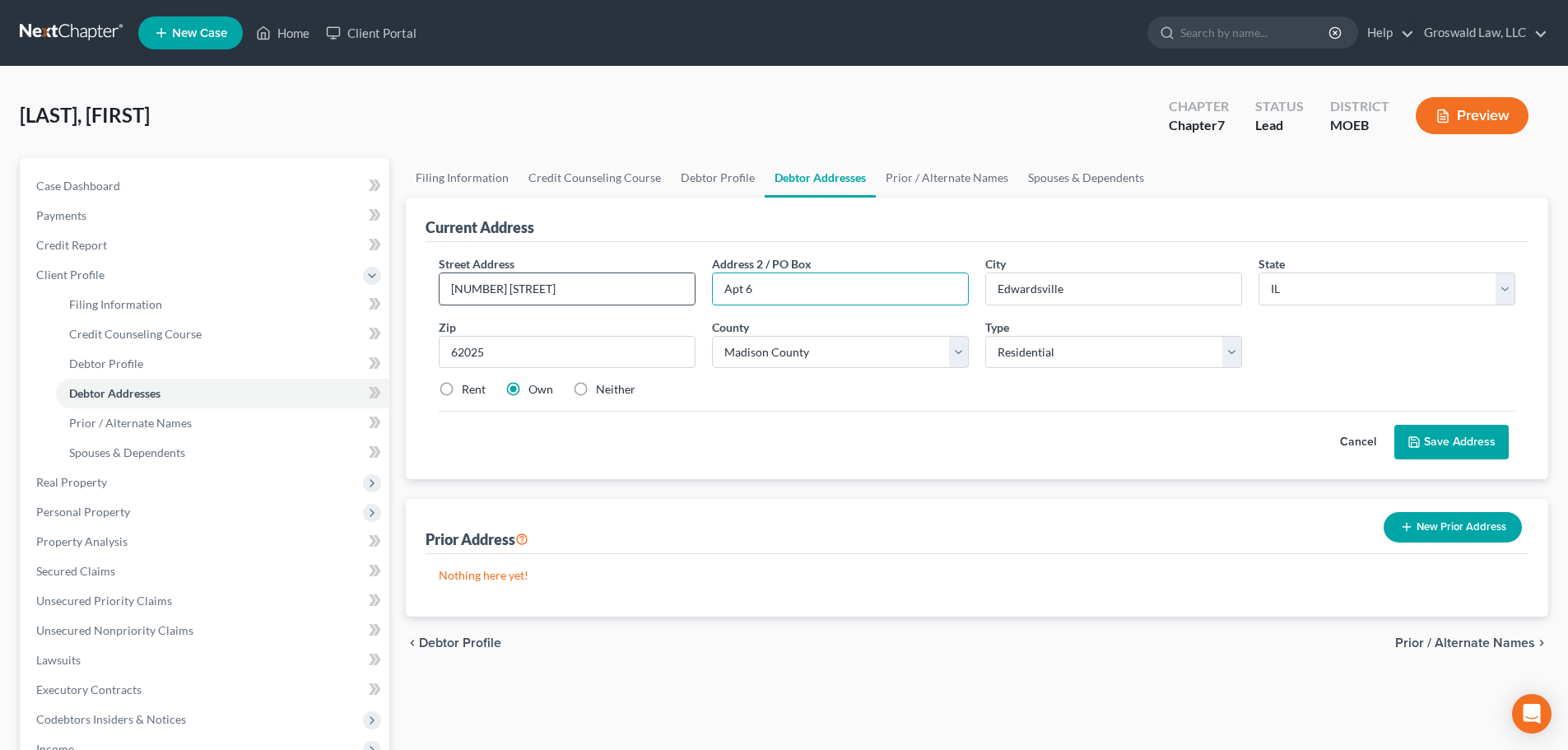 drag, startPoint x: 813, startPoint y: 291, endPoint x: 684, endPoint y: 285, distance: 129.13946 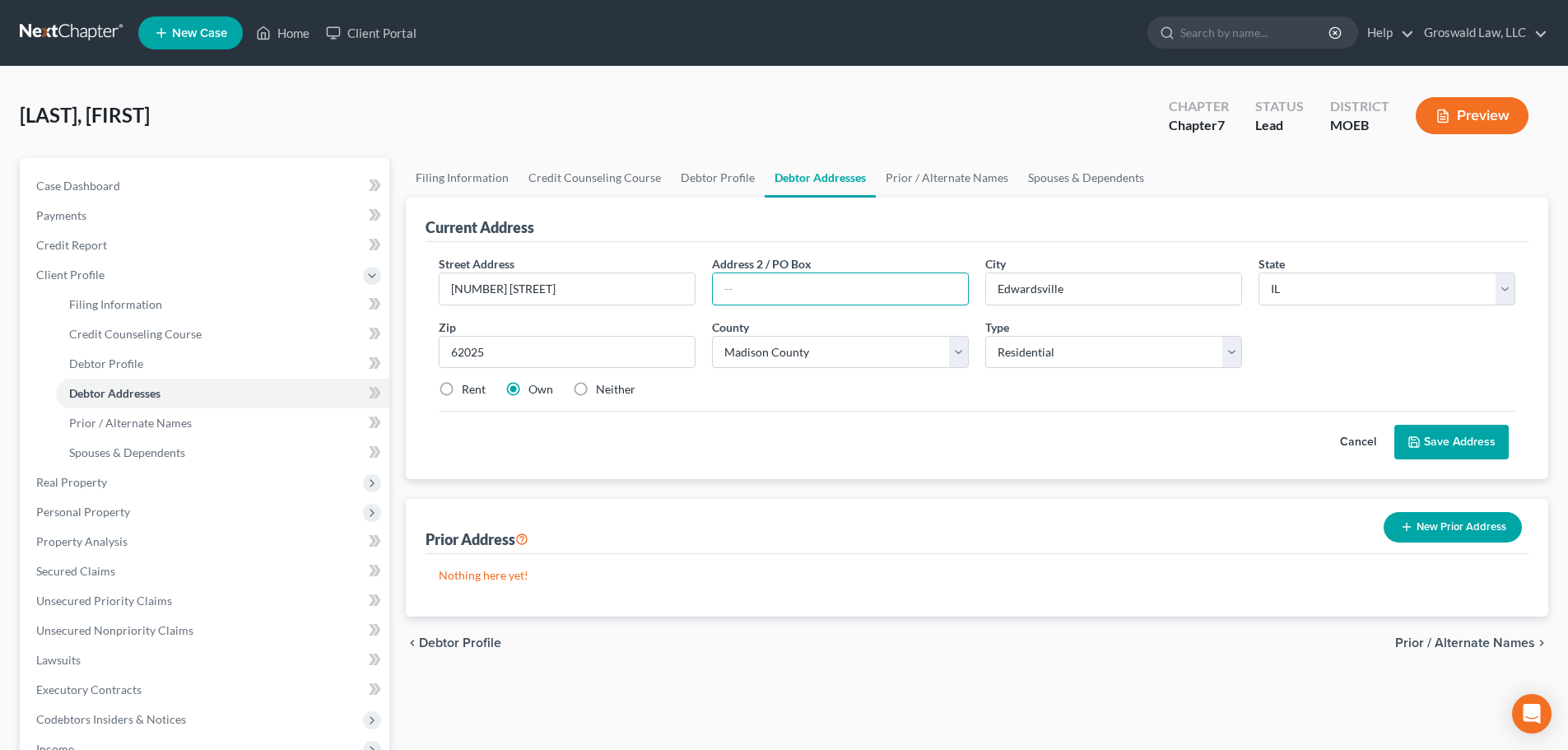 type 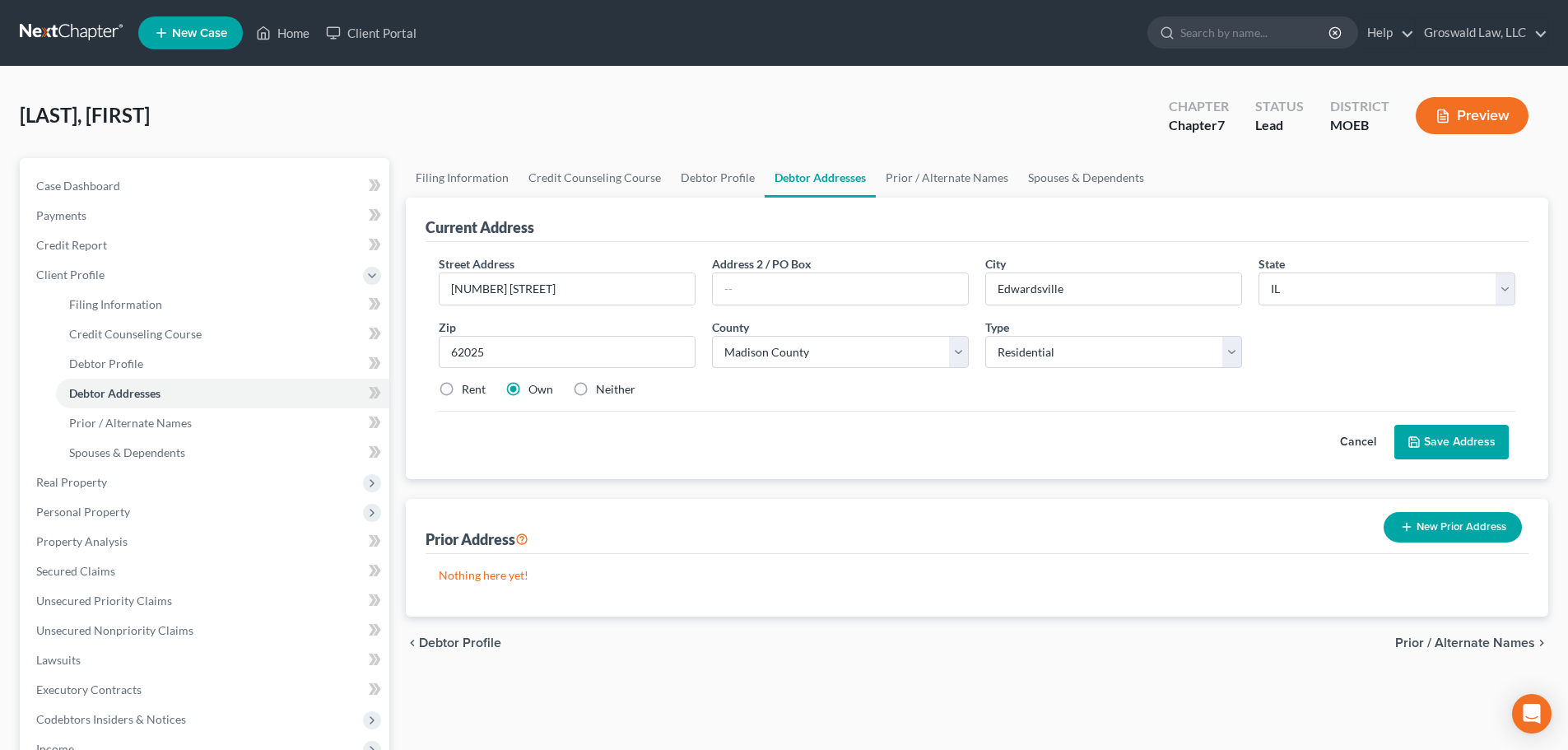click on "Rent" at bounding box center (473, 389) 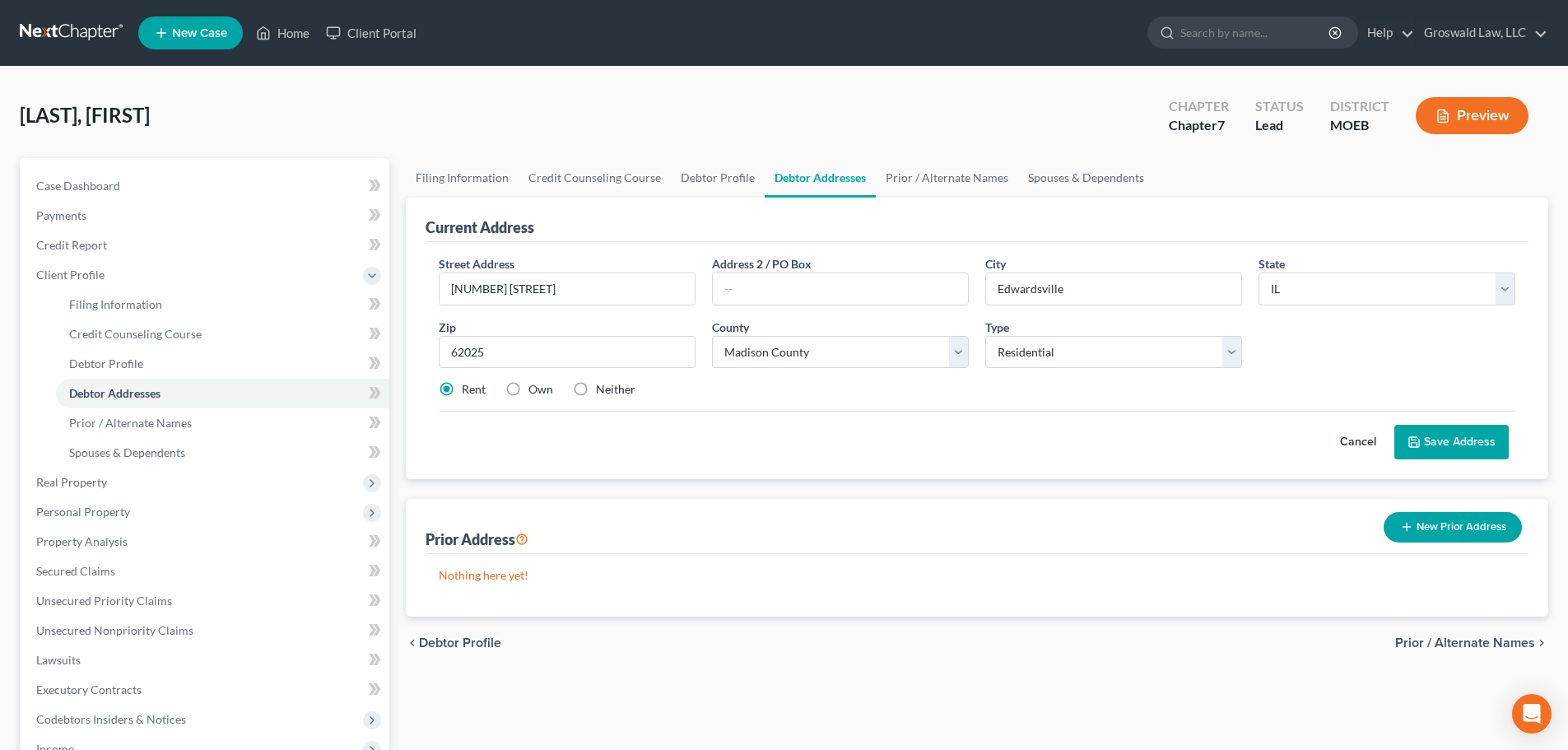 click on "Save Address" at bounding box center [1451, 442] 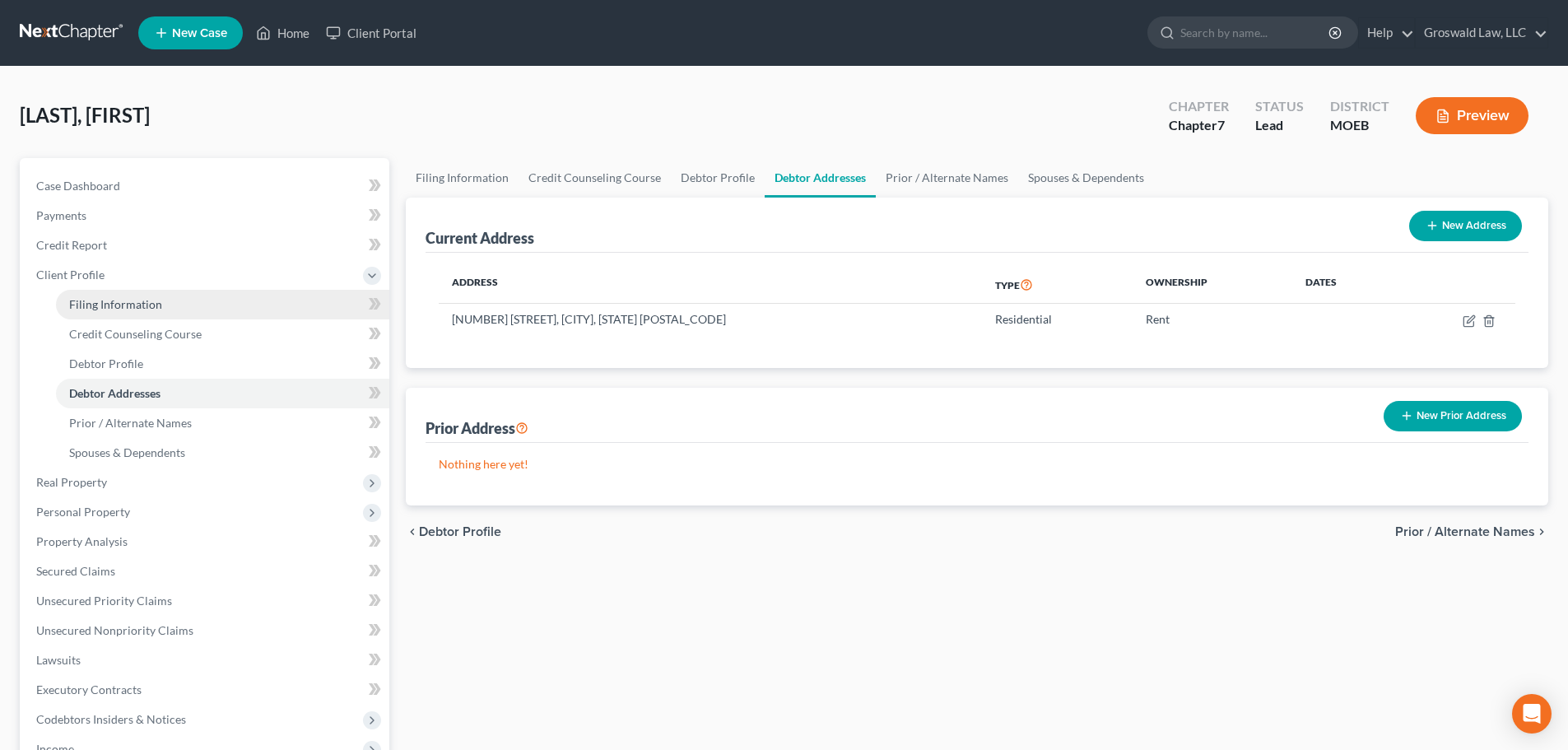 click on "Filing Information" at bounding box center [115, 304] 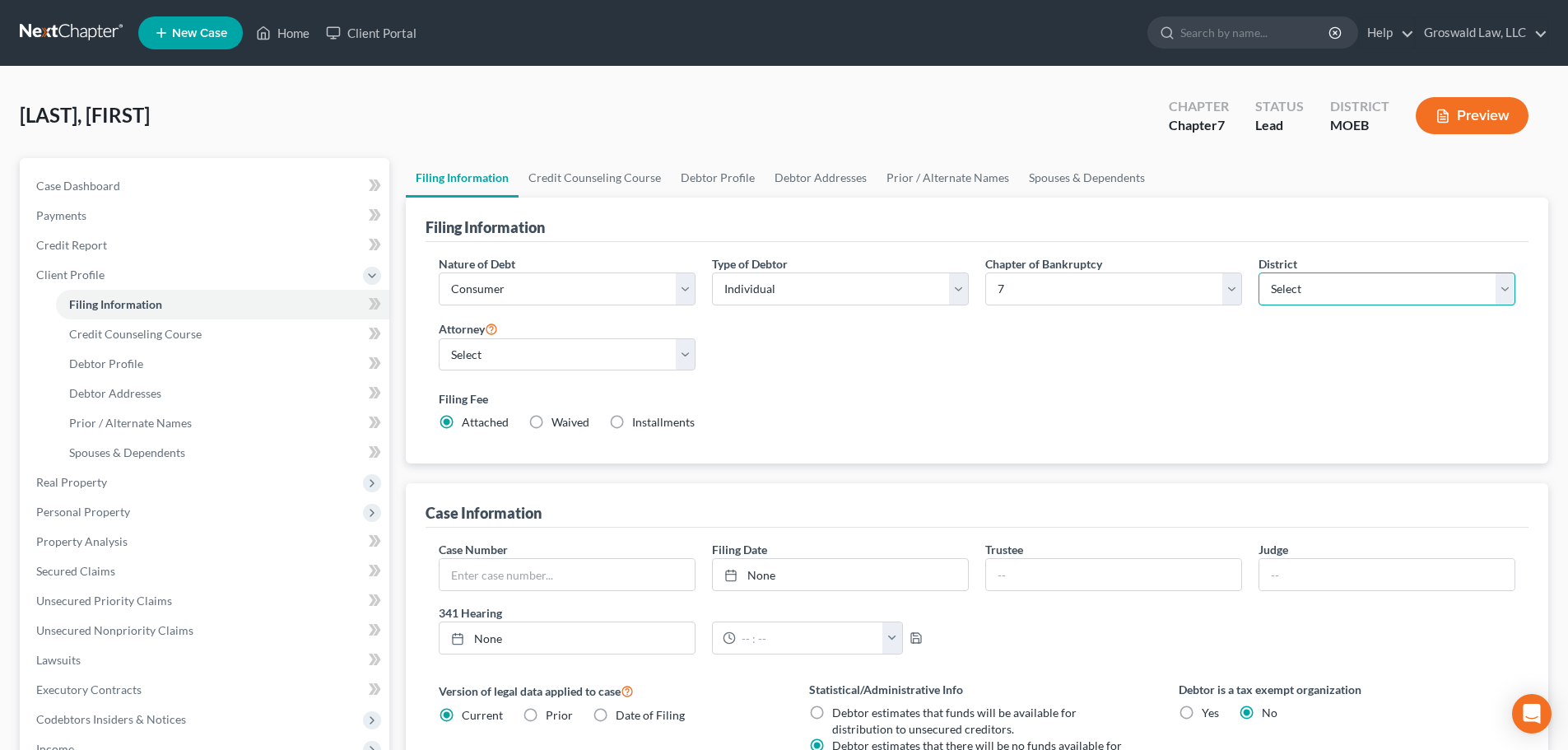 click on "Select Alabama - Middle Alabama - Northern Alabama - Southern Alaska Arizona Arkansas - Eastern Arkansas - Western California - Central California - Eastern California - Northern California - Southern Colorado Connecticut Delaware District of Columbia Florida - Middle Florida - Northern Florida - Southern Georgia - Middle Georgia - Northern Georgia - Southern Guam Hawaii Idaho Illinois - Central Illinois - Northern Illinois - Southern Indiana - Northern Indiana - Southern Iowa - Northern Iowa - Southern Kansas Kentucky - Eastern Kentucky - Western Louisiana - Eastern Louisiana - Middle Louisiana - Western Maine Maryland Massachusetts Michigan - Eastern Michigan - Western Minnesota Mississippi - Northern Mississippi - Southern Missouri - Eastern Missouri - Western Montana Nebraska Nevada New Hampshire New Jersey New Mexico New York - Eastern New York - Northern New York - Southern New York - Western North Carolina - Eastern North Carolina - Middle North Carolina - Western North Dakota Ohio - Northern Oregon" at bounding box center [1387, 289] 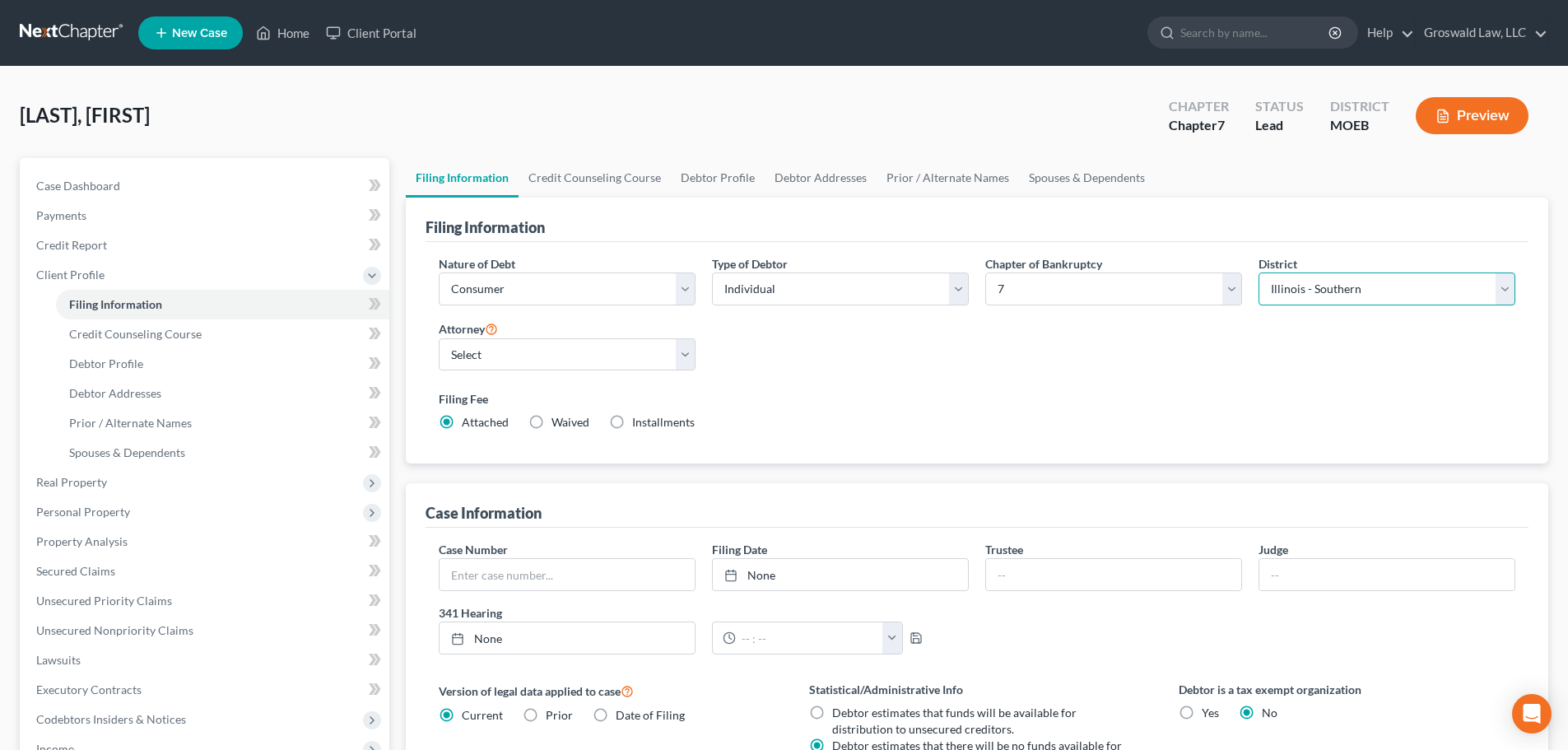 click on "Select Alabama - Middle Alabama - Northern Alabama - Southern Alaska Arizona Arkansas - Eastern Arkansas - Western California - Central California - Eastern California - Northern California - Southern Colorado Connecticut Delaware District of Columbia Florida - Middle Florida - Northern Florida - Southern Georgia - Middle Georgia - Northern Georgia - Southern Guam Hawaii Idaho Illinois - Central Illinois - Northern Illinois - Southern Indiana - Northern Indiana - Southern Iowa - Northern Iowa - Southern Kansas Kentucky - Eastern Kentucky - Western Louisiana - Eastern Louisiana - Middle Louisiana - Western Maine Maryland Massachusetts Michigan - Eastern Michigan - Western Minnesota Mississippi - Northern Mississippi - Southern Missouri - Eastern Missouri - Western Montana Nebraska Nevada New Hampshire New Jersey New Mexico New York - Eastern New York - Northern New York - Southern New York - Western North Carolina - Eastern North Carolina - Middle North Carolina - Western North Dakota Ohio - Northern Oregon" at bounding box center (1387, 289) 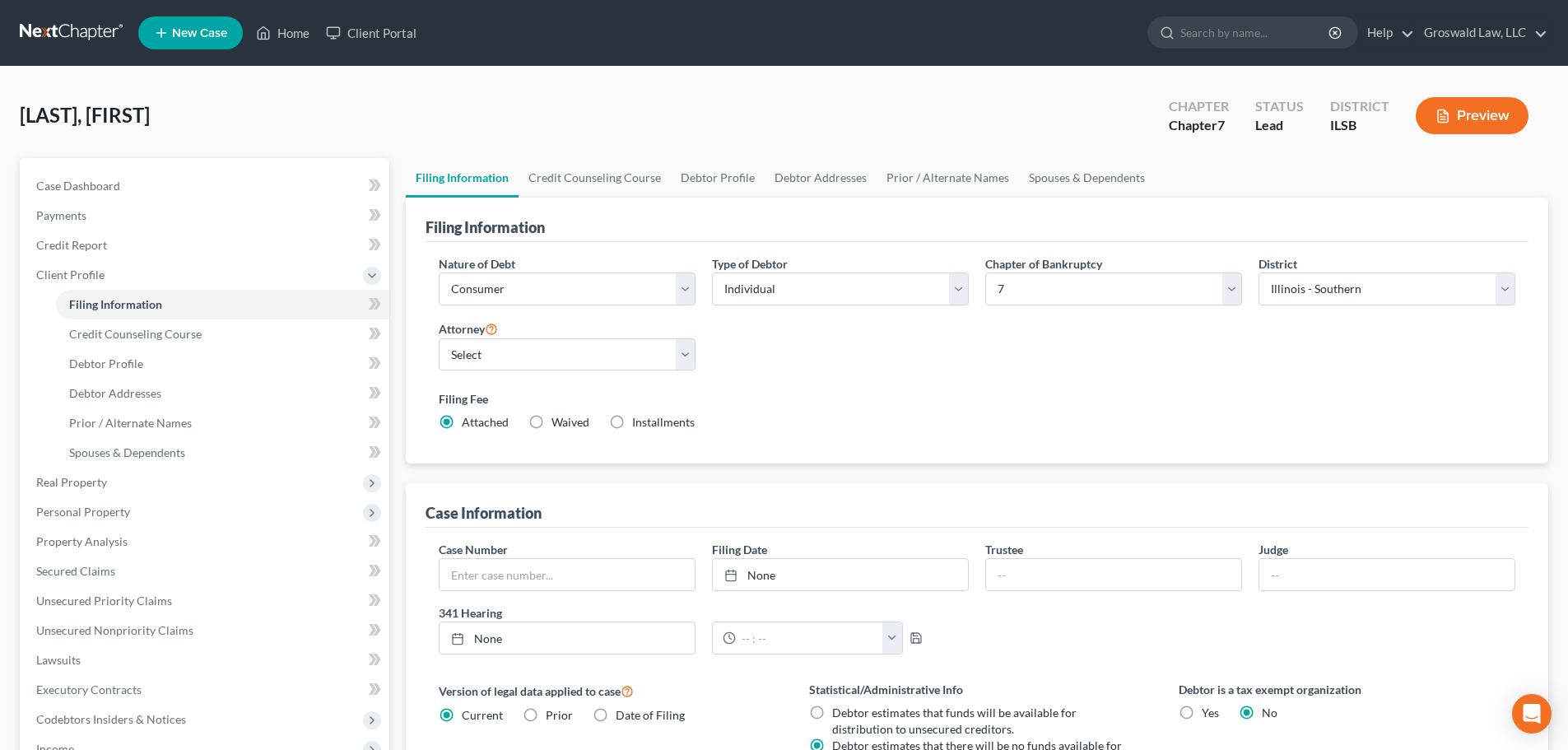 click on "Nature of Debt Select Business Consumer Other Nature of Business Select Clearing Bank Commodity Broker Health Care Business Other Railroad Single Asset Real Estate As Defined In 11 USC § 101(51B) Stockbroker Type of Debtor Select Individual Joint Chapter of Bankruptcy Select 7 11 12 13 District Select Alabama - Middle Alabama - Northern Alabama - Southern Alaska Arizona Arkansas - Eastern Arkansas - Western California - Central California - Eastern California - Northern California - Southern Colorado Connecticut Delaware District of Columbia Florida - Middle Florida - Northern Florida - Southern Georgia - Middle Georgia - Northern Georgia - Southern Guam Hawaii Idaho Illinois - Central Illinois - Northern Illinois - Southern Indiana - Northern Indiana - Southern Iowa - Northern Iowa - Southern Kansas Kentucky - Eastern Kentucky - Western Louisiana - Eastern Louisiana - Middle Louisiana - Western Maine Maryland Massachusetts Michigan - Eastern Michigan - Western Minnesota Mississippi - Northern Montana Nevada" at bounding box center (977, 350) 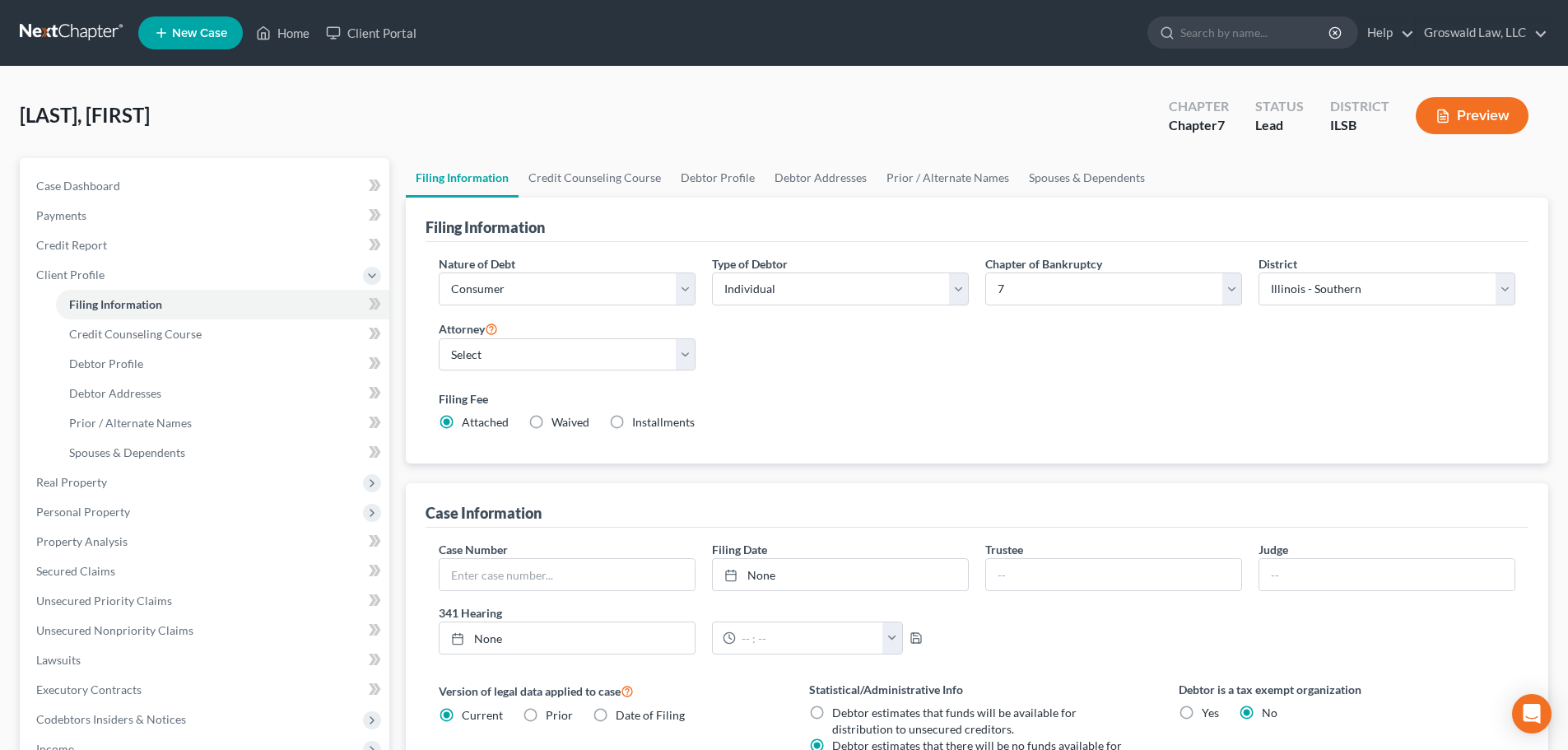 drag, startPoint x: 907, startPoint y: 211, endPoint x: 900, endPoint y: 216, distance: 8.602325 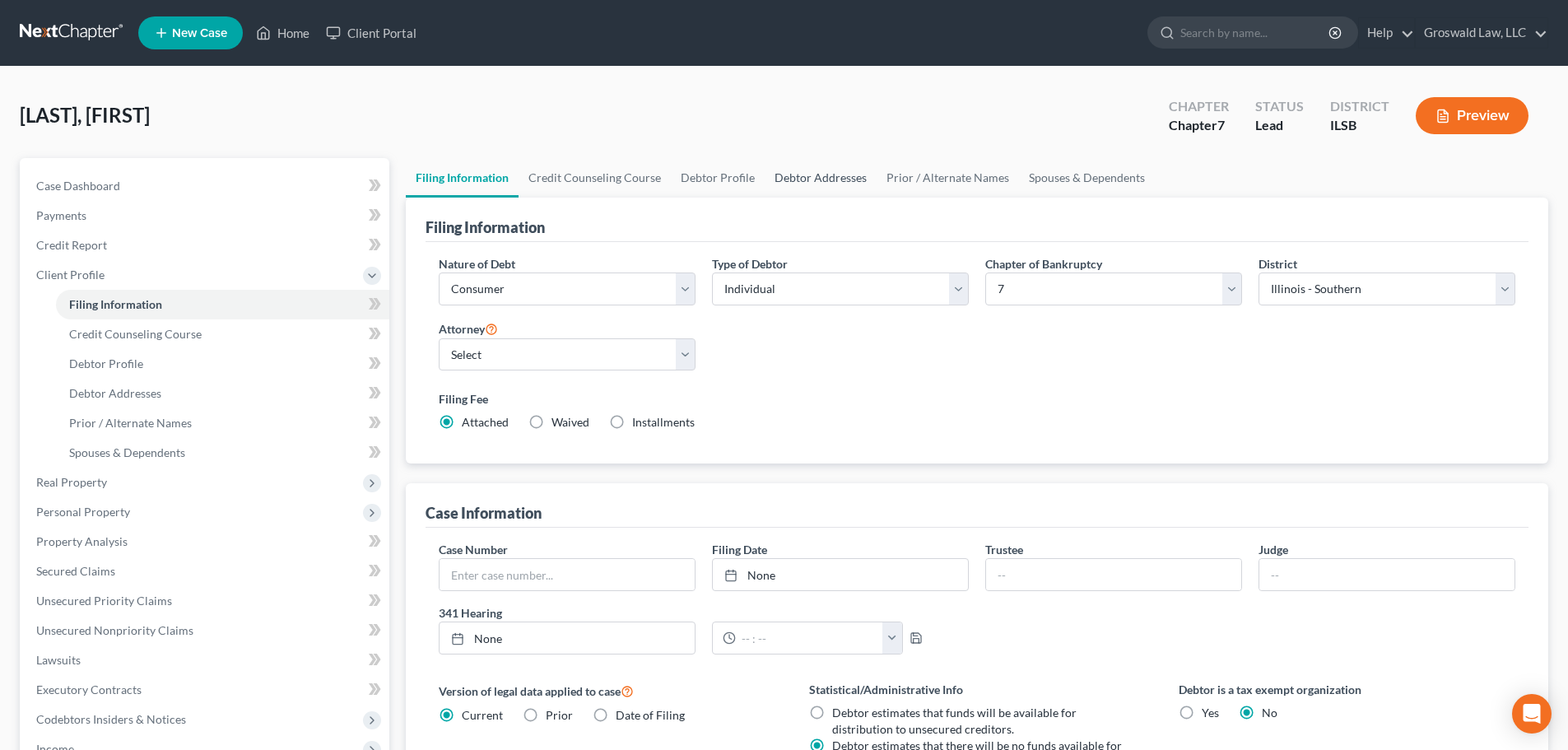 click on "Debtor Addresses" at bounding box center [821, 178] 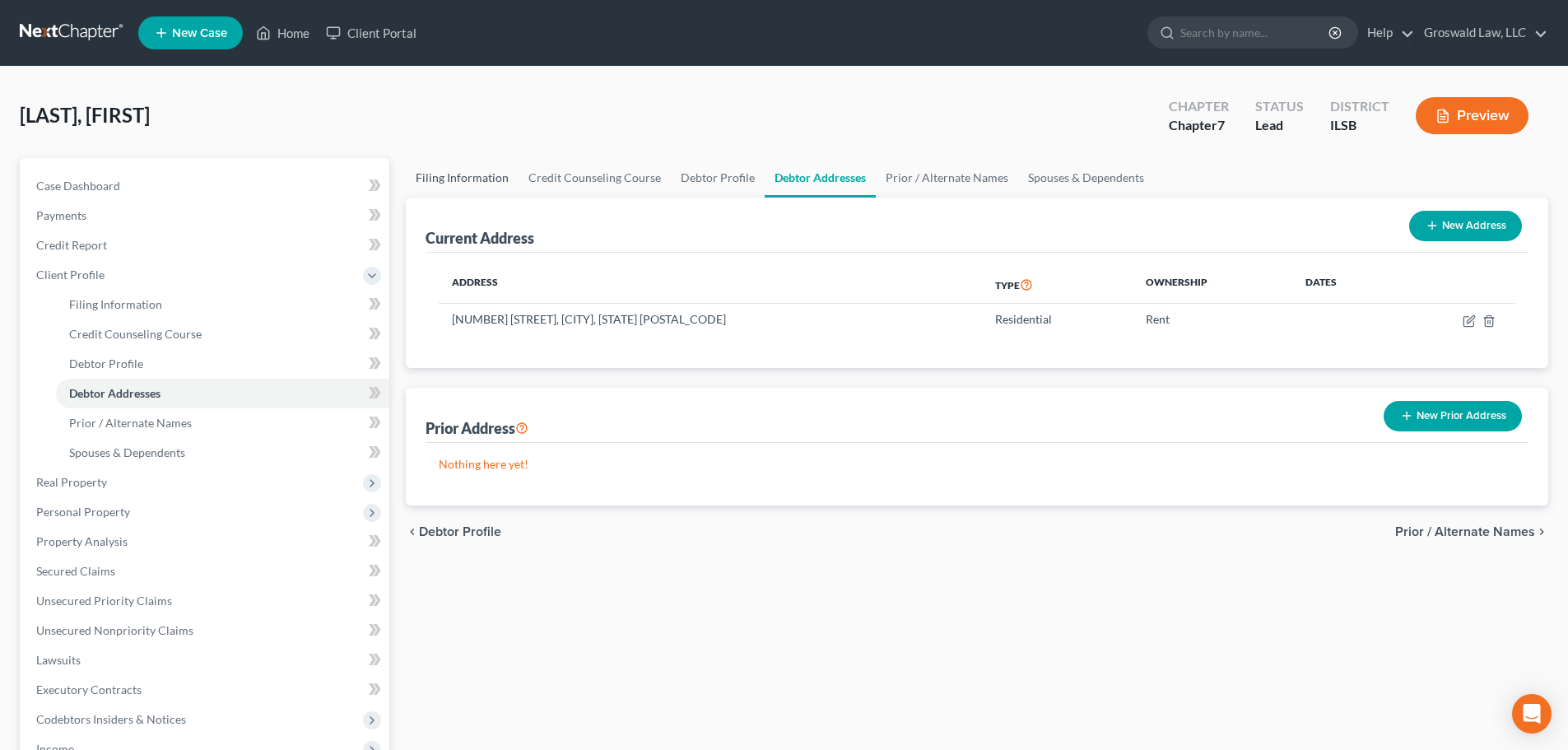 click on "Filing Information" at bounding box center [462, 178] 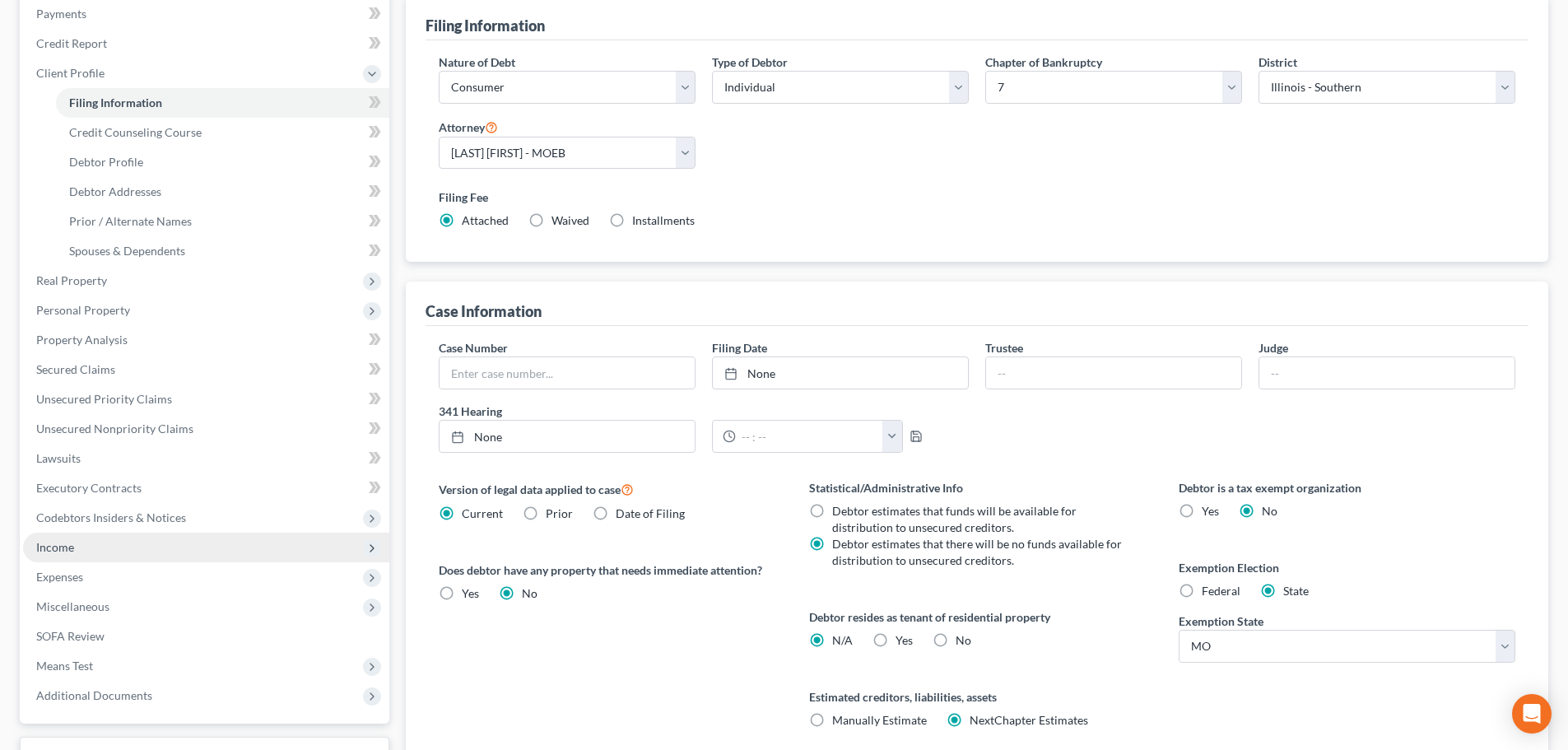 scroll, scrollTop: 247, scrollLeft: 0, axis: vertical 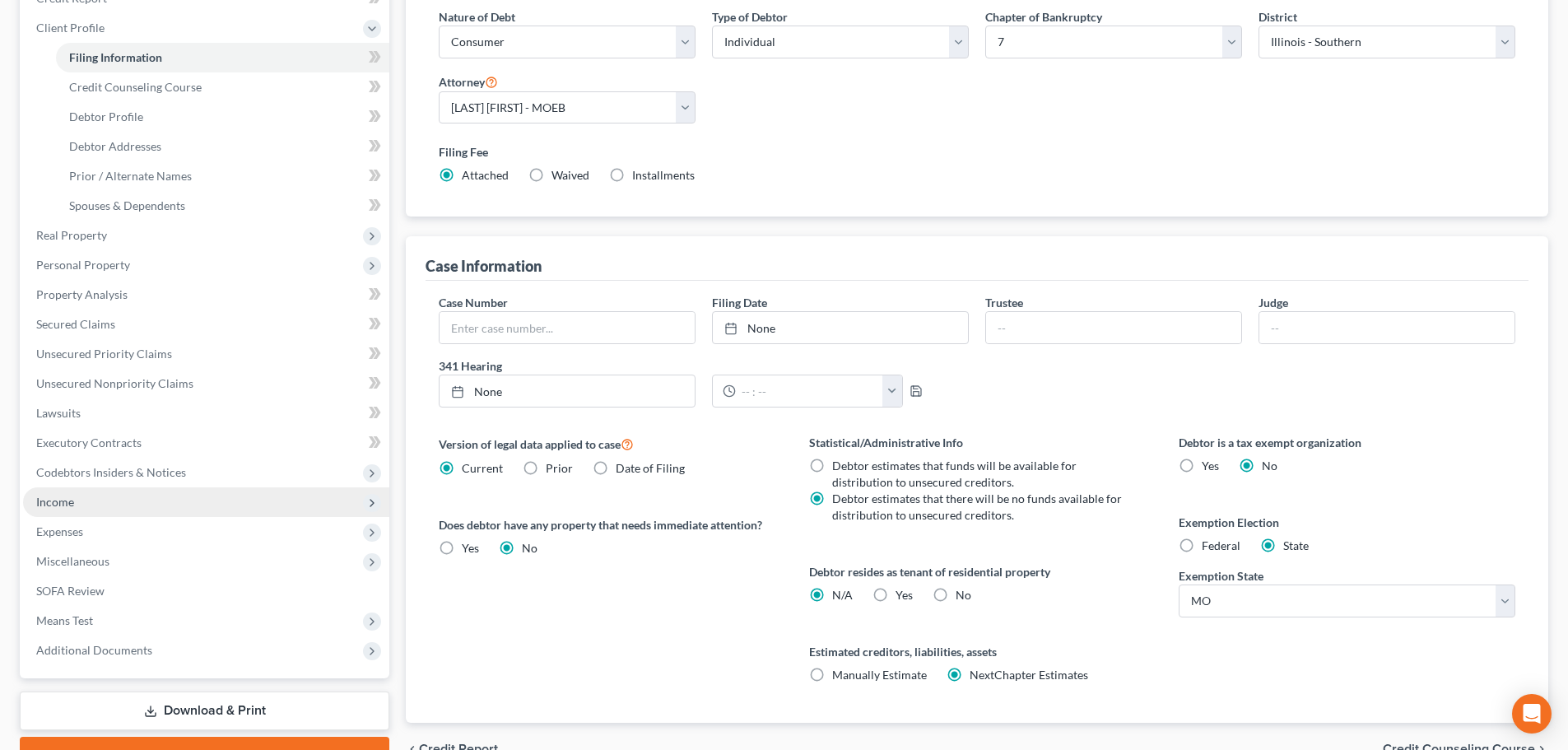 click on "Income" at bounding box center (55, 501) 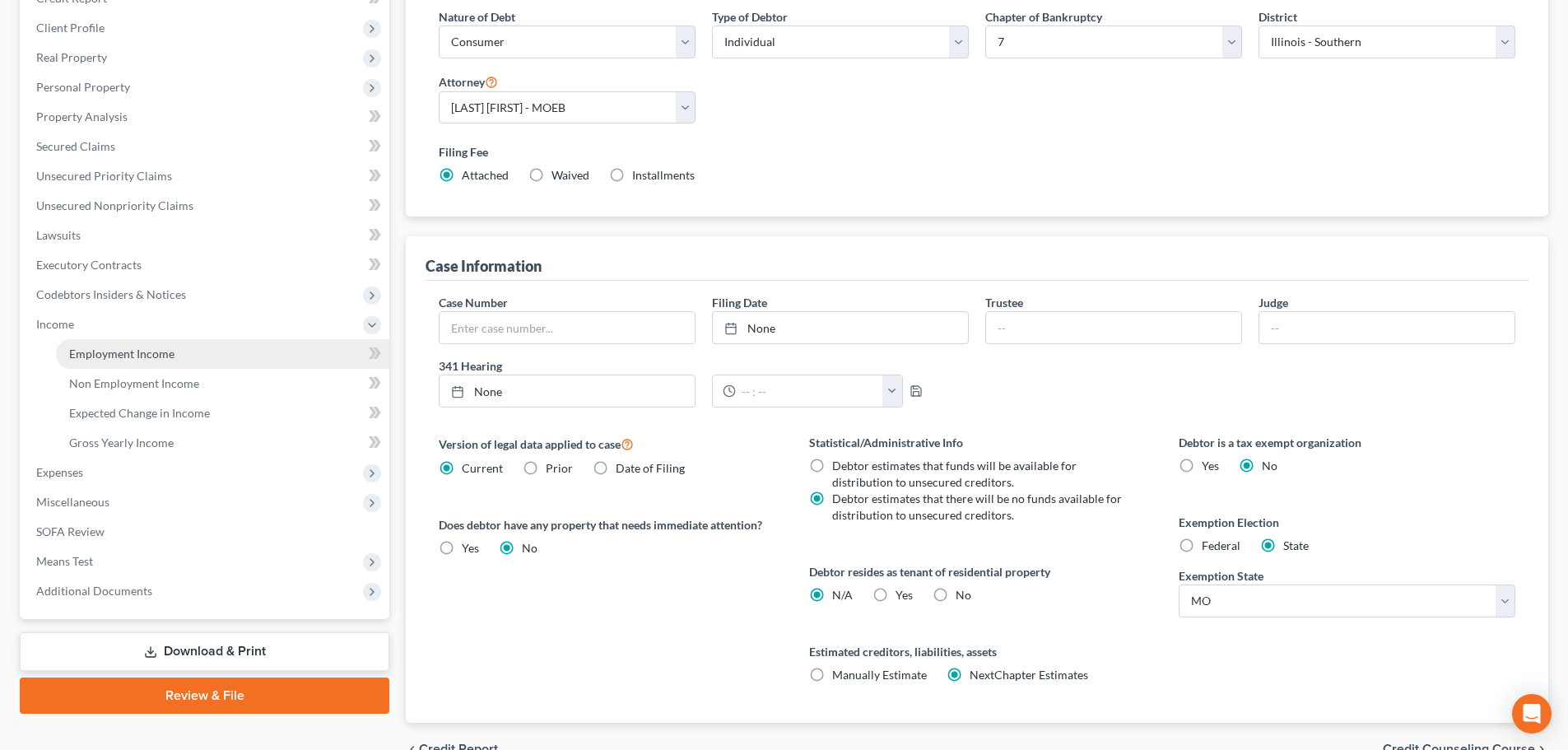 click on "Employment Income" at bounding box center (122, 353) 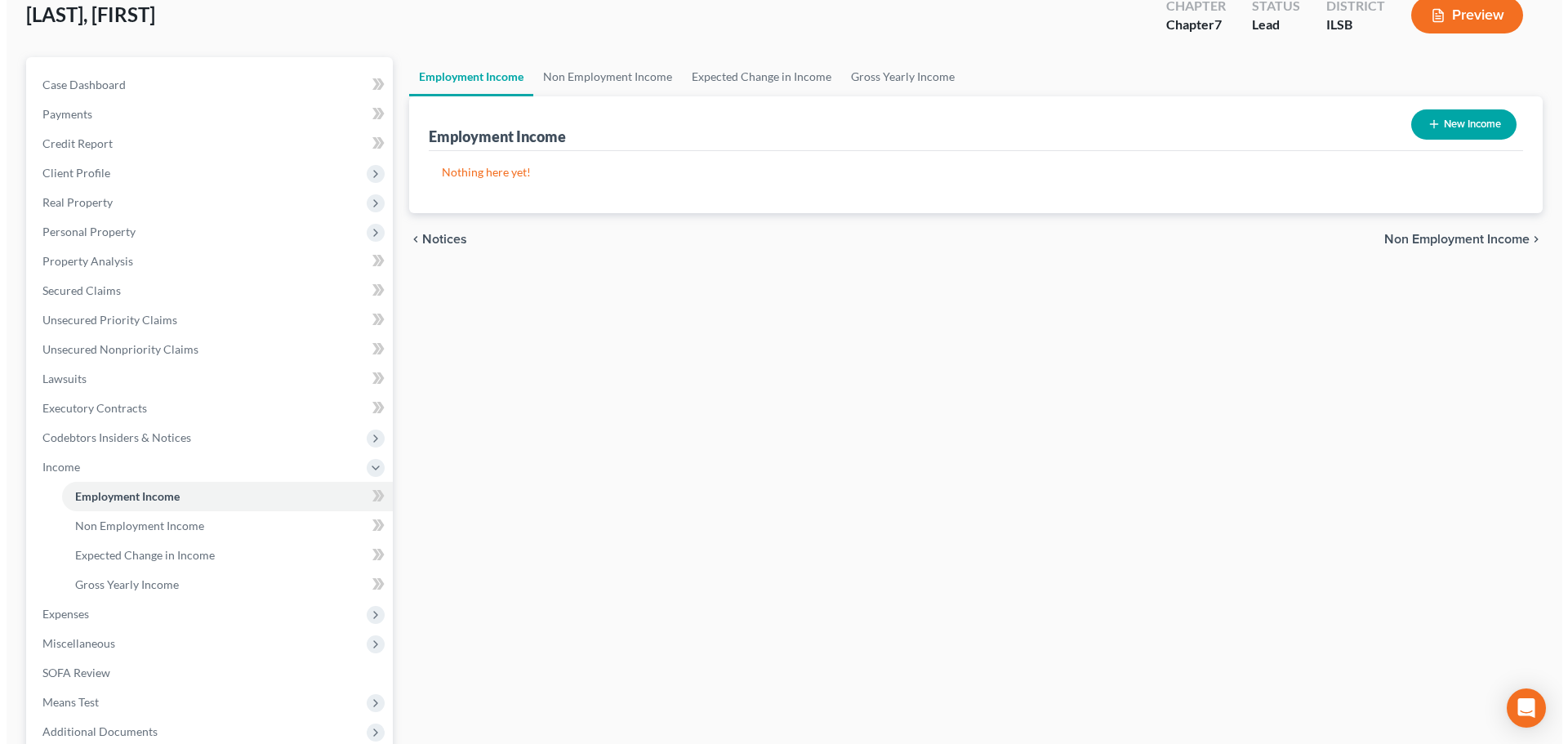 scroll, scrollTop: 0, scrollLeft: 0, axis: both 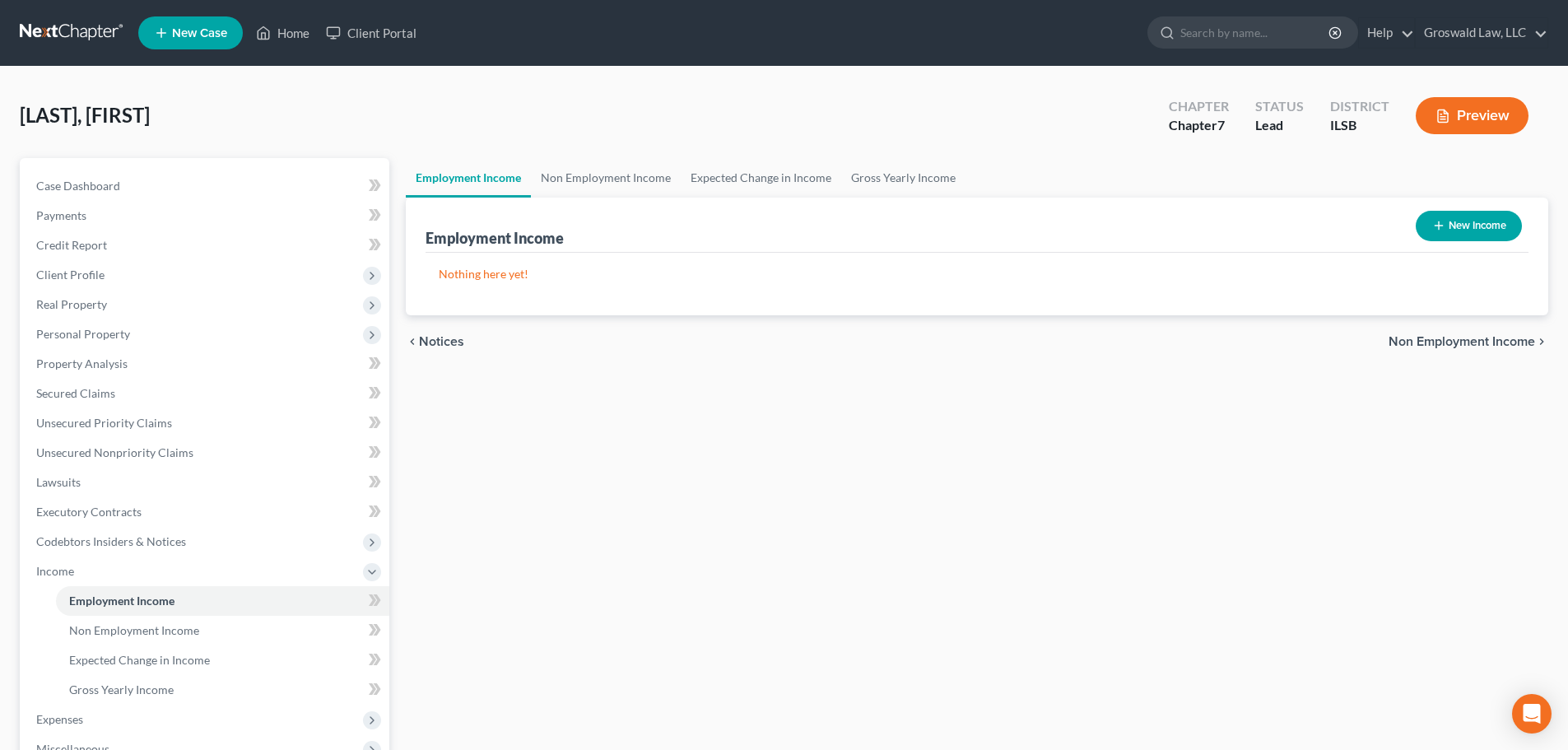 click on "New Income" at bounding box center (1468, 226) 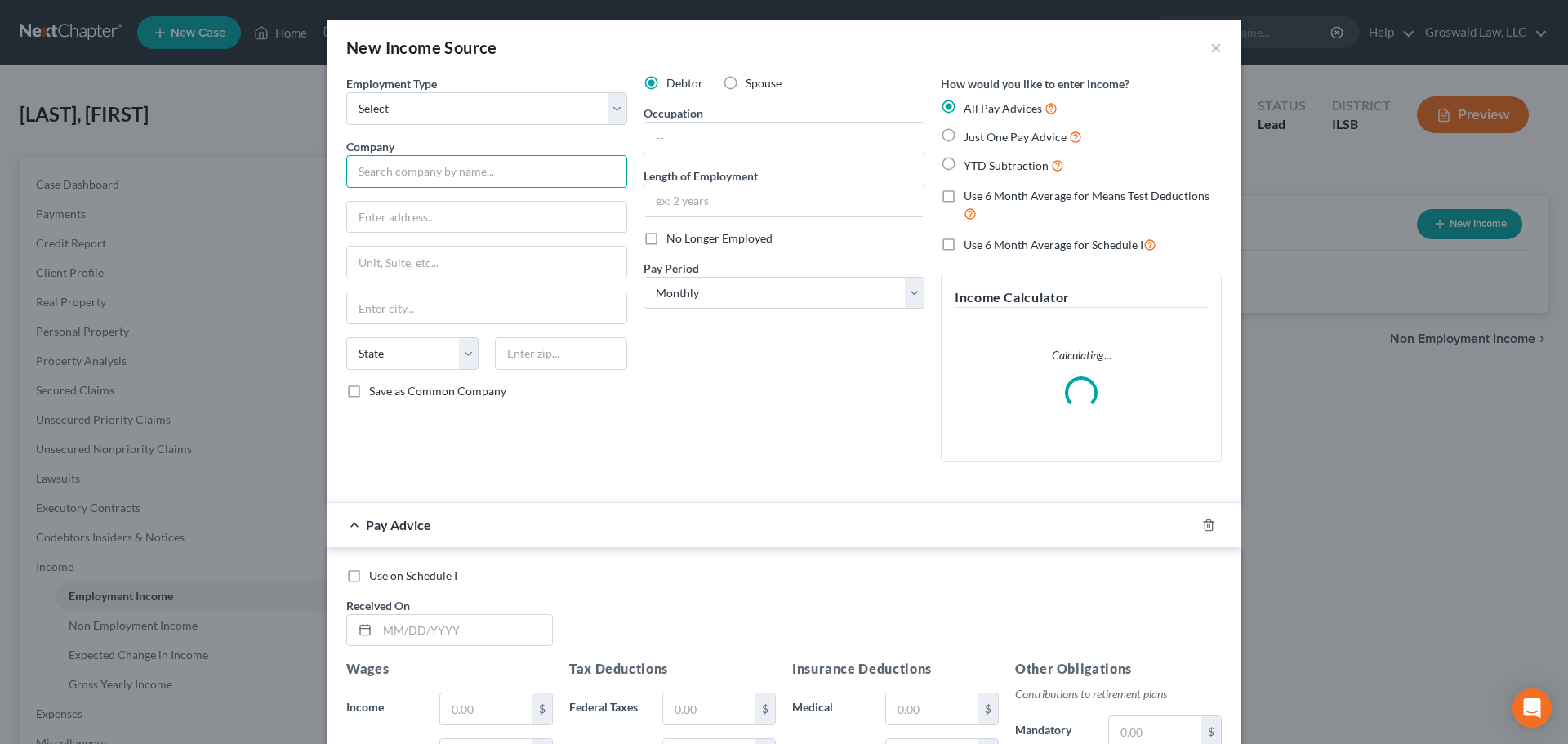 click at bounding box center [487, 172] 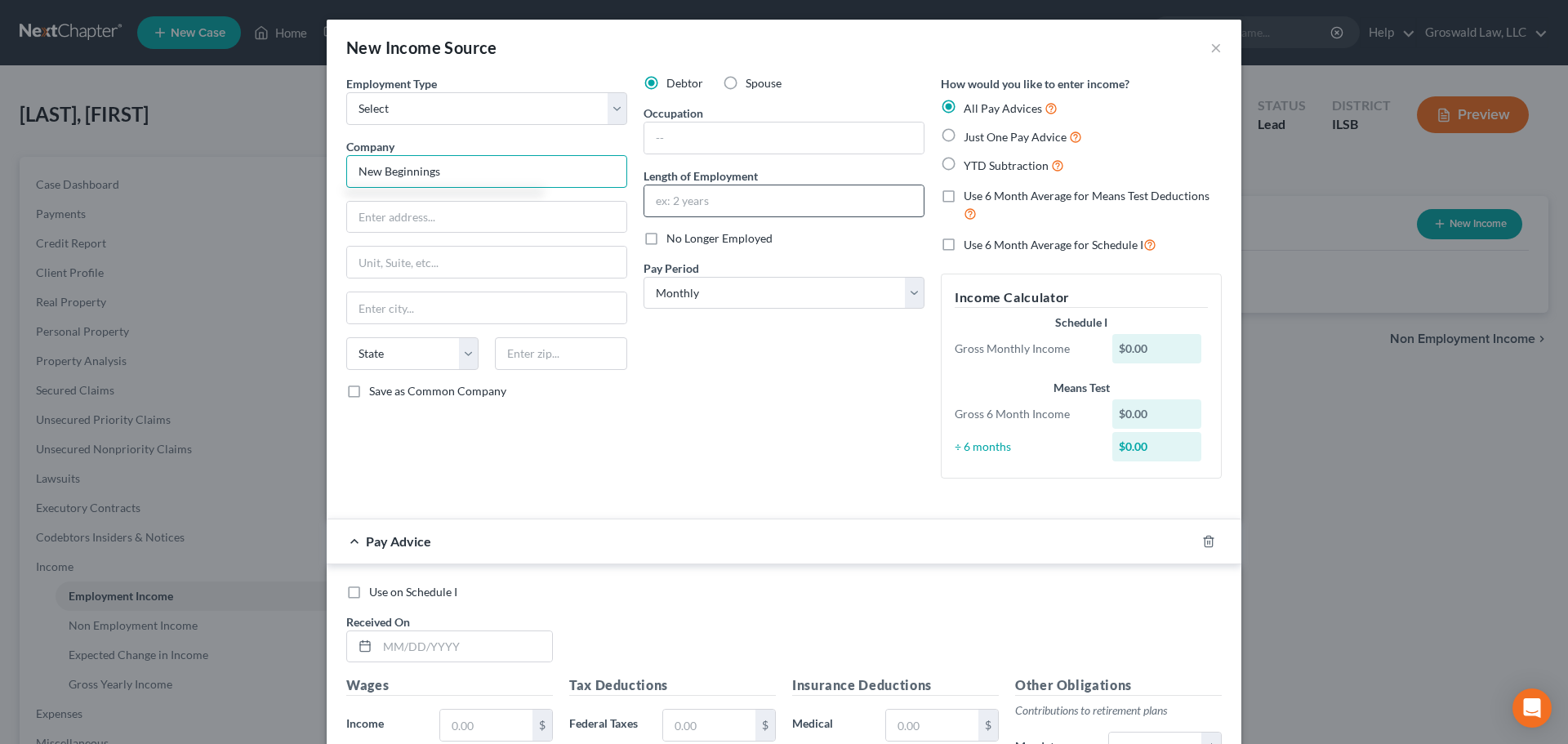 type on "New Beginnings" 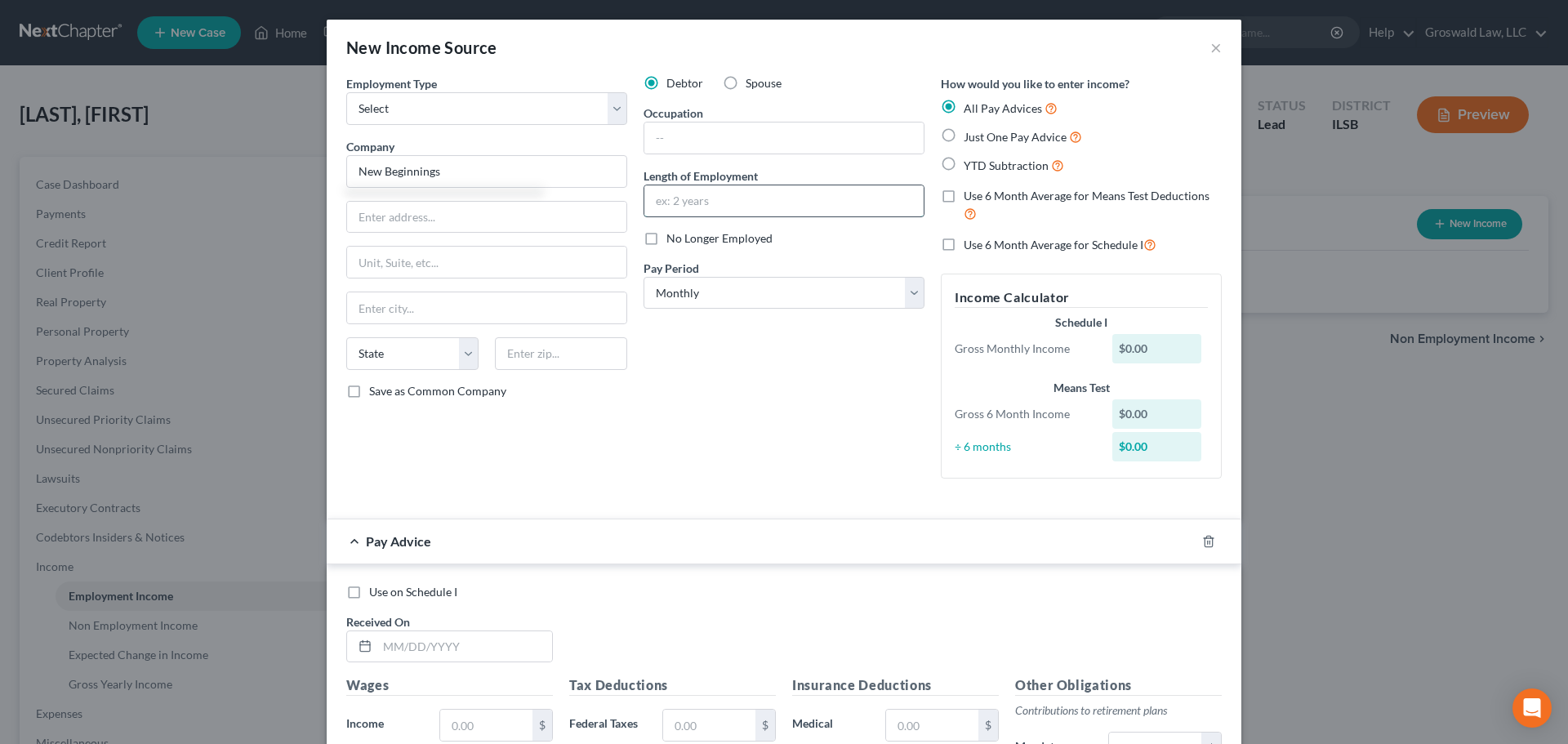 click at bounding box center (784, 201) 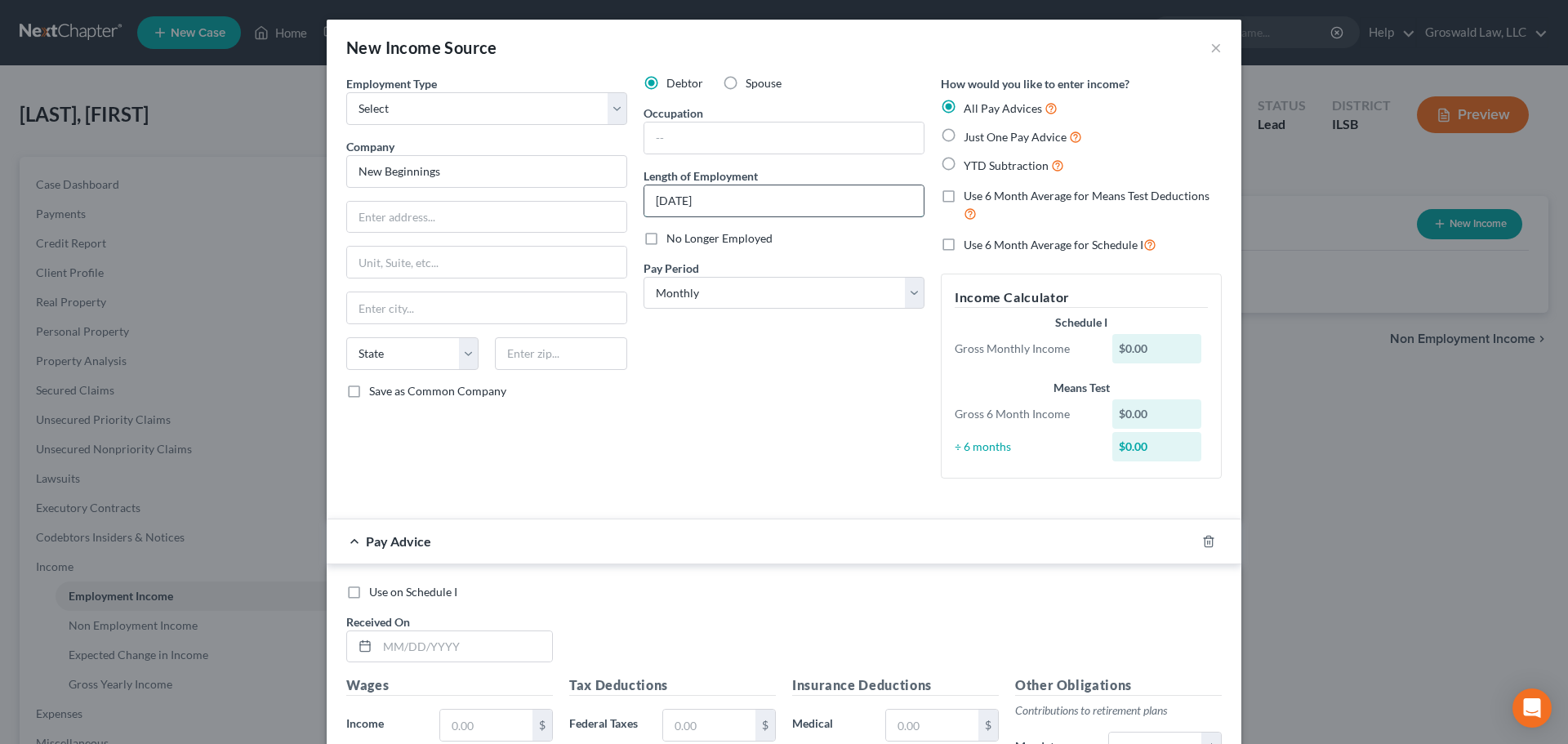type on "08/2024 to present" 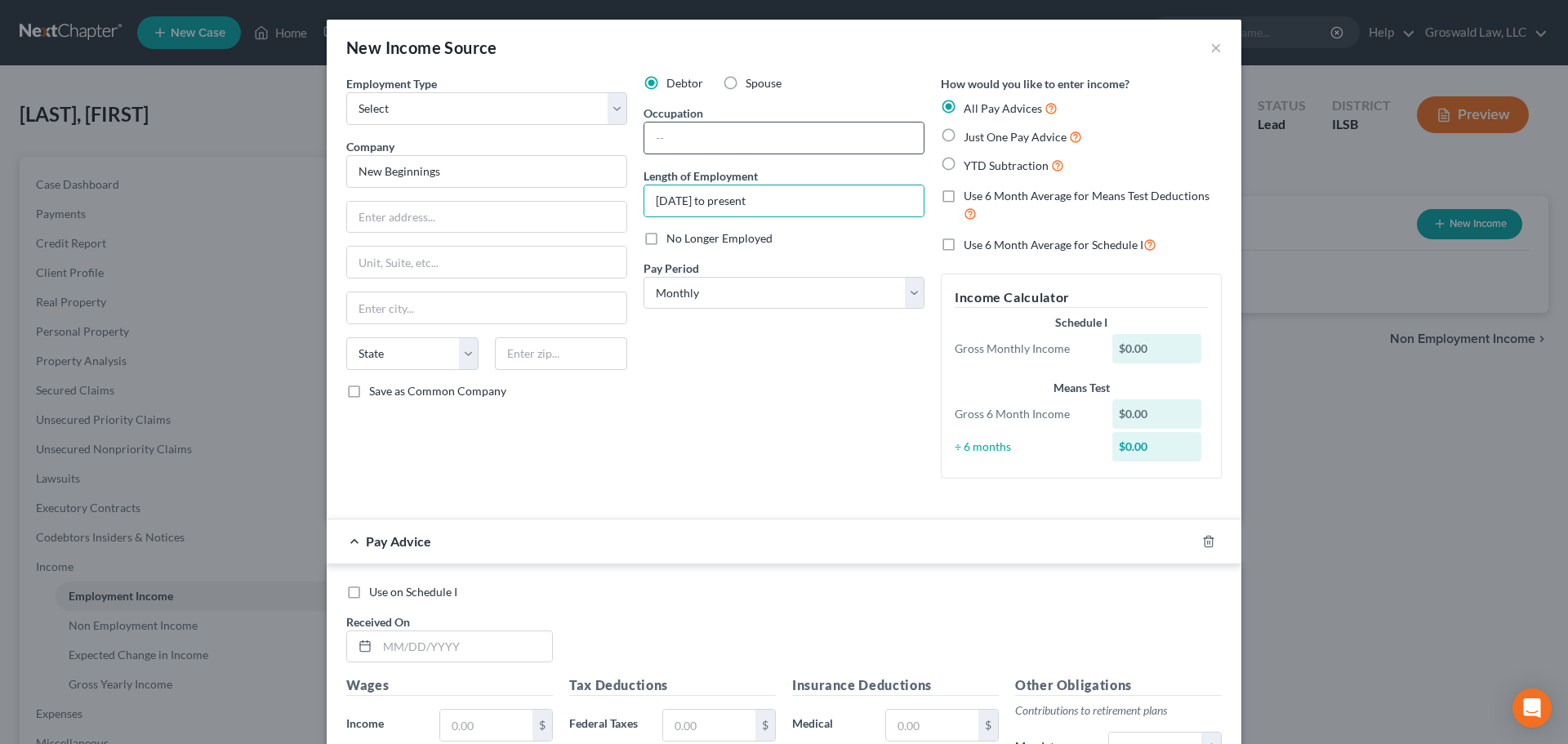 click at bounding box center (784, 138) 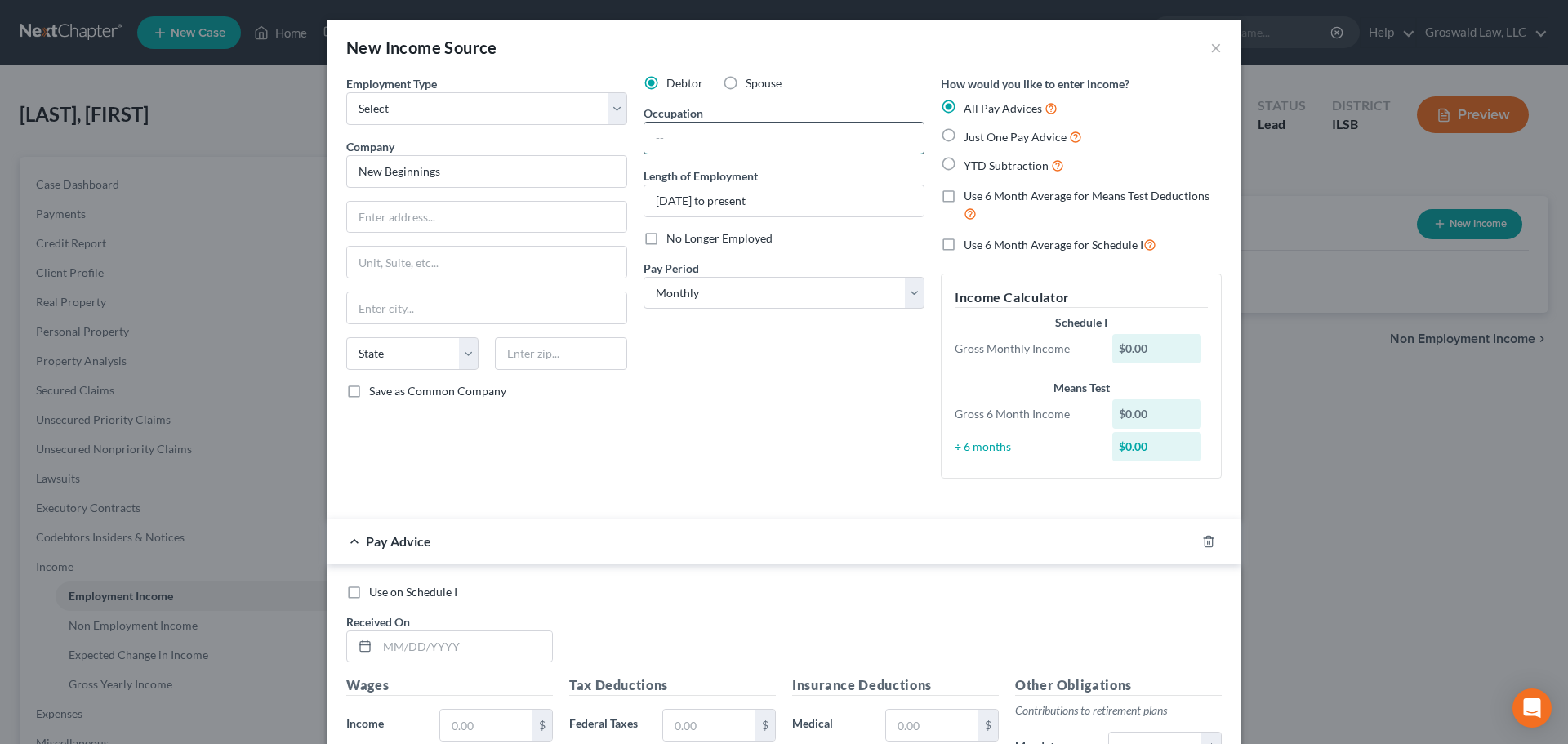 type on "Customer Service" 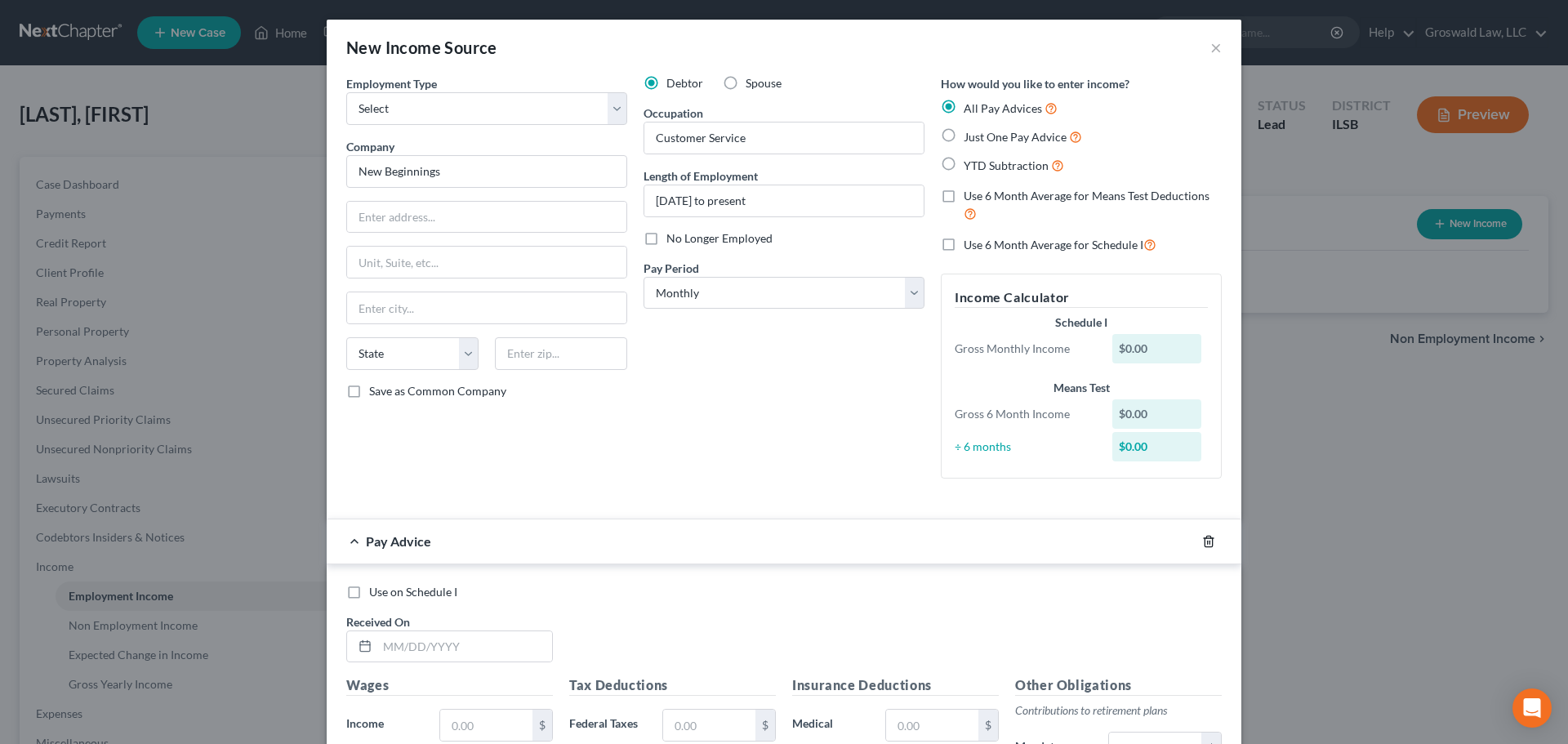 click 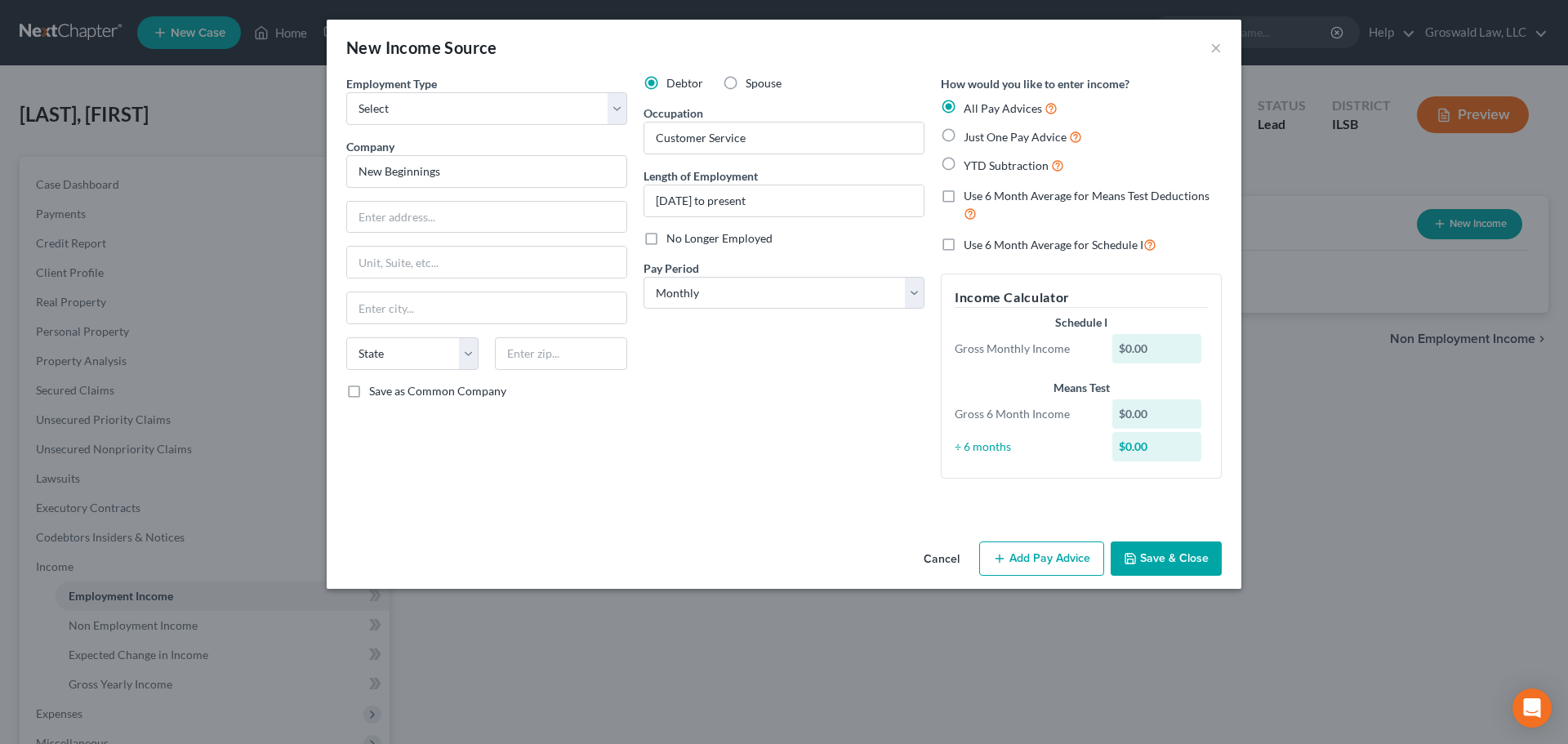 click on "Save & Close" at bounding box center [1166, 559] 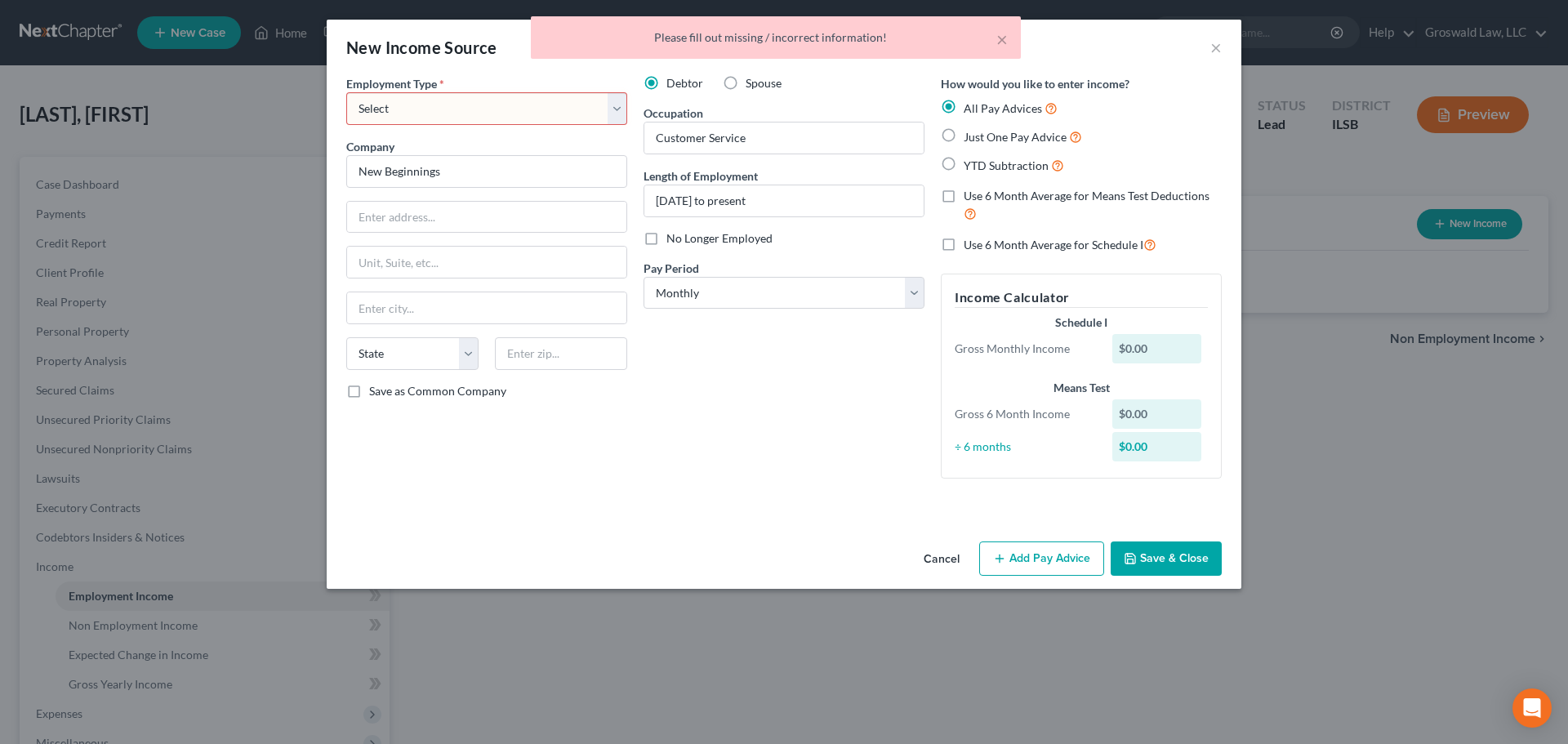 click on "Select Full or Part Time Employment Self Employment" at bounding box center (487, 109) 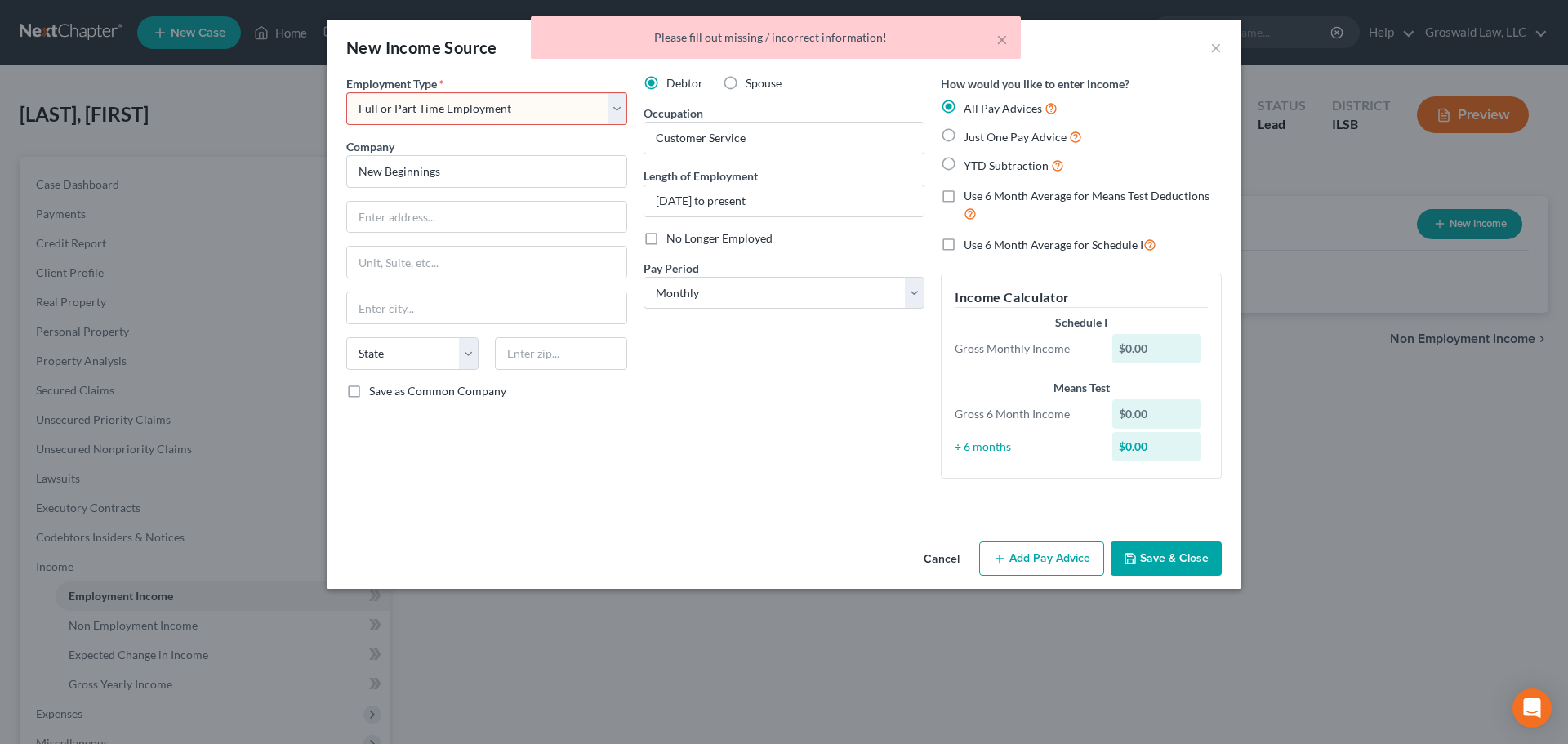 click on "Select Full or Part Time Employment Self Employment" at bounding box center (487, 109) 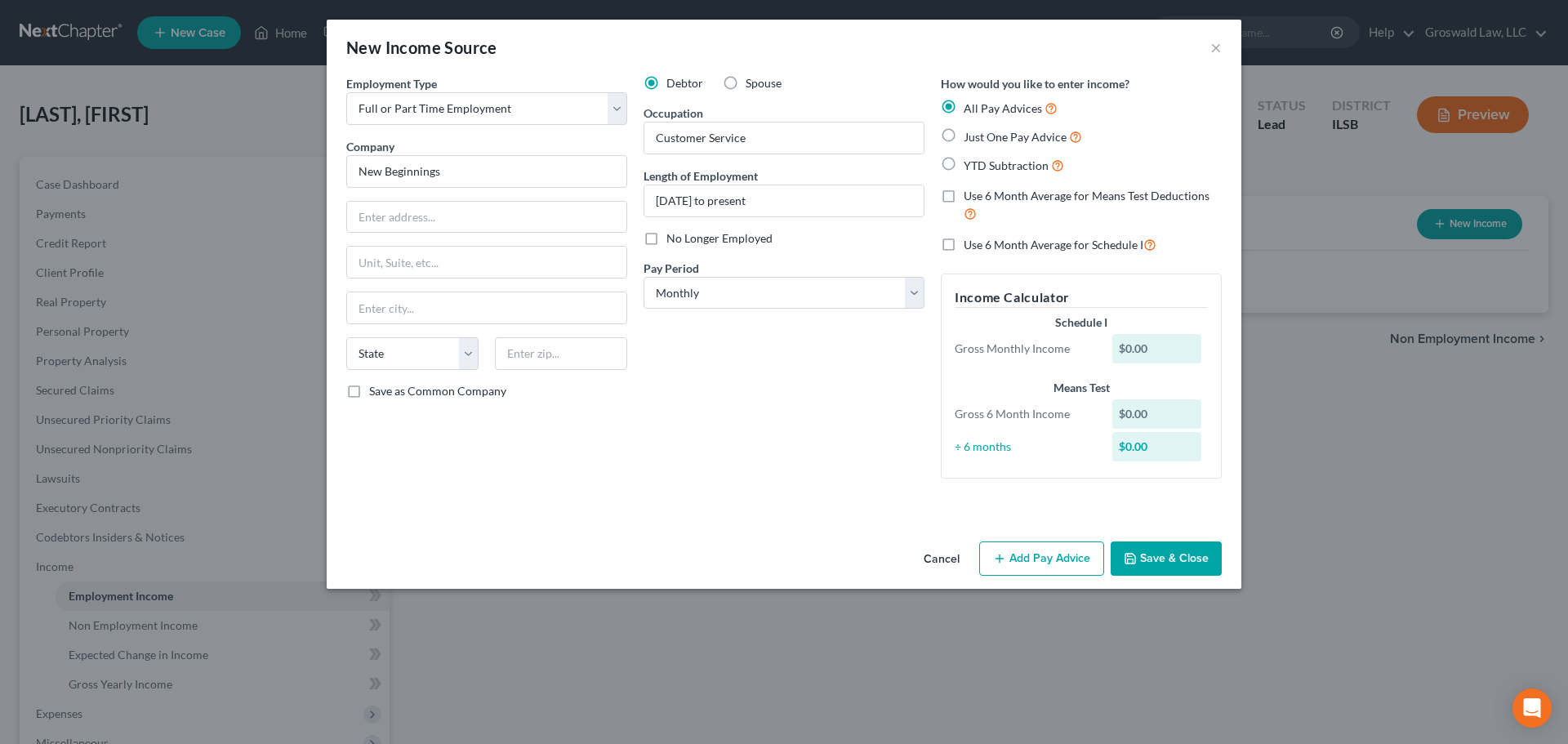 click on "Save & Close" at bounding box center [1166, 559] 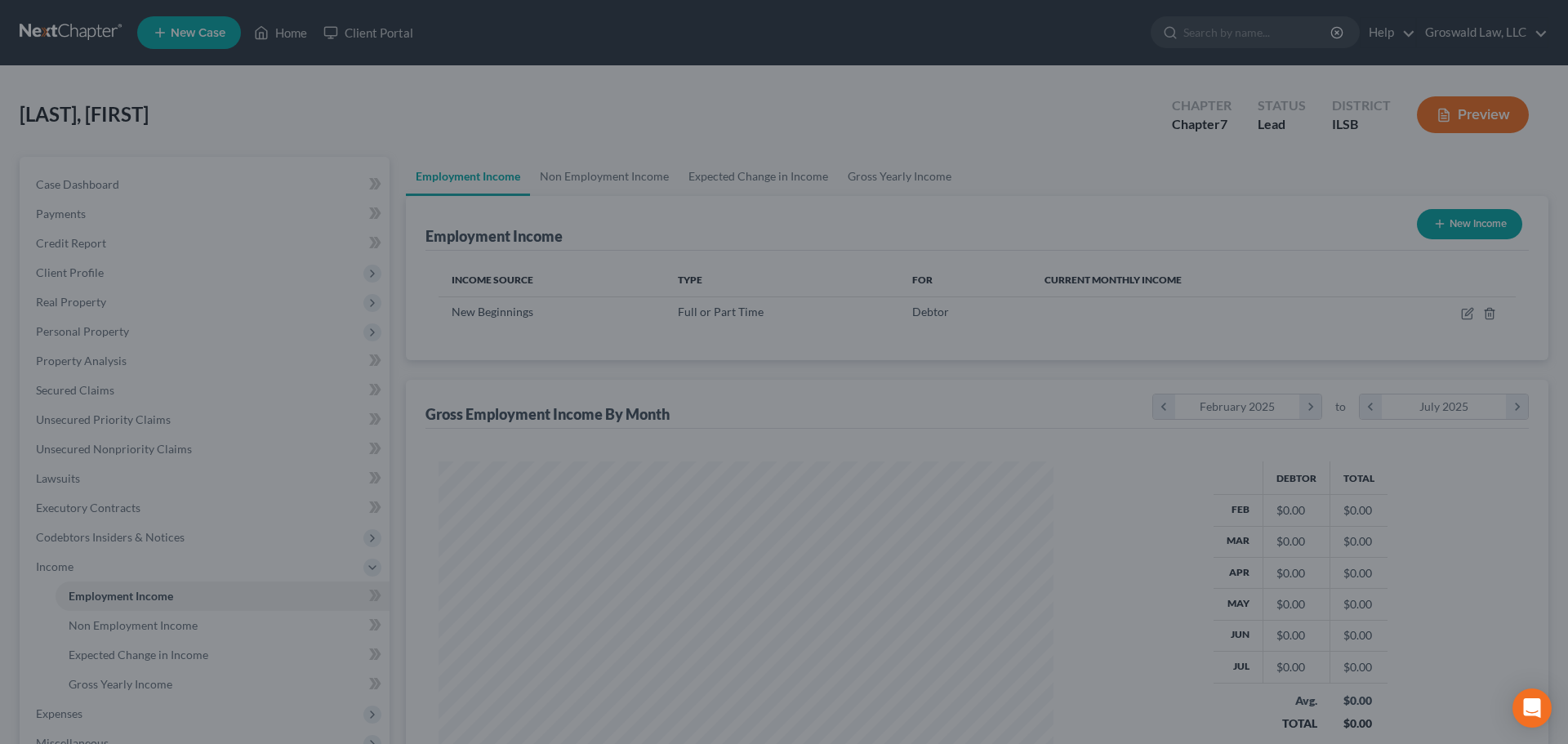 scroll, scrollTop: 816378, scrollLeft: 816019, axis: both 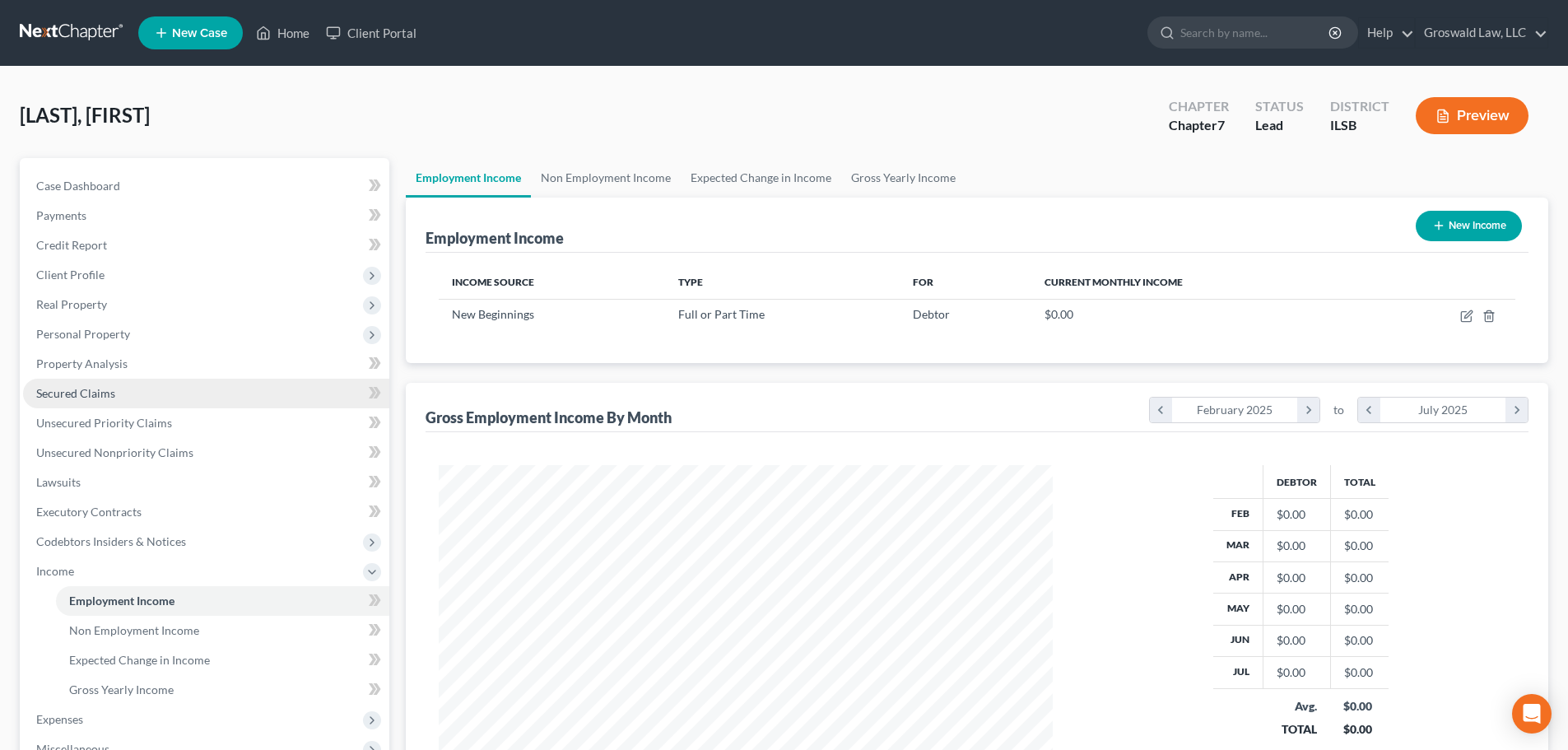 click on "Secured Claims" at bounding box center (76, 393) 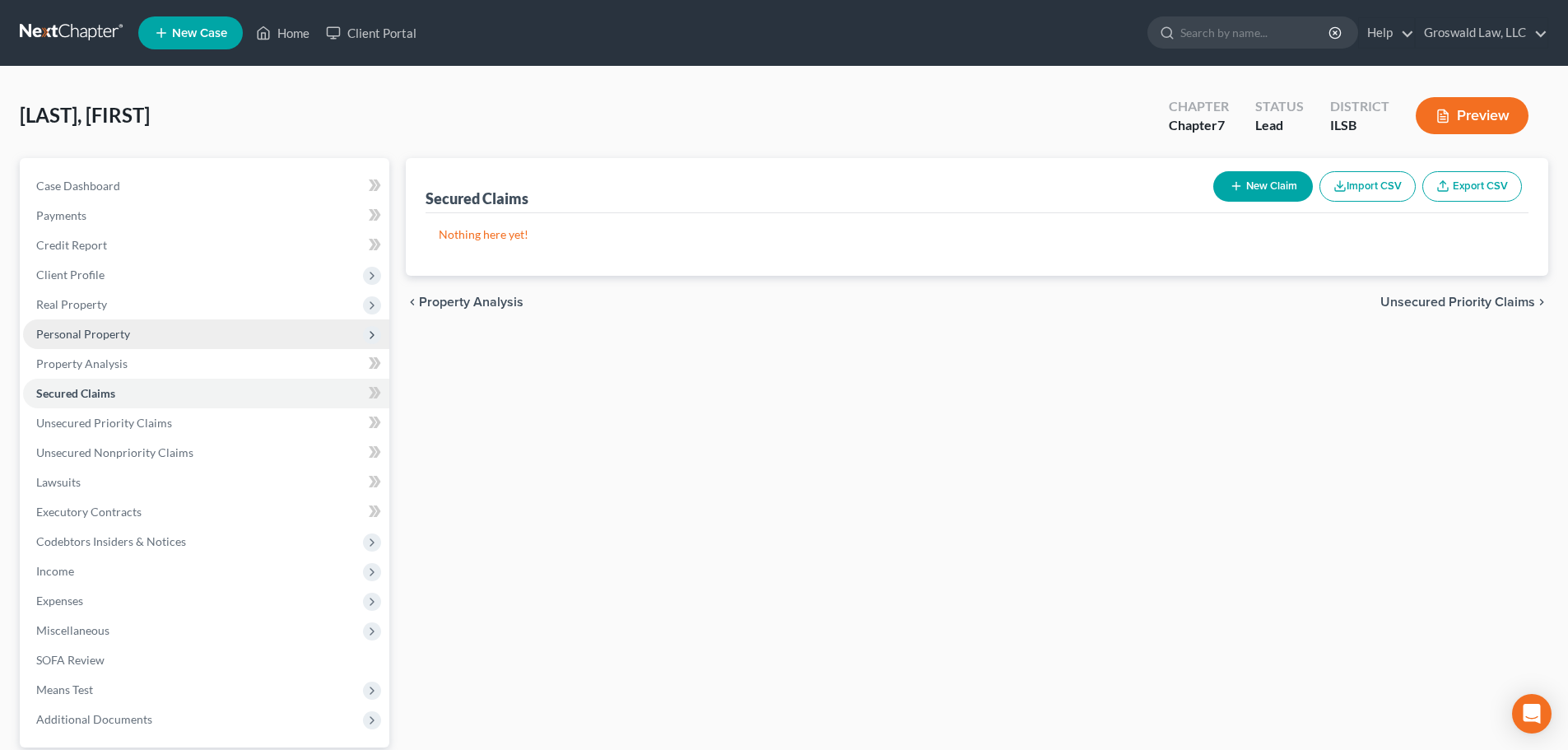 click on "Personal Property" at bounding box center [83, 333] 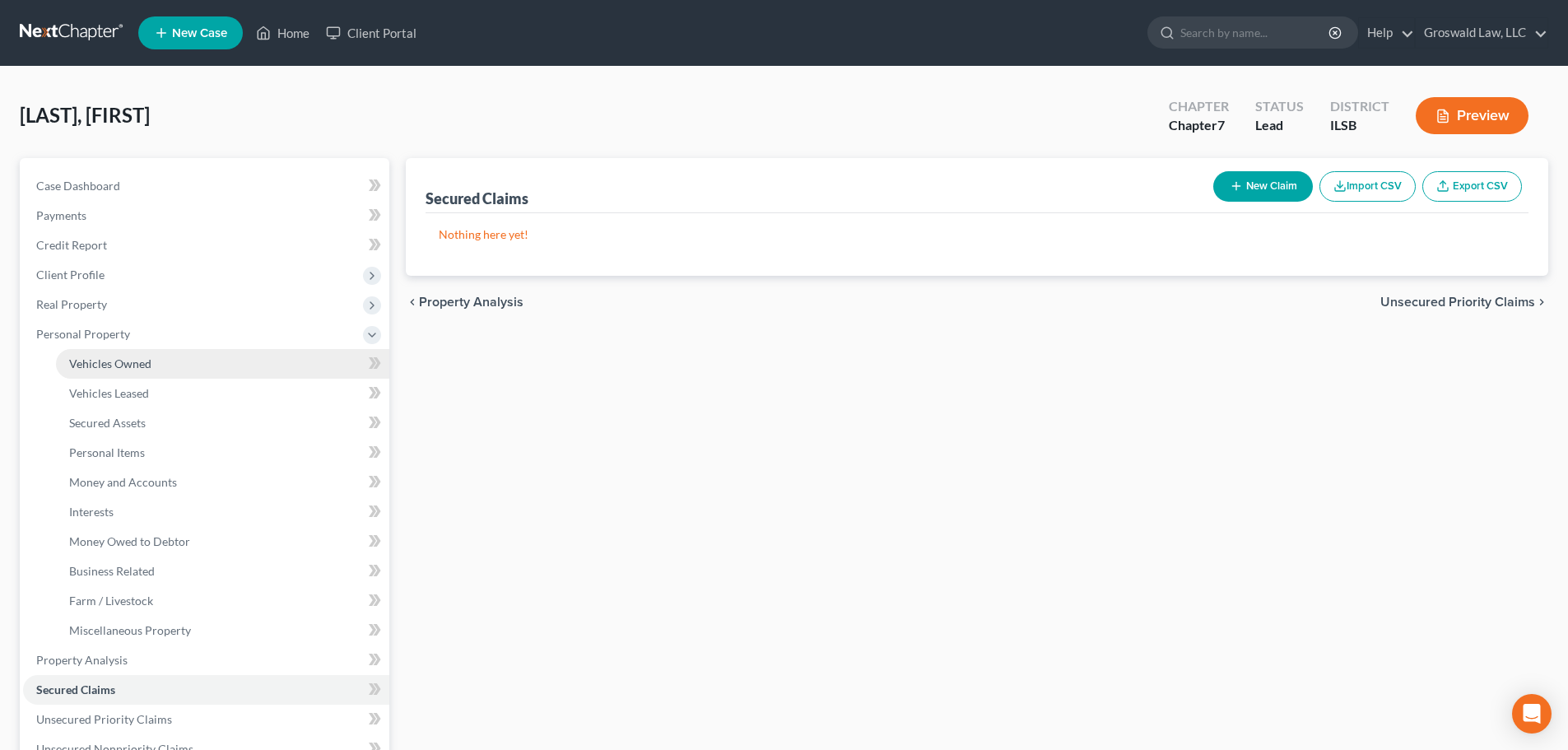 click on "Vehicles Owned" at bounding box center (222, 364) 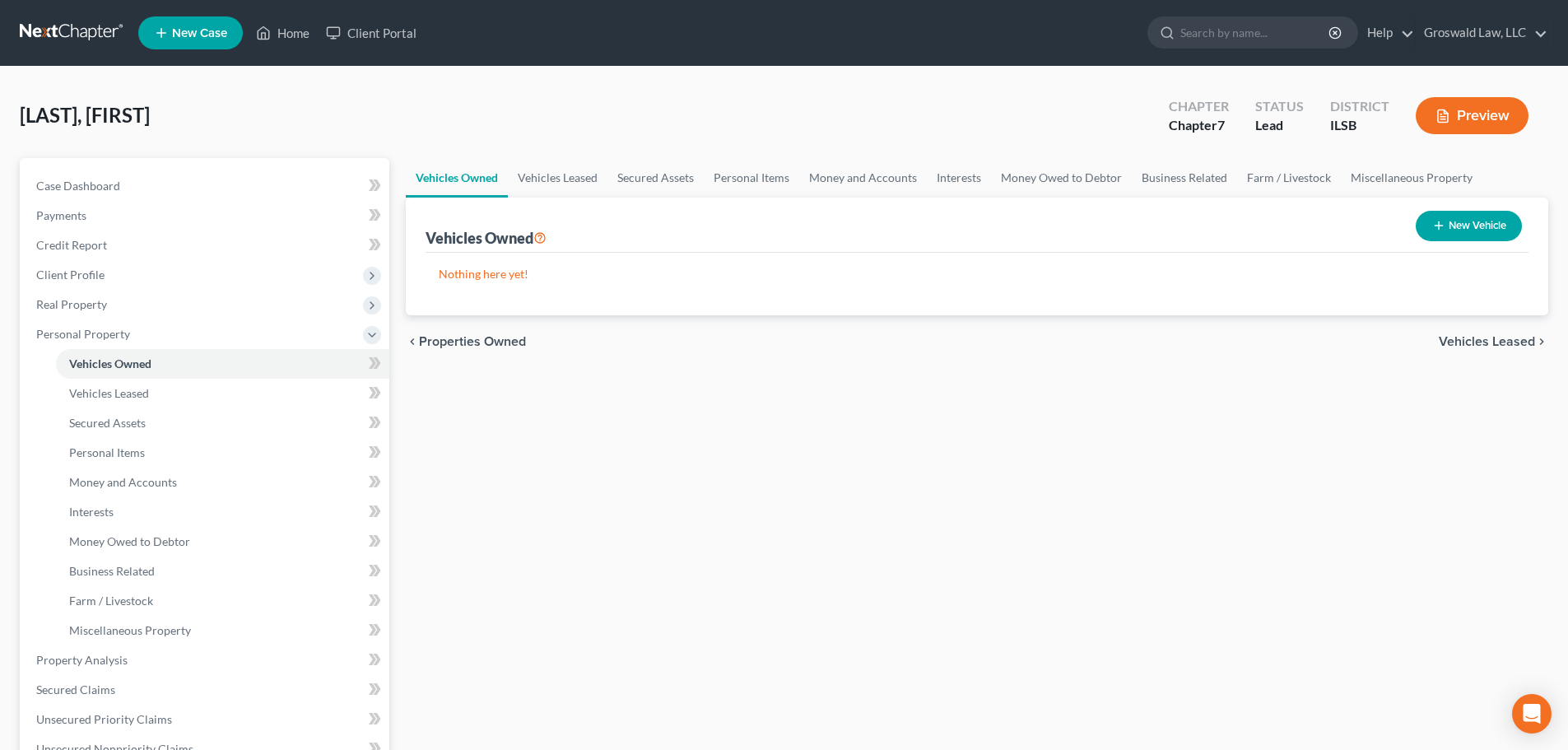 click on "New Vehicle" at bounding box center [1468, 226] 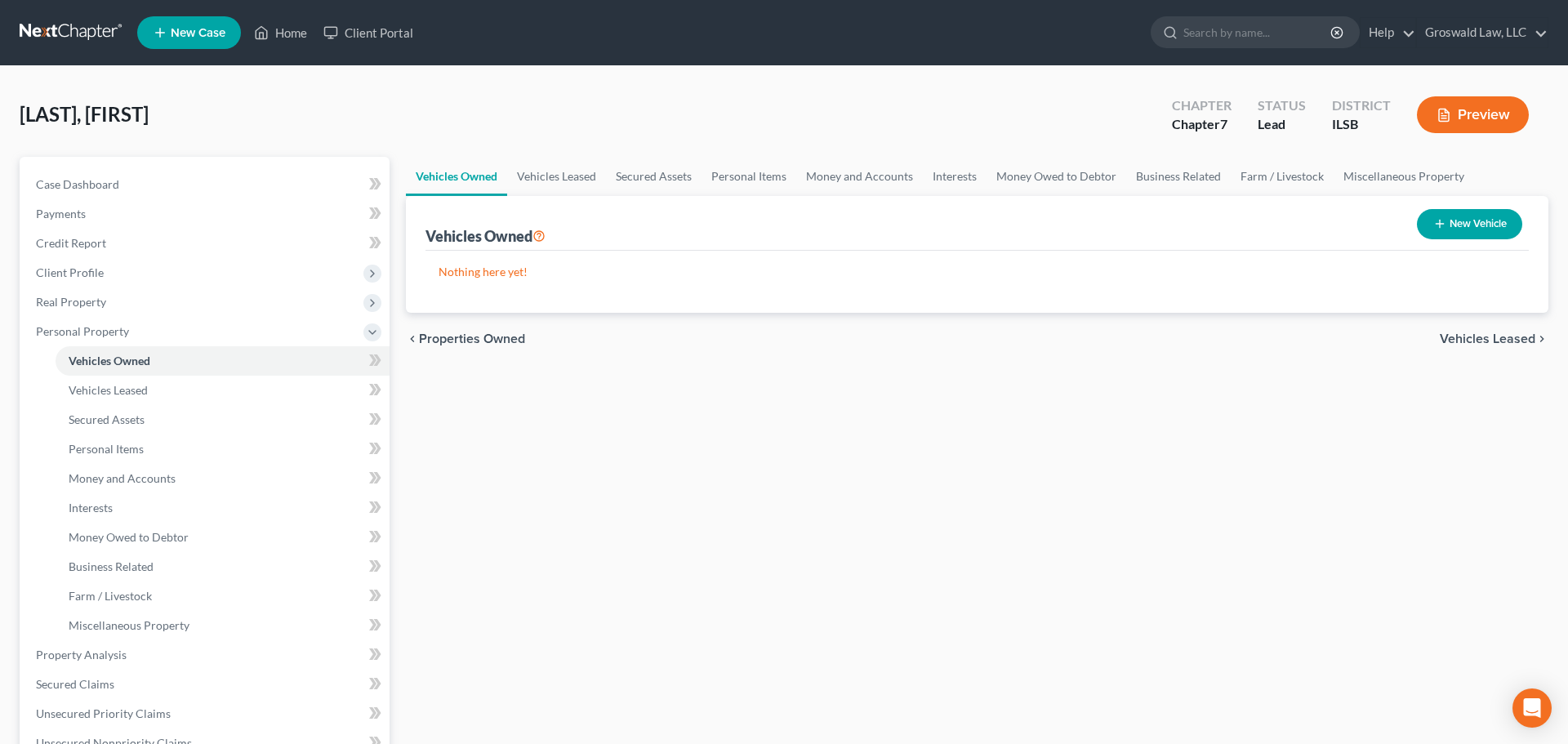 select on "0" 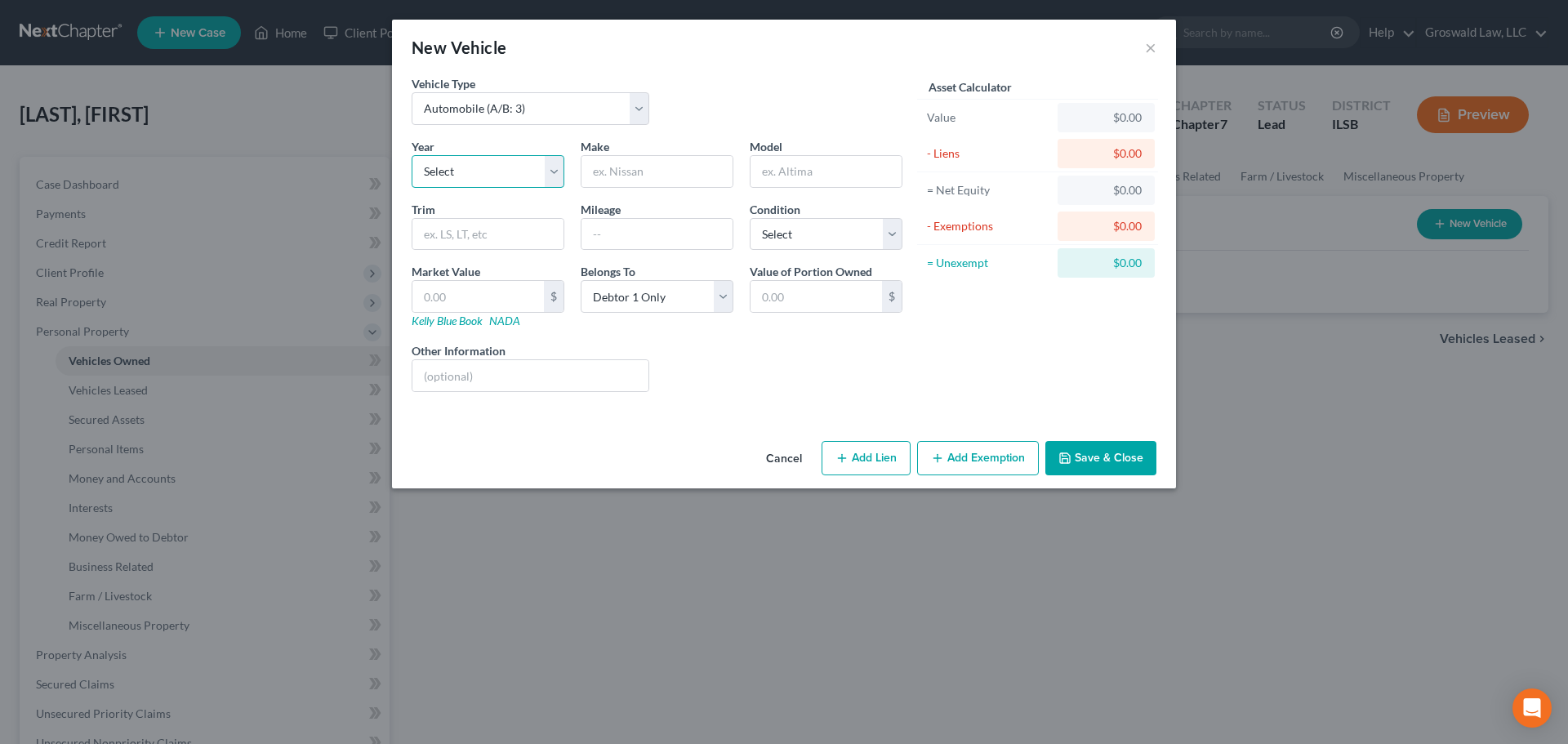 click on "Select 2026 2025 2024 2023 2022 2021 2020 2019 2018 2017 2016 2015 2014 2013 2012 2011 2010 2009 2008 2007 2006 2005 2004 2003 2002 2001 2000 1999 1998 1997 1996 1995 1994 1993 1992 1991 1990 1989 1988 1987 1986 1985 1984 1983 1982 1981 1980 1979 1978 1977 1976 1975 1974 1973 1972 1971 1970 1969 1968 1967 1966 1965 1964 1963 1962 1961 1960 1959 1958 1957 1956 1955 1954 1953 1952 1951 1950 1949 1948 1947 1946 1945 1944 1943 1942 1941 1940 1939 1938 1937 1936 1935 1934 1933 1932 1931 1930 1929 1928 1927 1926 1925 1924 1923 1922 1921 1920 1919 1918 1917 1916 1915 1914 1913 1912 1911 1910 1909 1908 1907 1906 1905 1904 1903 1902 1901" at bounding box center [488, 172] 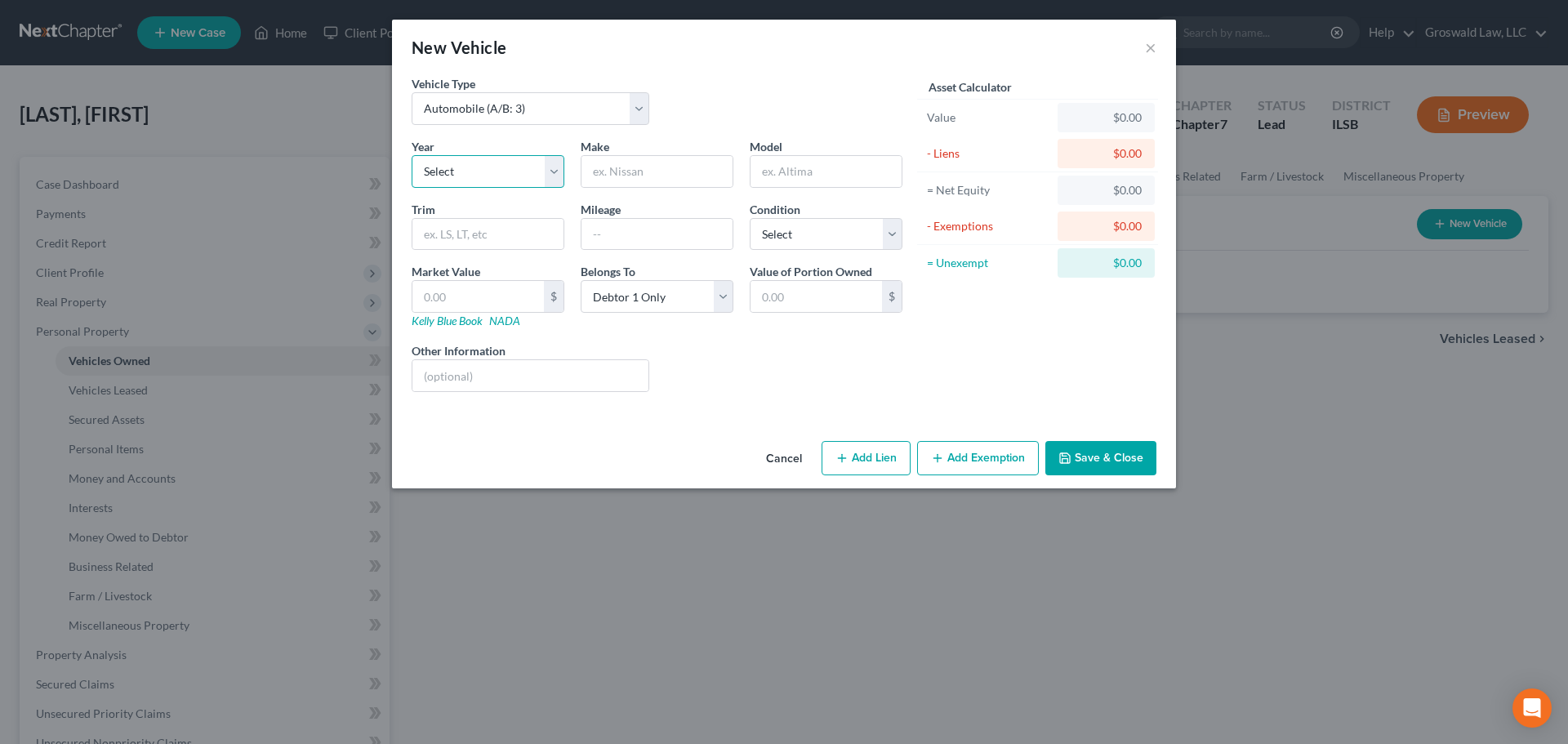select on "8" 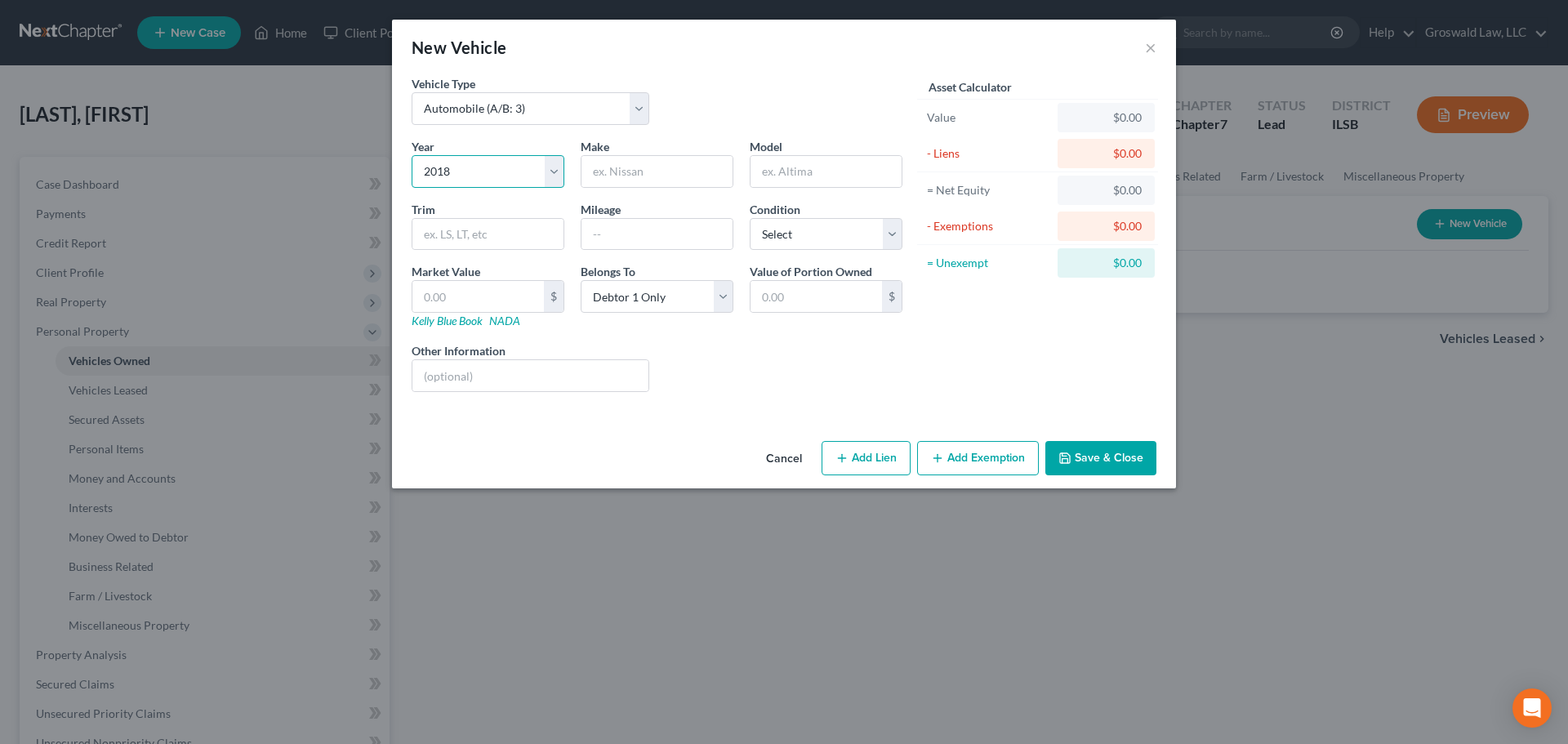 click on "Select 2026 2025 2024 2023 2022 2021 2020 2019 2018 2017 2016 2015 2014 2013 2012 2011 2010 2009 2008 2007 2006 2005 2004 2003 2002 2001 2000 1999 1998 1997 1996 1995 1994 1993 1992 1991 1990 1989 1988 1987 1986 1985 1984 1983 1982 1981 1980 1979 1978 1977 1976 1975 1974 1973 1972 1971 1970 1969 1968 1967 1966 1965 1964 1963 1962 1961 1960 1959 1958 1957 1956 1955 1954 1953 1952 1951 1950 1949 1948 1947 1946 1945 1944 1943 1942 1941 1940 1939 1938 1937 1936 1935 1934 1933 1932 1931 1930 1929 1928 1927 1926 1925 1924 1923 1922 1921 1920 1919 1918 1917 1916 1915 1914 1913 1912 1911 1910 1909 1908 1907 1906 1905 1904 1903 1902 1901" at bounding box center [488, 172] 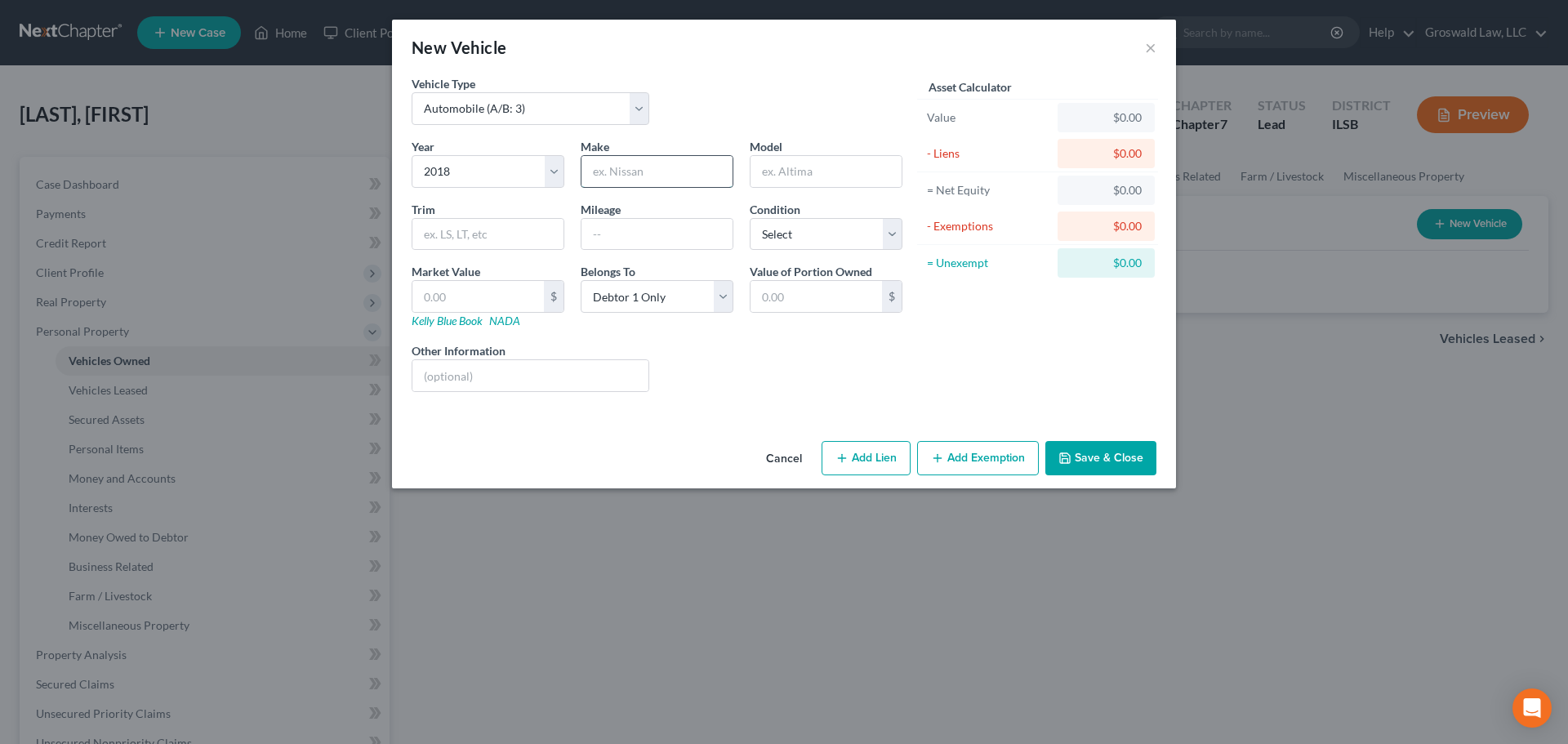 click at bounding box center (657, 172) 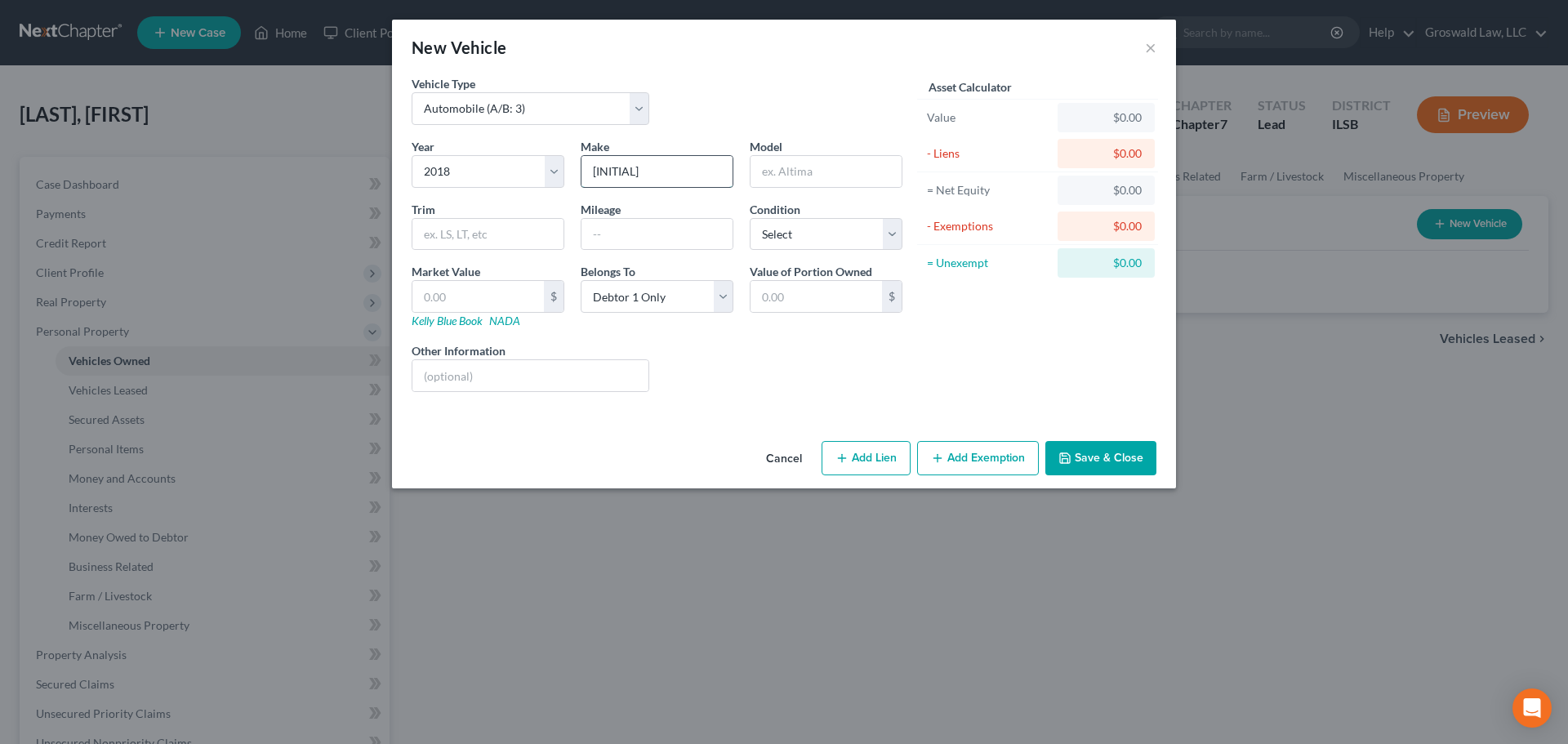 type on "Jeep" 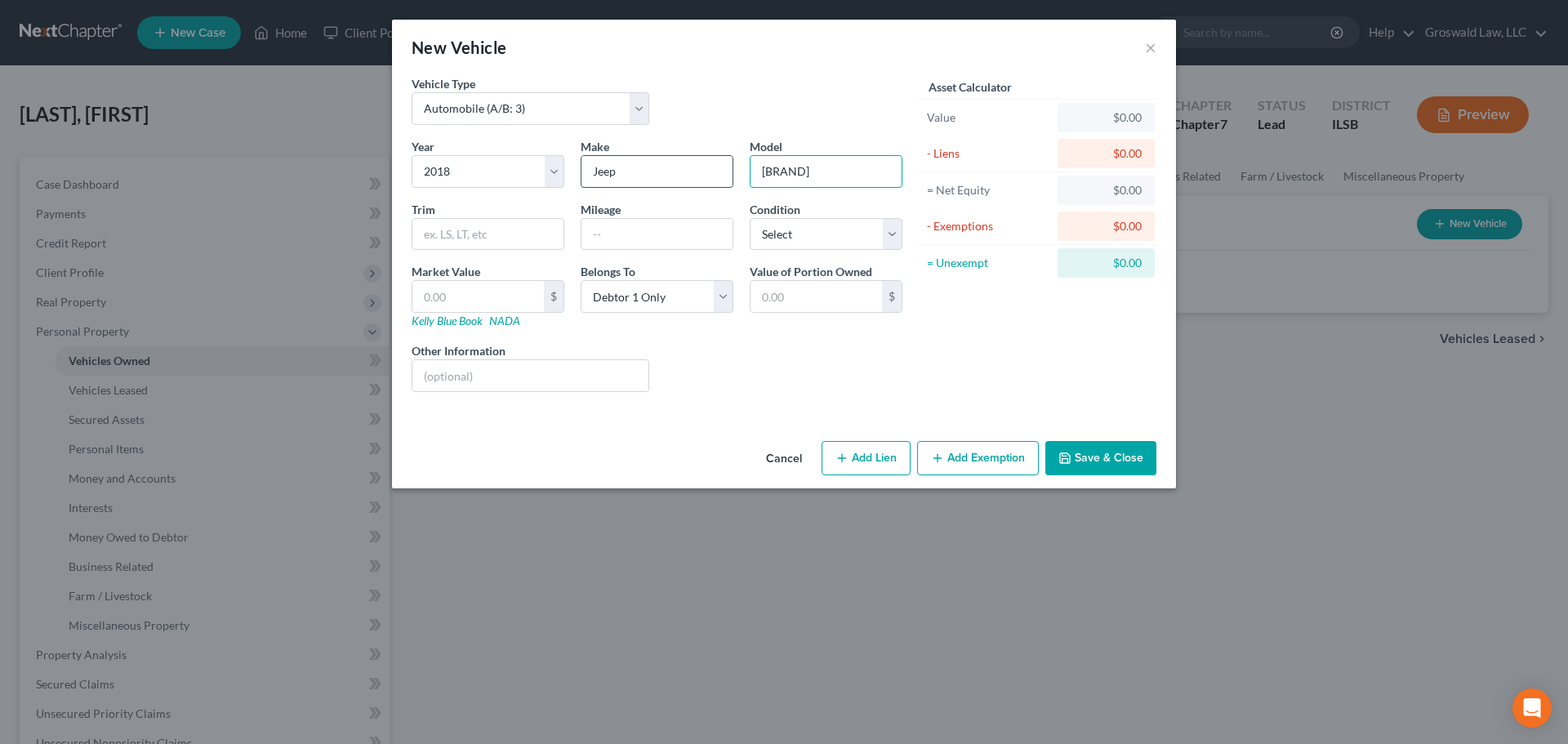 type on "Grand Cherokee" 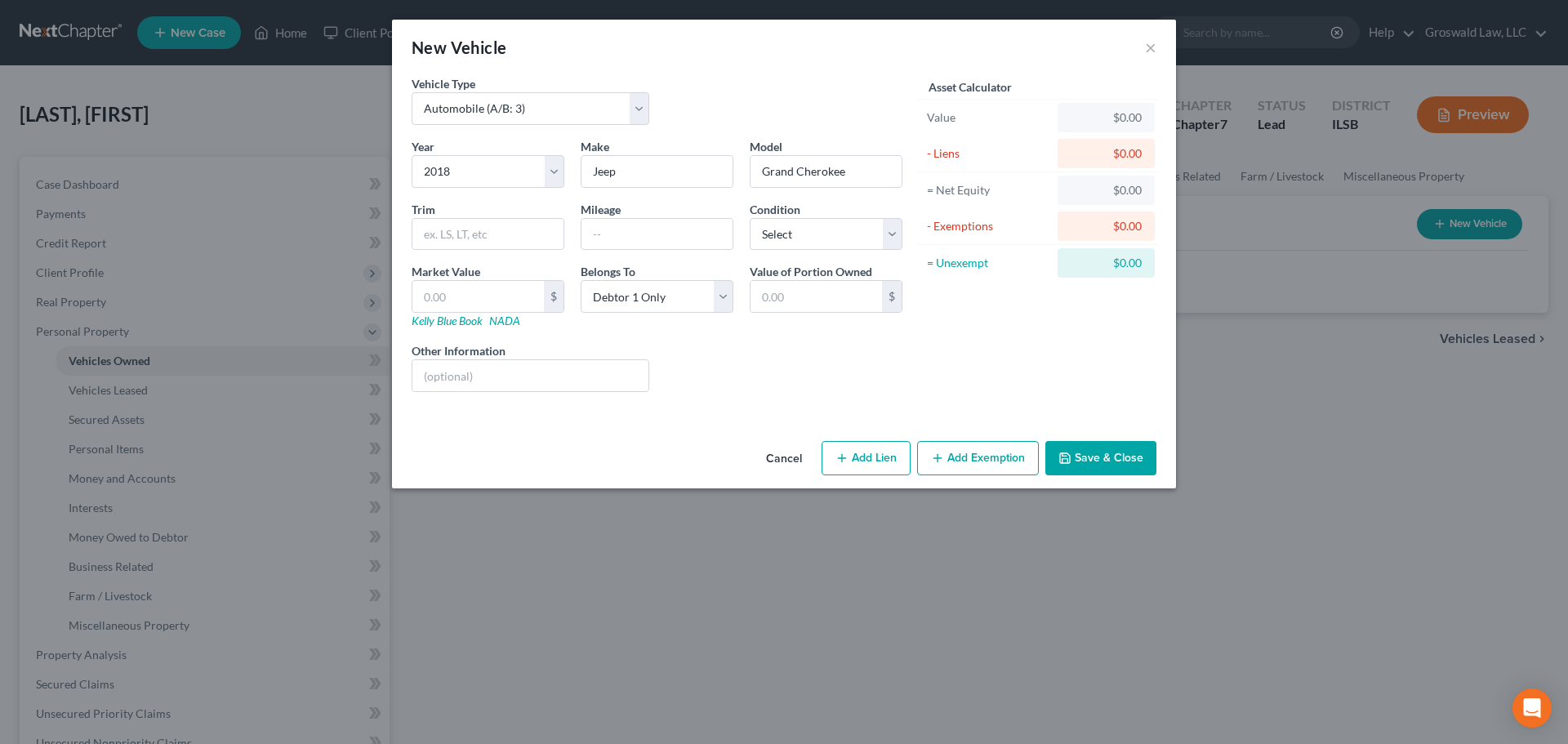 click on "Add Lien" at bounding box center (866, 458) 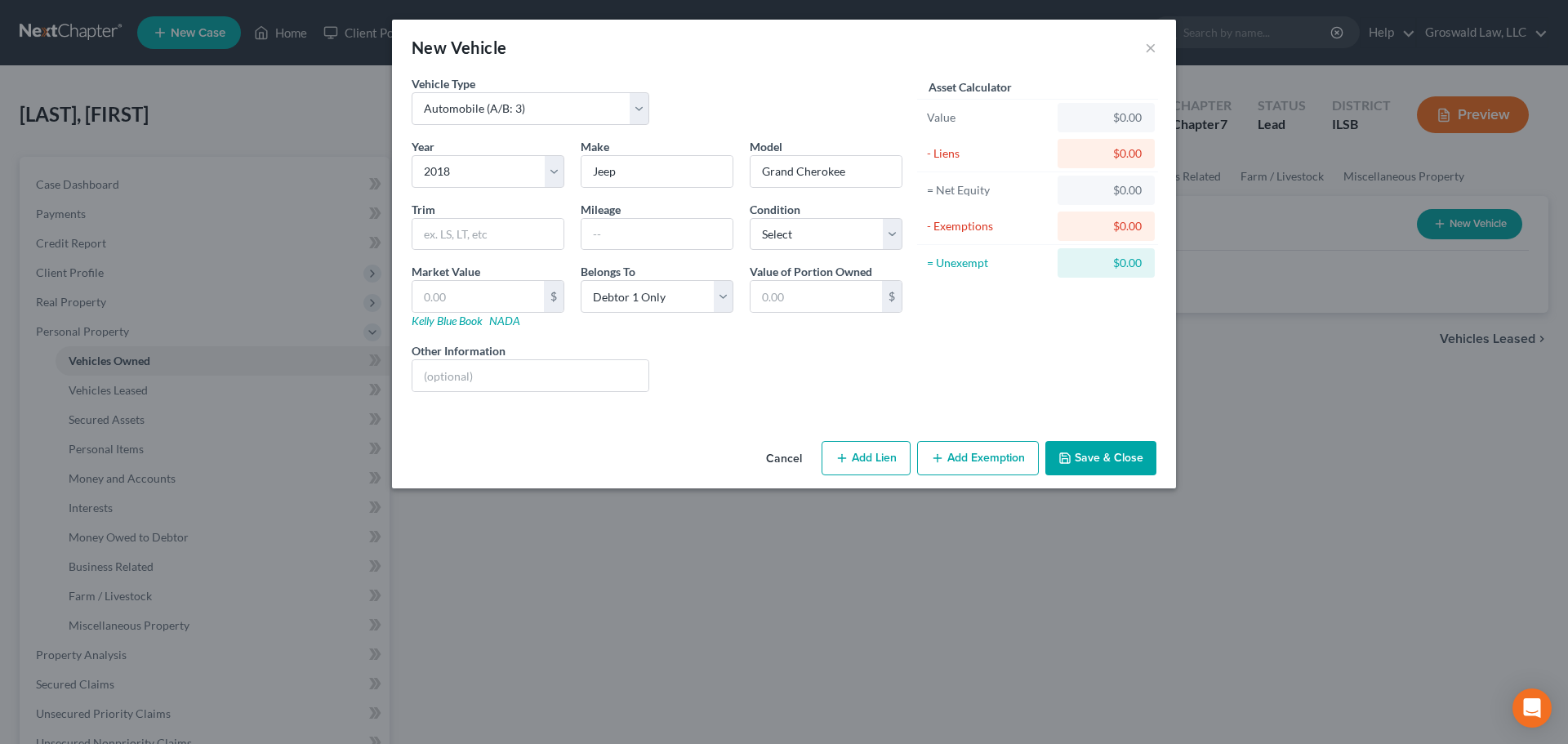 select on "0" 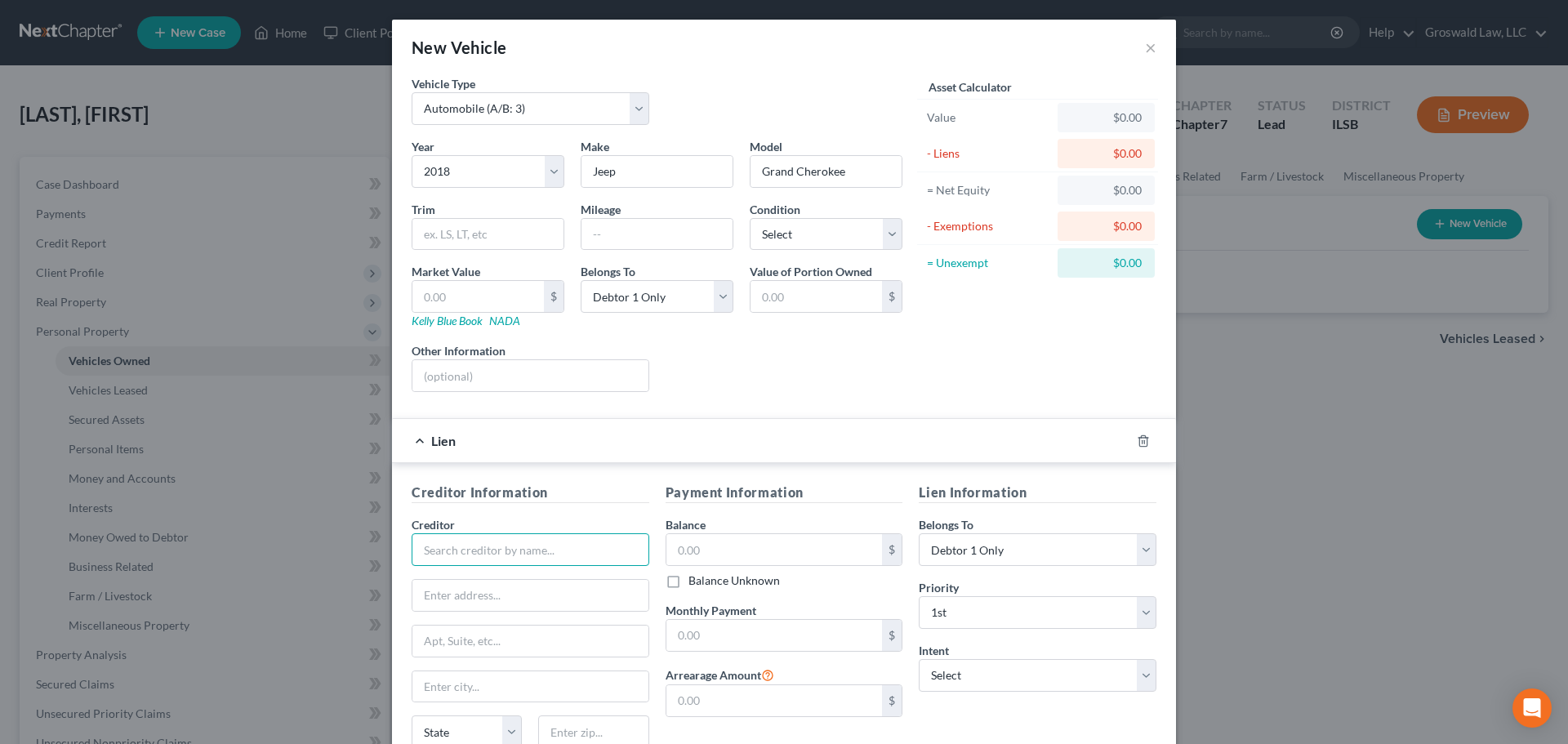 click at bounding box center [530, 550] 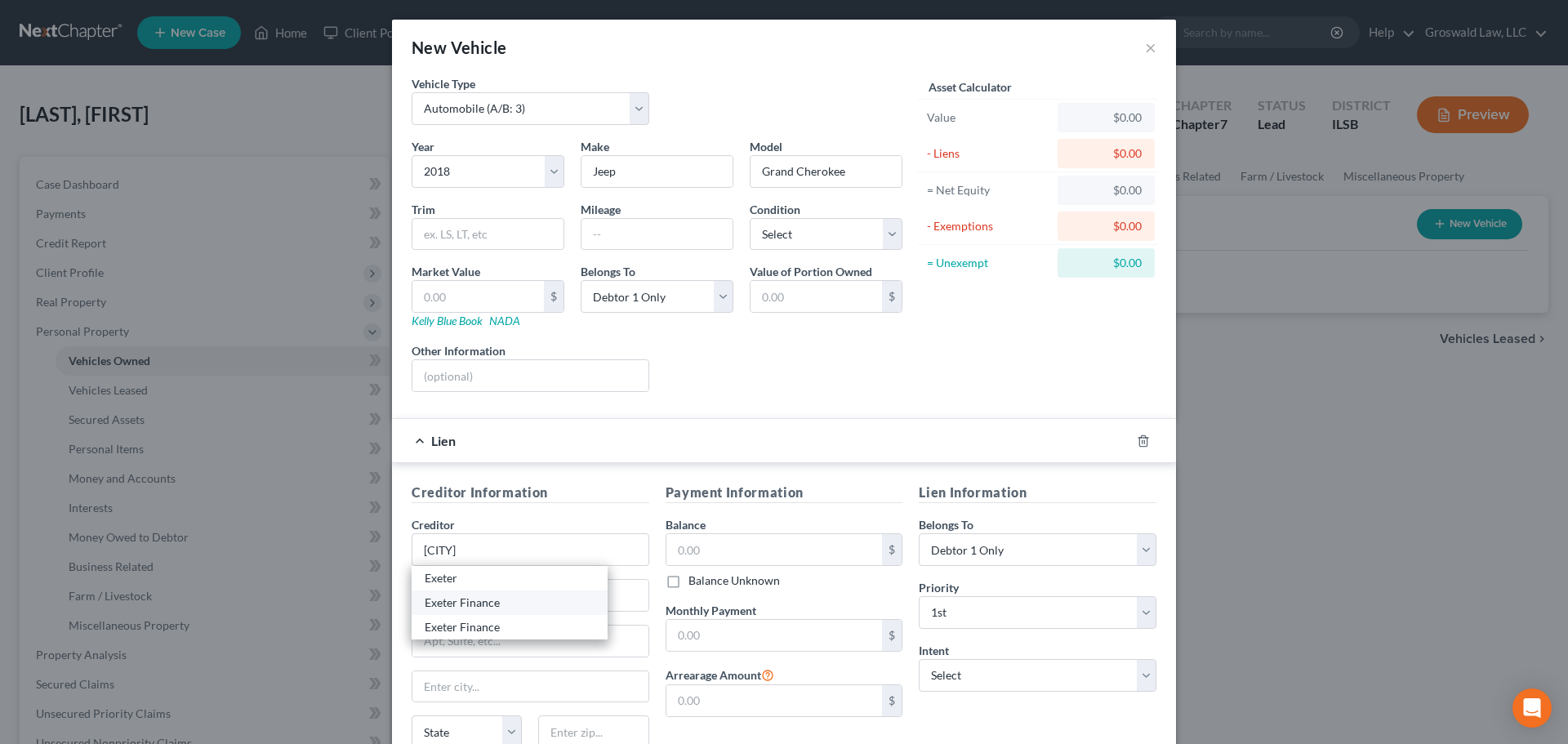 click on "Exeter Finance" at bounding box center (510, 603) 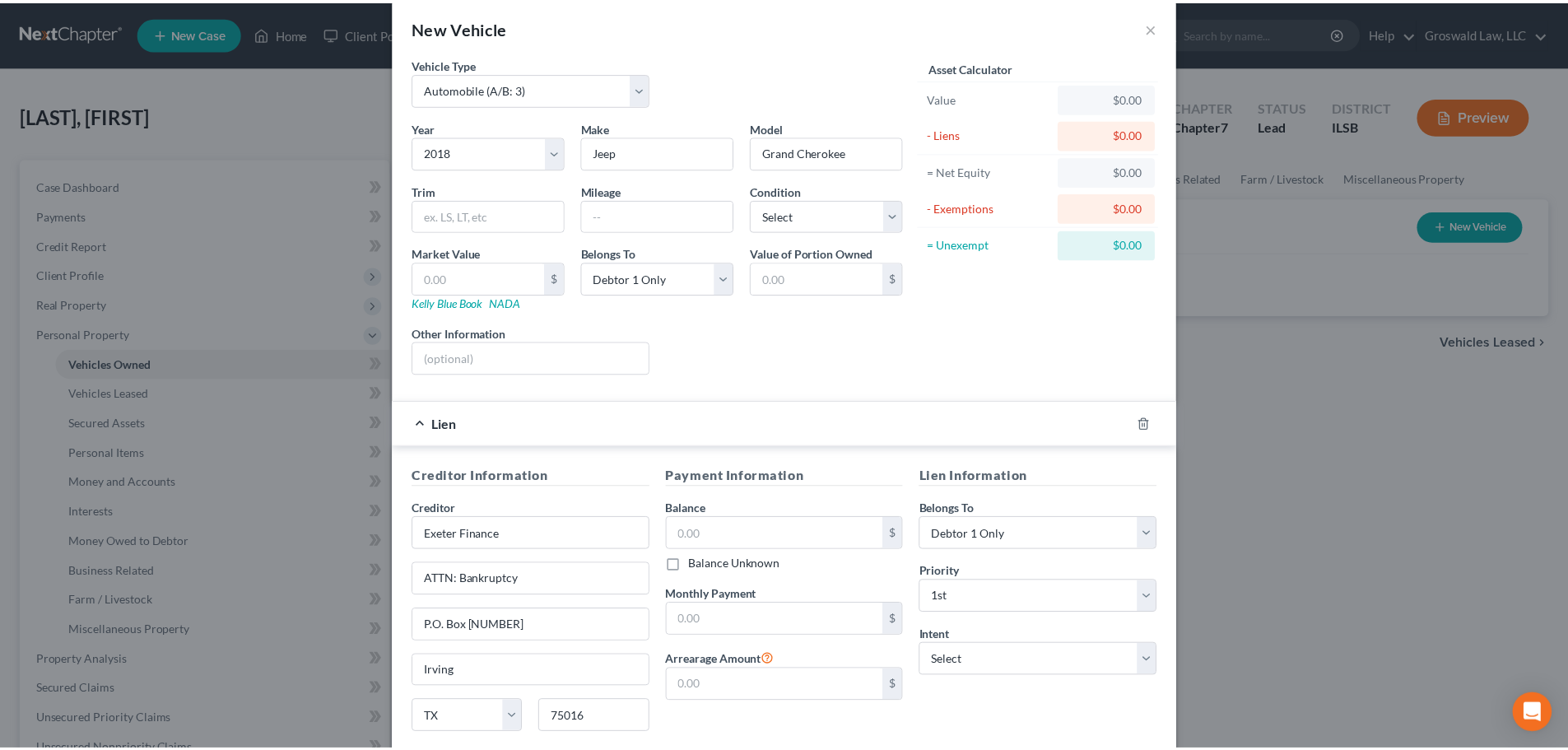 scroll, scrollTop: 151, scrollLeft: 0, axis: vertical 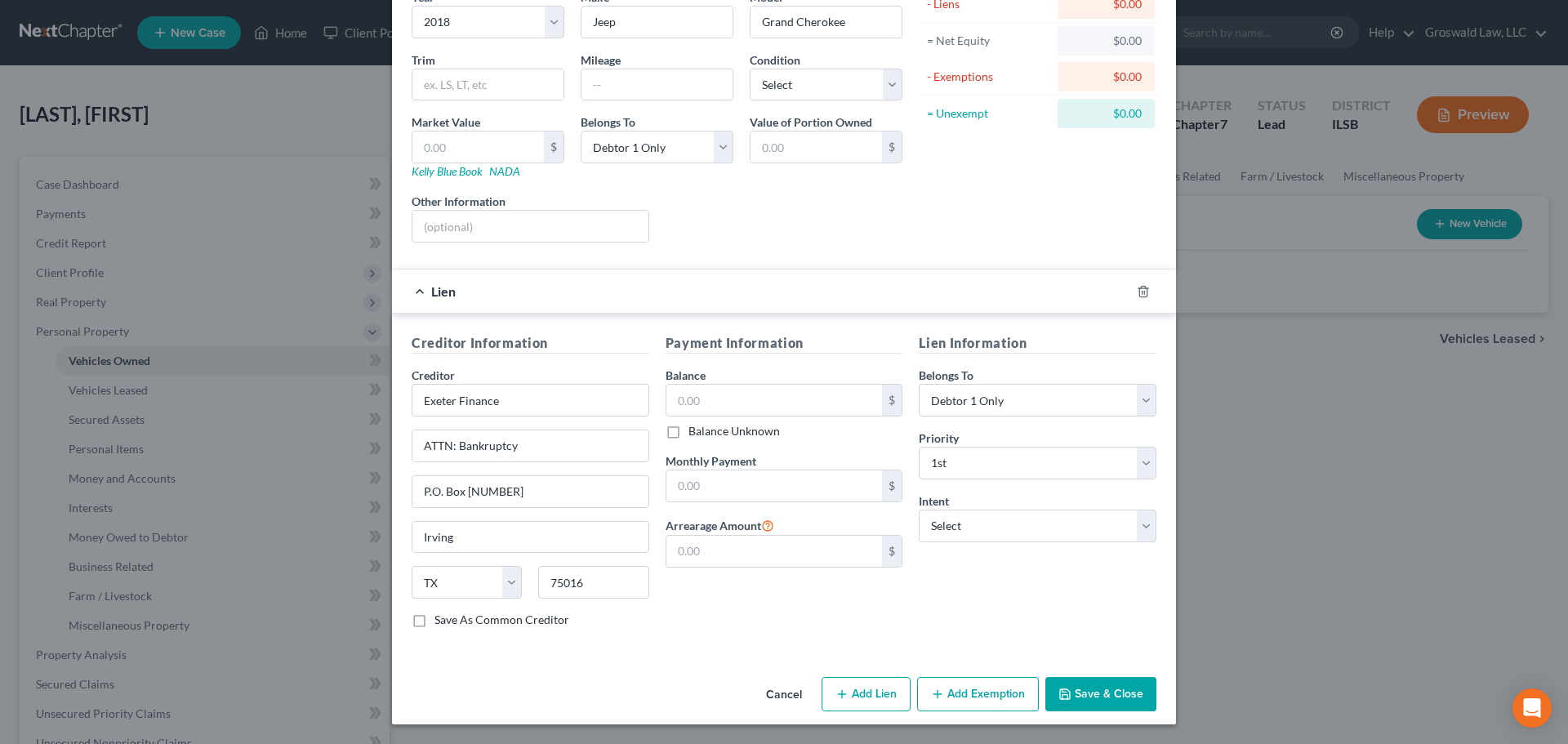 click on "Save & Close" at bounding box center [1101, 694] 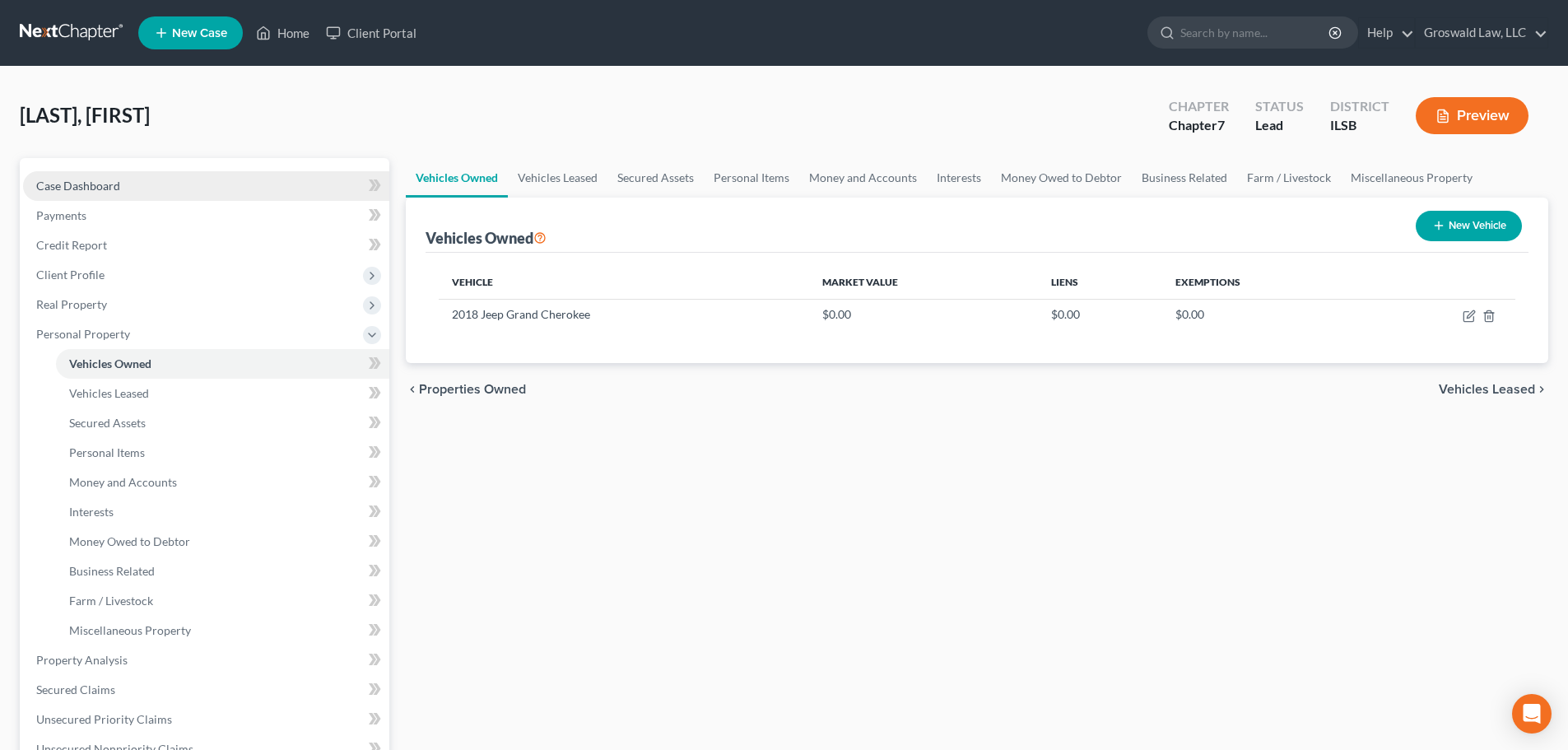 click on "Case Dashboard" at bounding box center [206, 186] 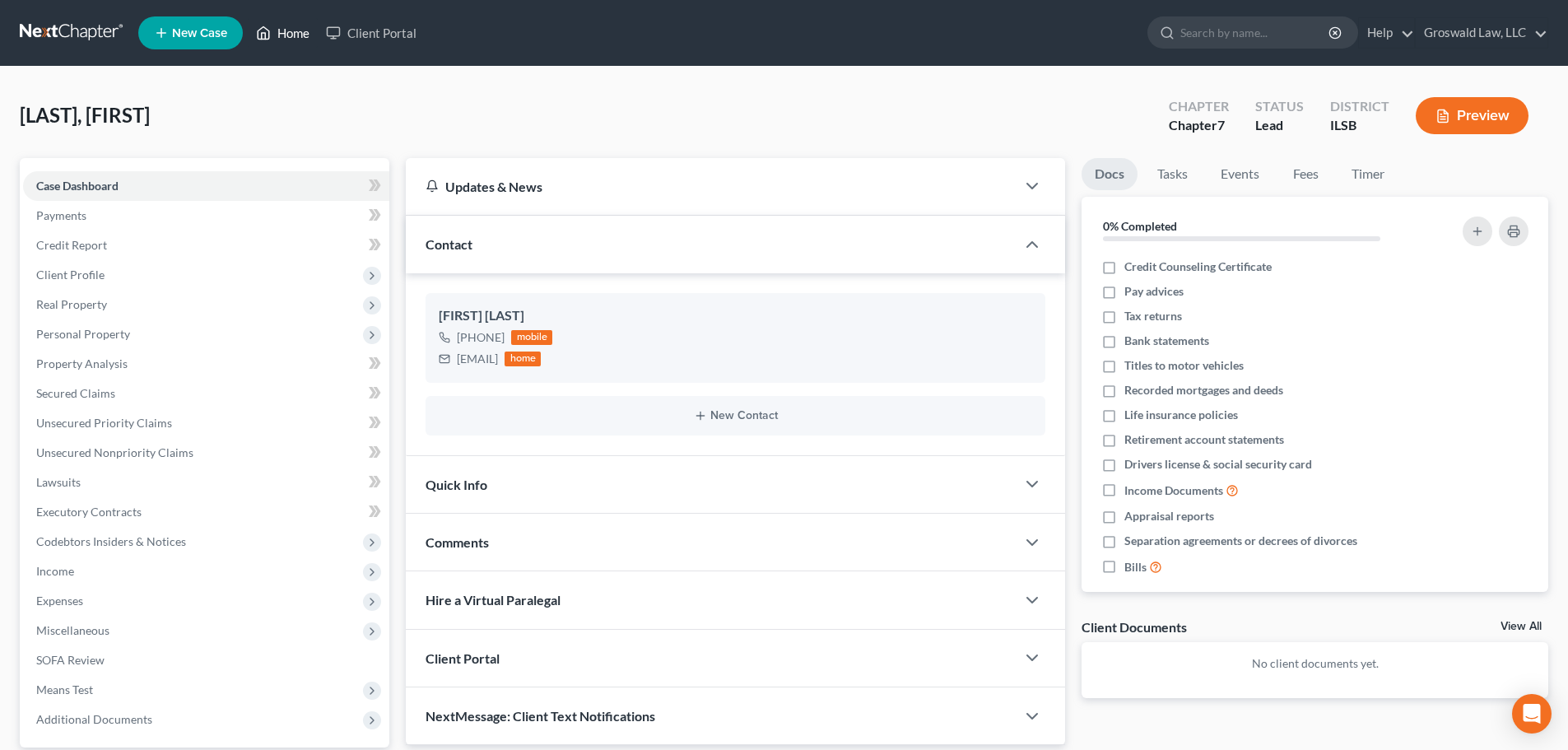 click on "Home" at bounding box center (282, 33) 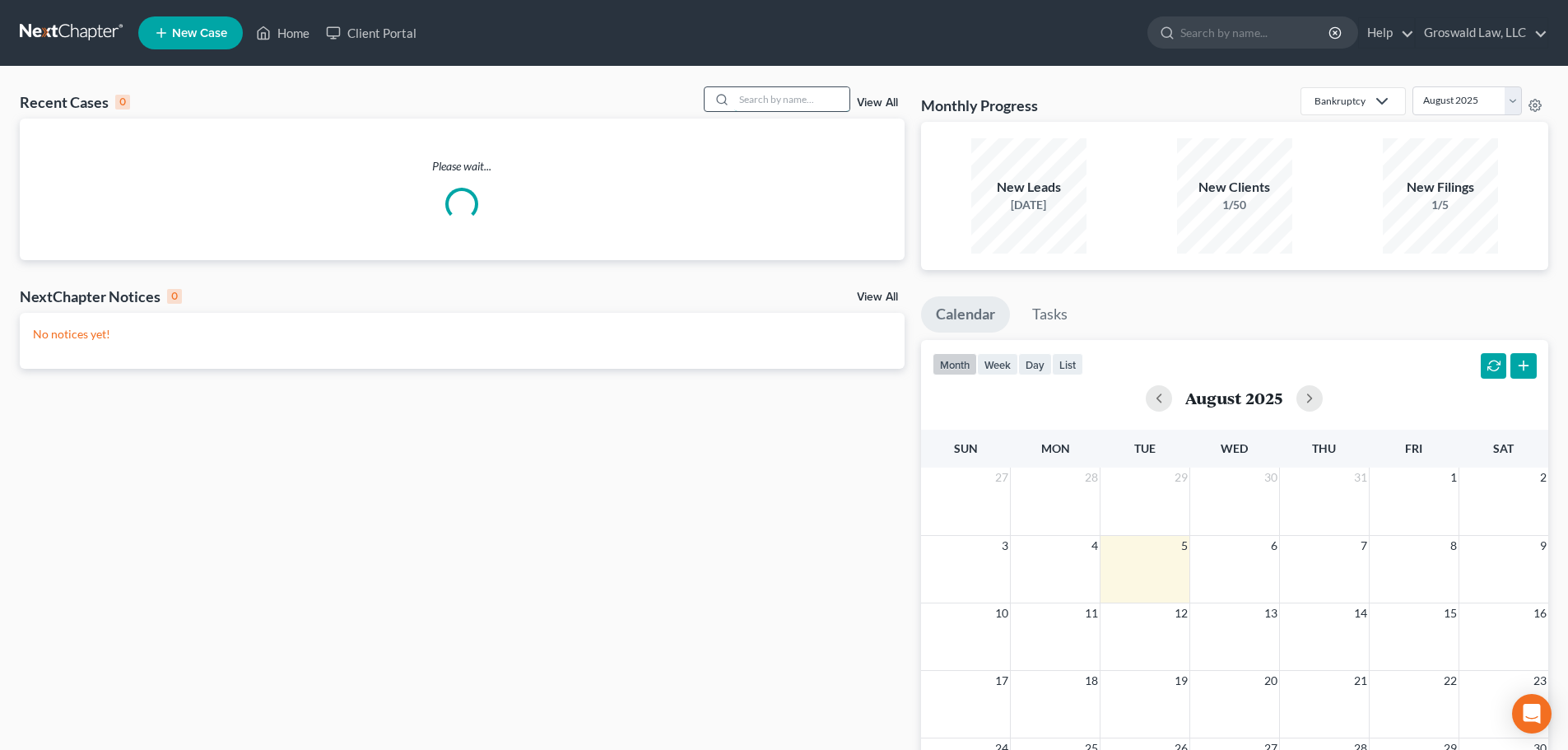 click at bounding box center [792, 99] 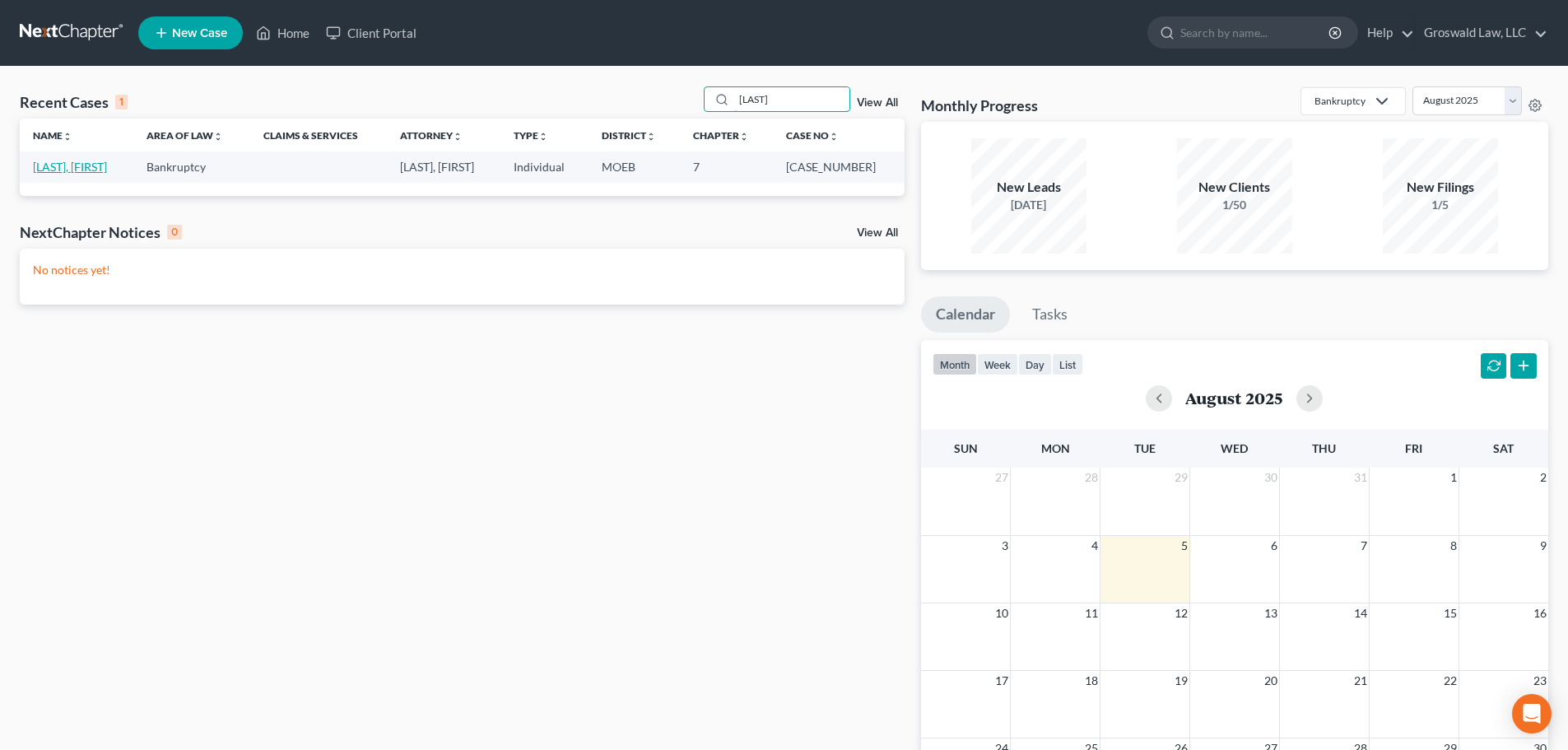 type on "cook" 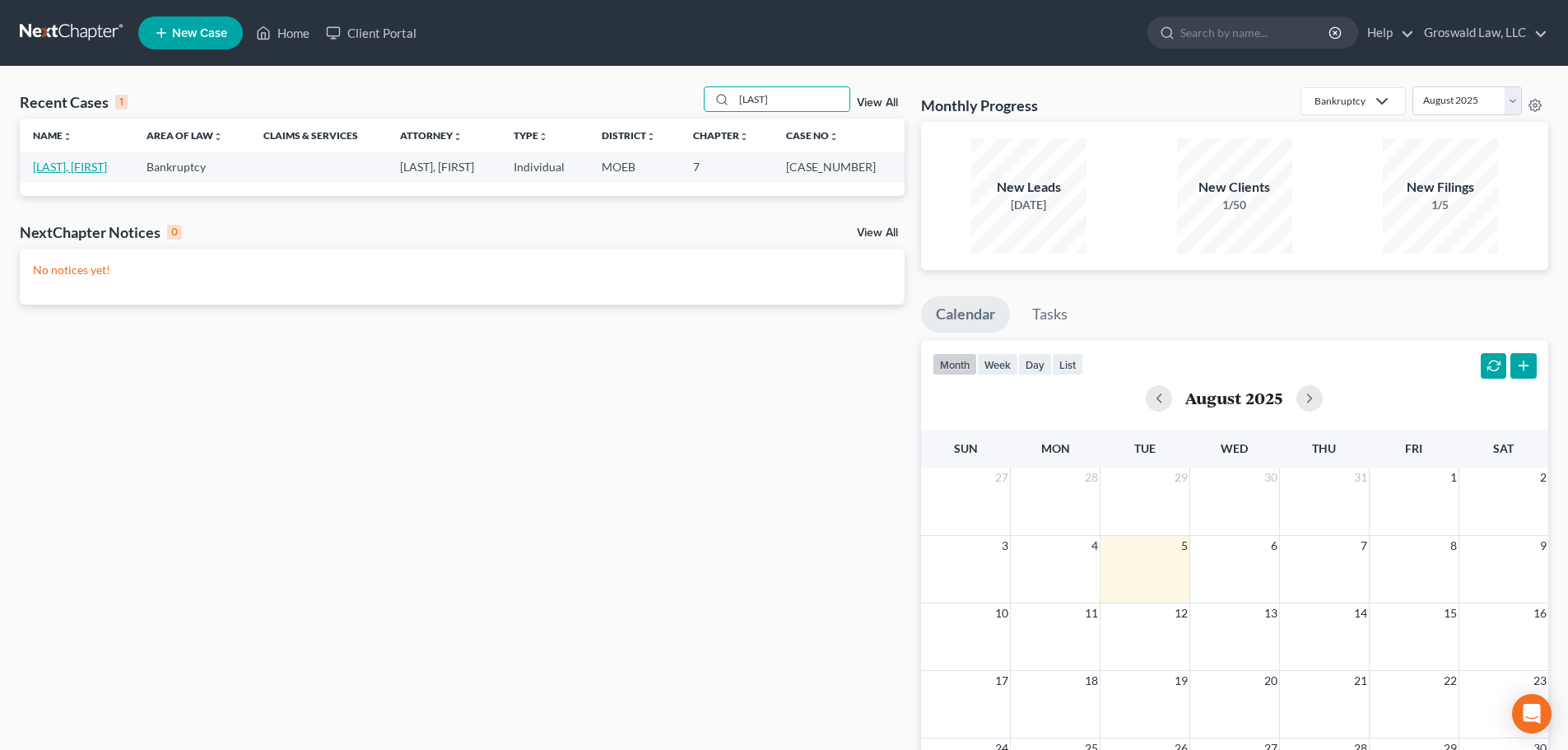 click on "Cook, Jannell" at bounding box center (70, 166) 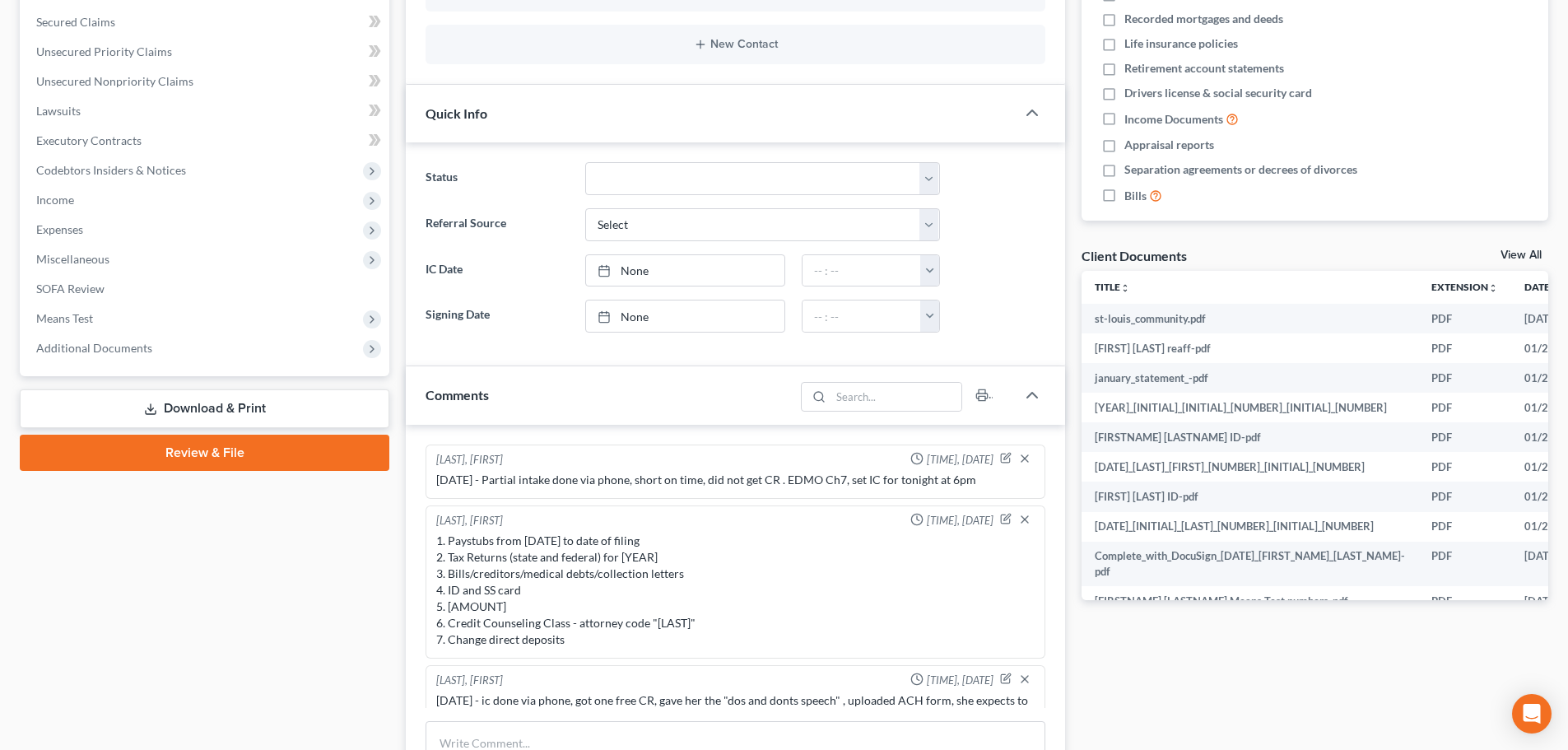 scroll, scrollTop: 402, scrollLeft: 0, axis: vertical 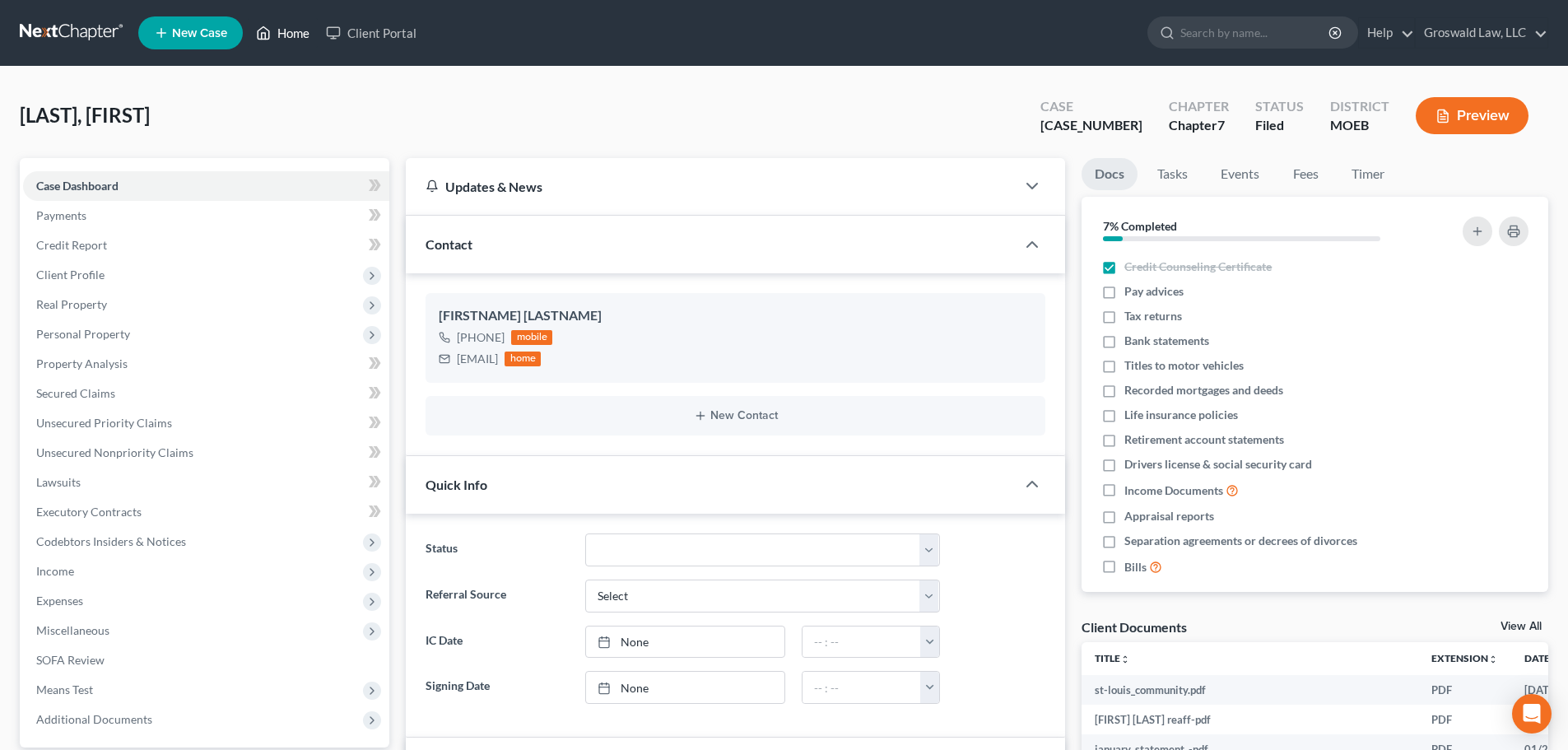 click on "Home" at bounding box center (282, 33) 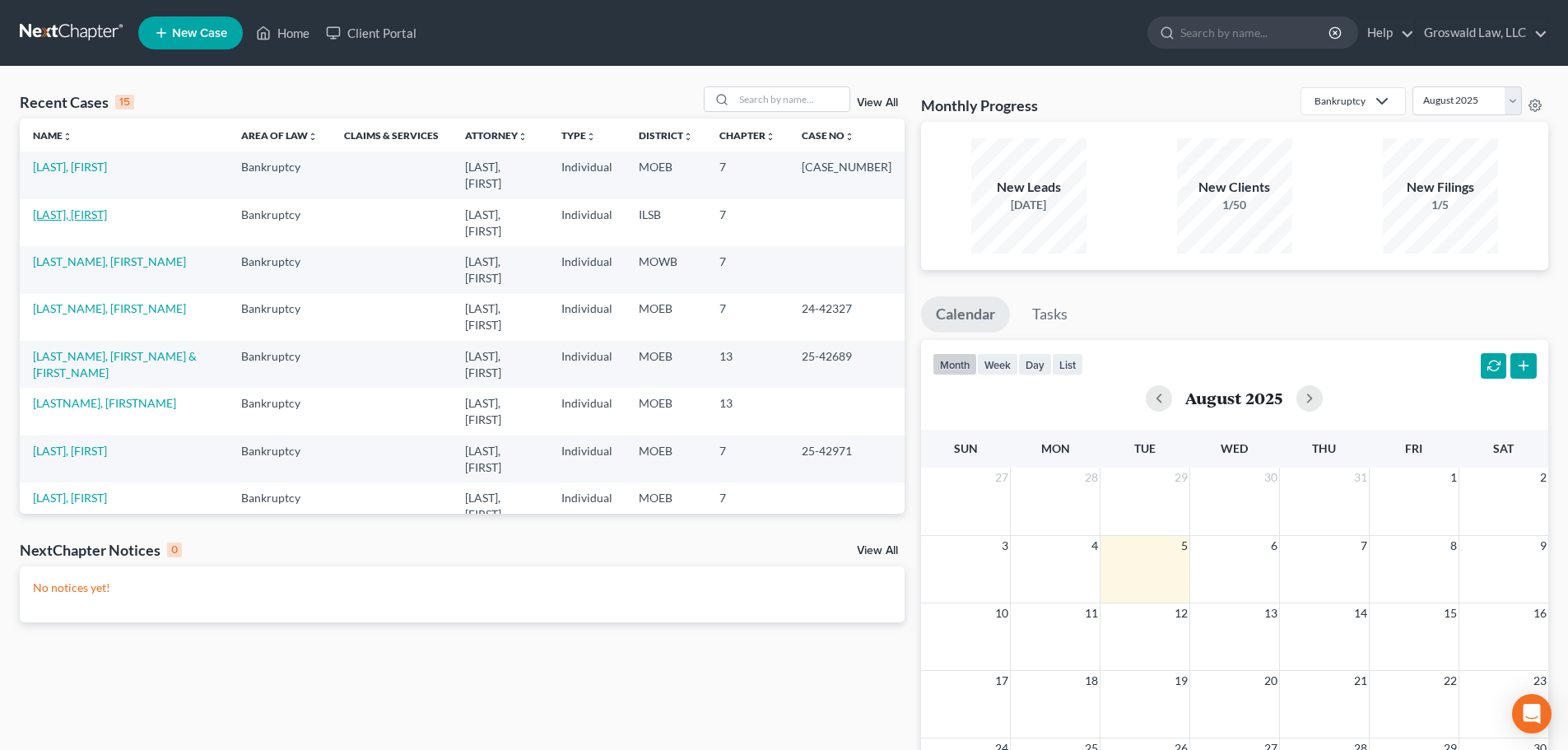 click on "[LAST], [FIRST]" at bounding box center [70, 214] 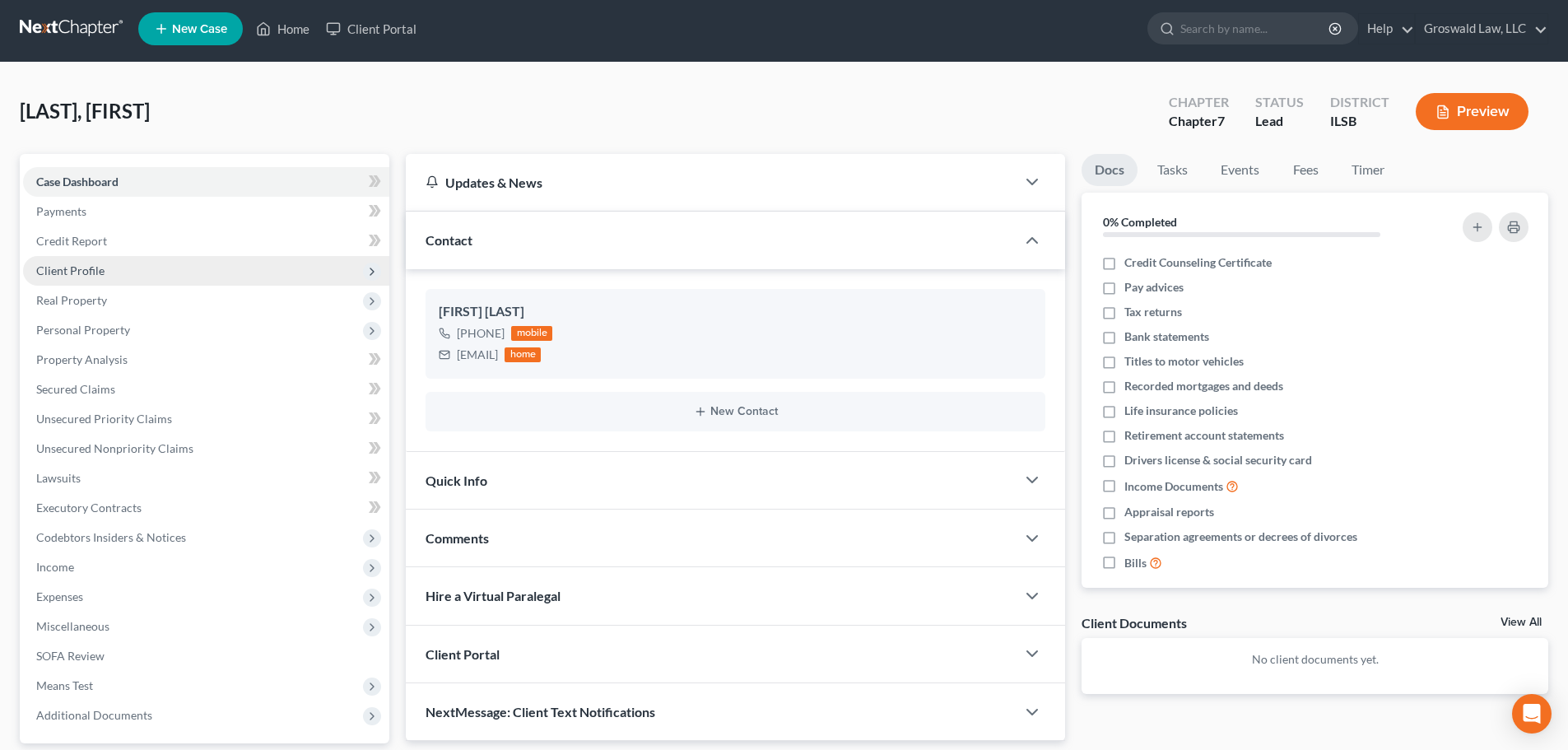 scroll, scrollTop: 0, scrollLeft: 0, axis: both 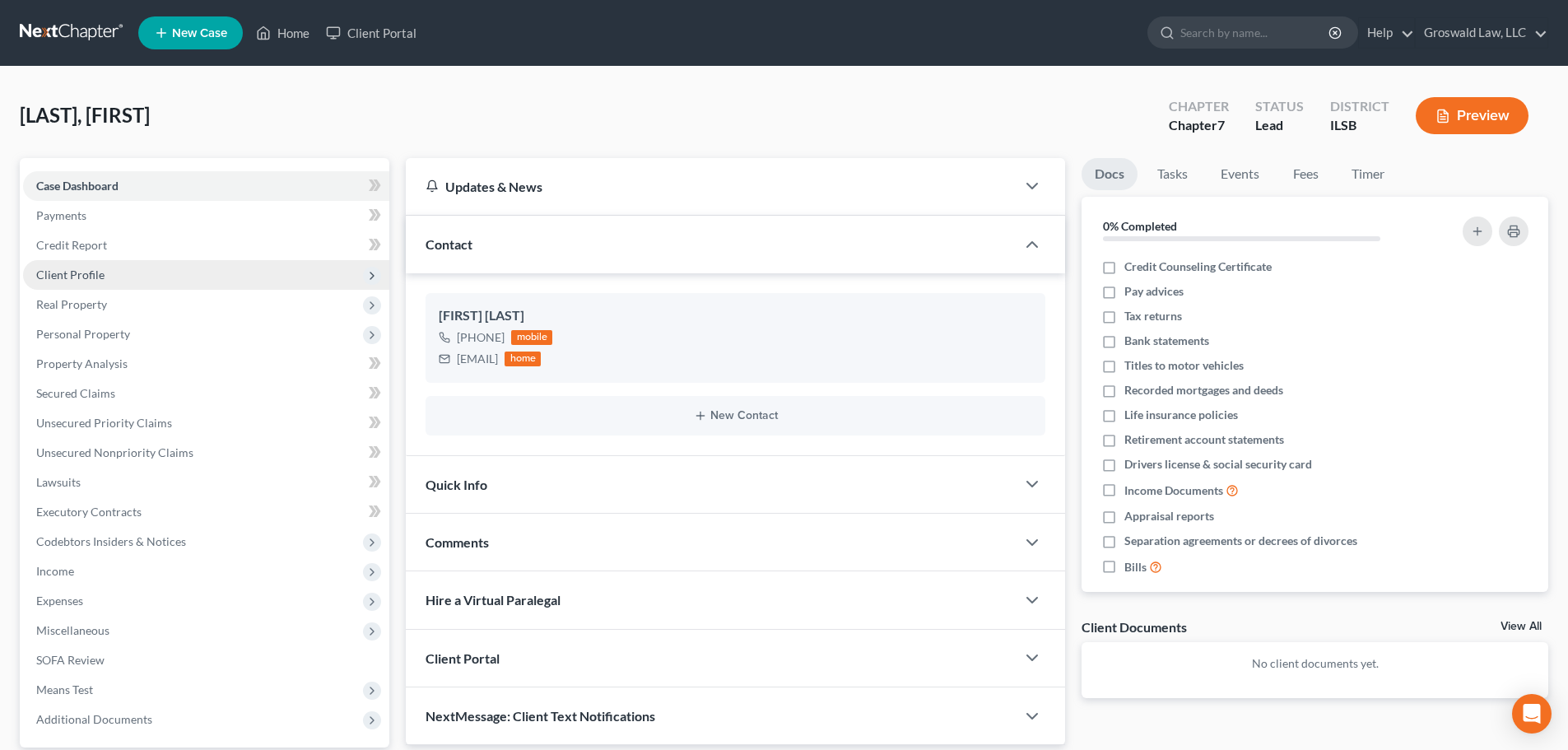 click on "Client Profile" at bounding box center (206, 275) 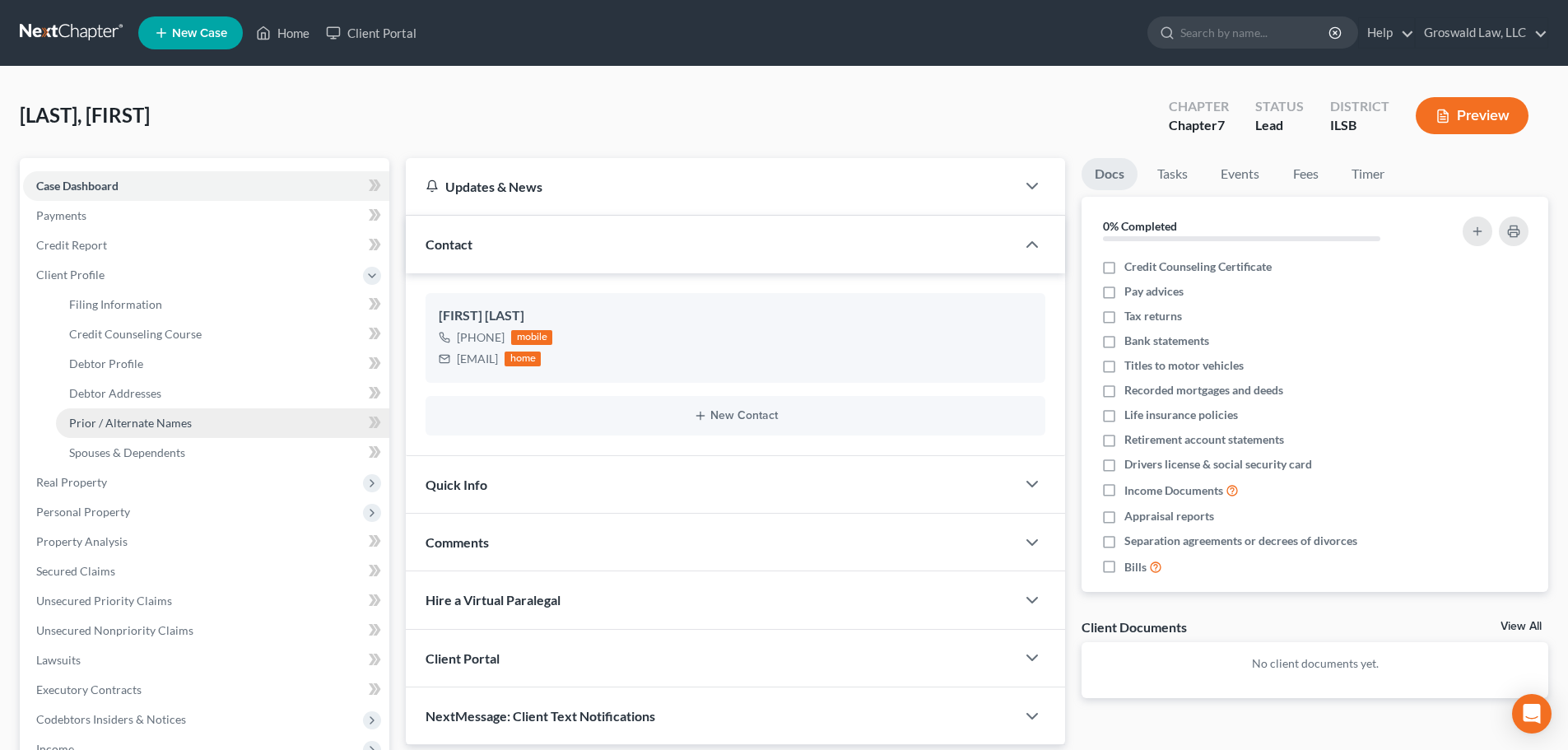 click on "Prior / Alternate Names" at bounding box center [130, 422] 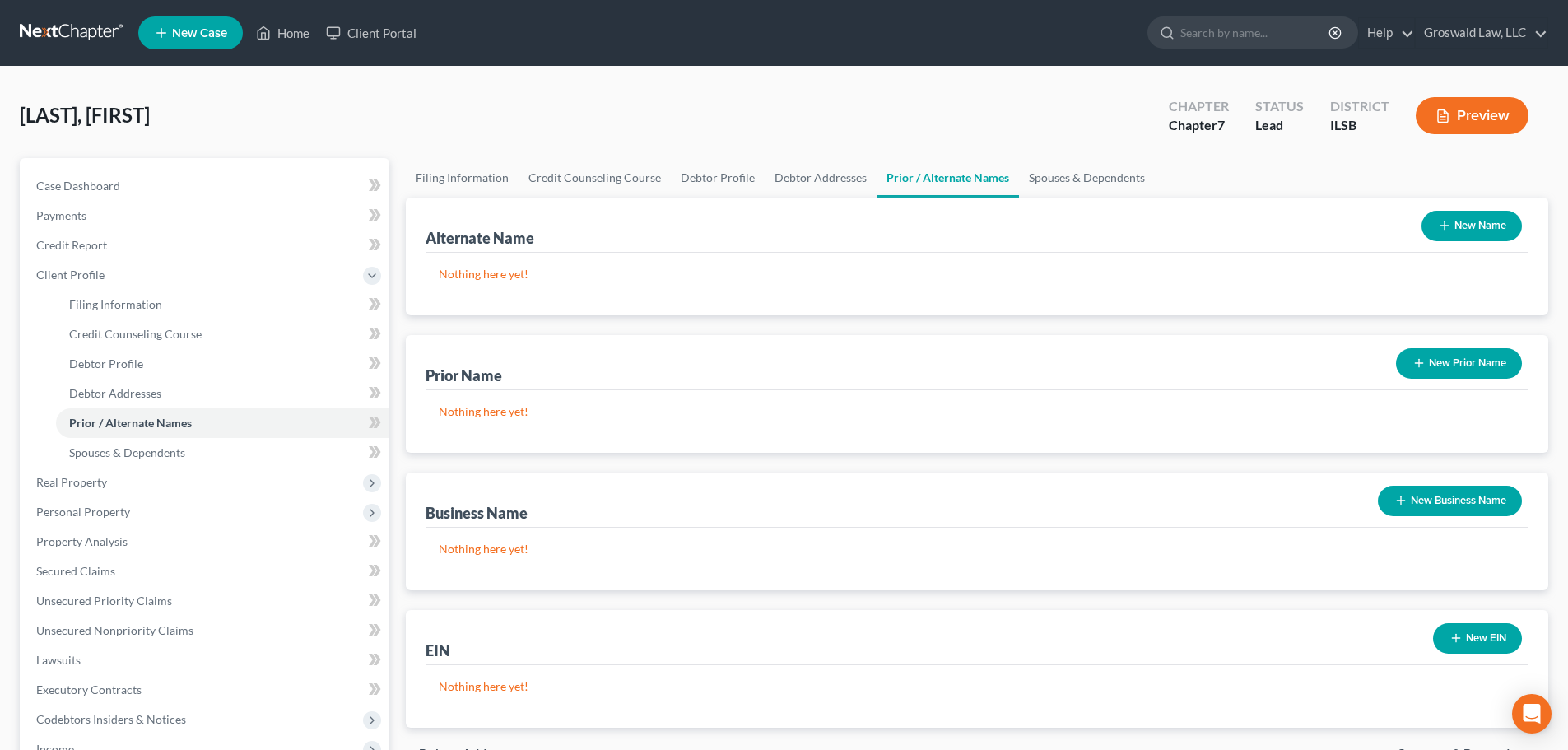 click on "New Prior Name" at bounding box center (1459, 363) 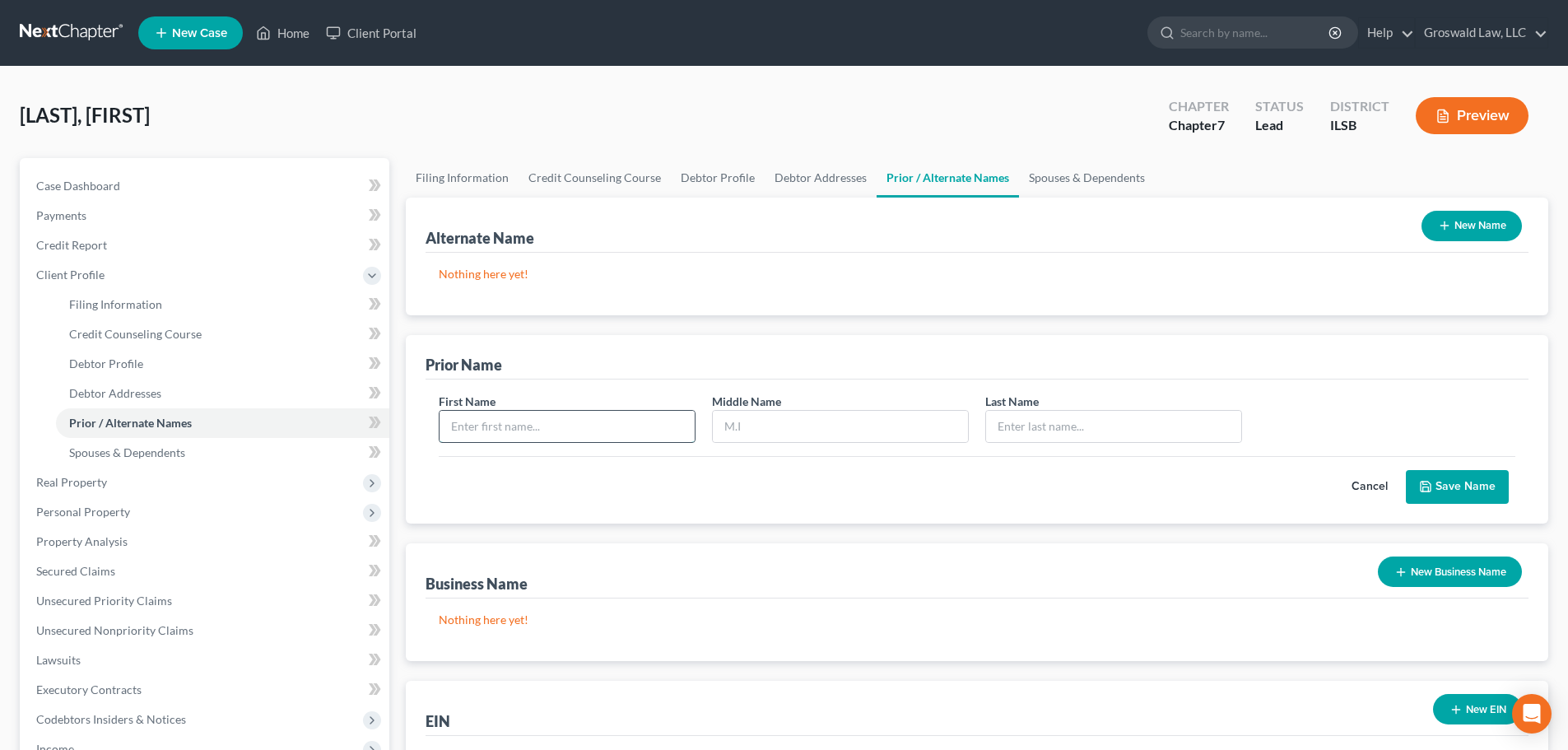 click at bounding box center [567, 426] 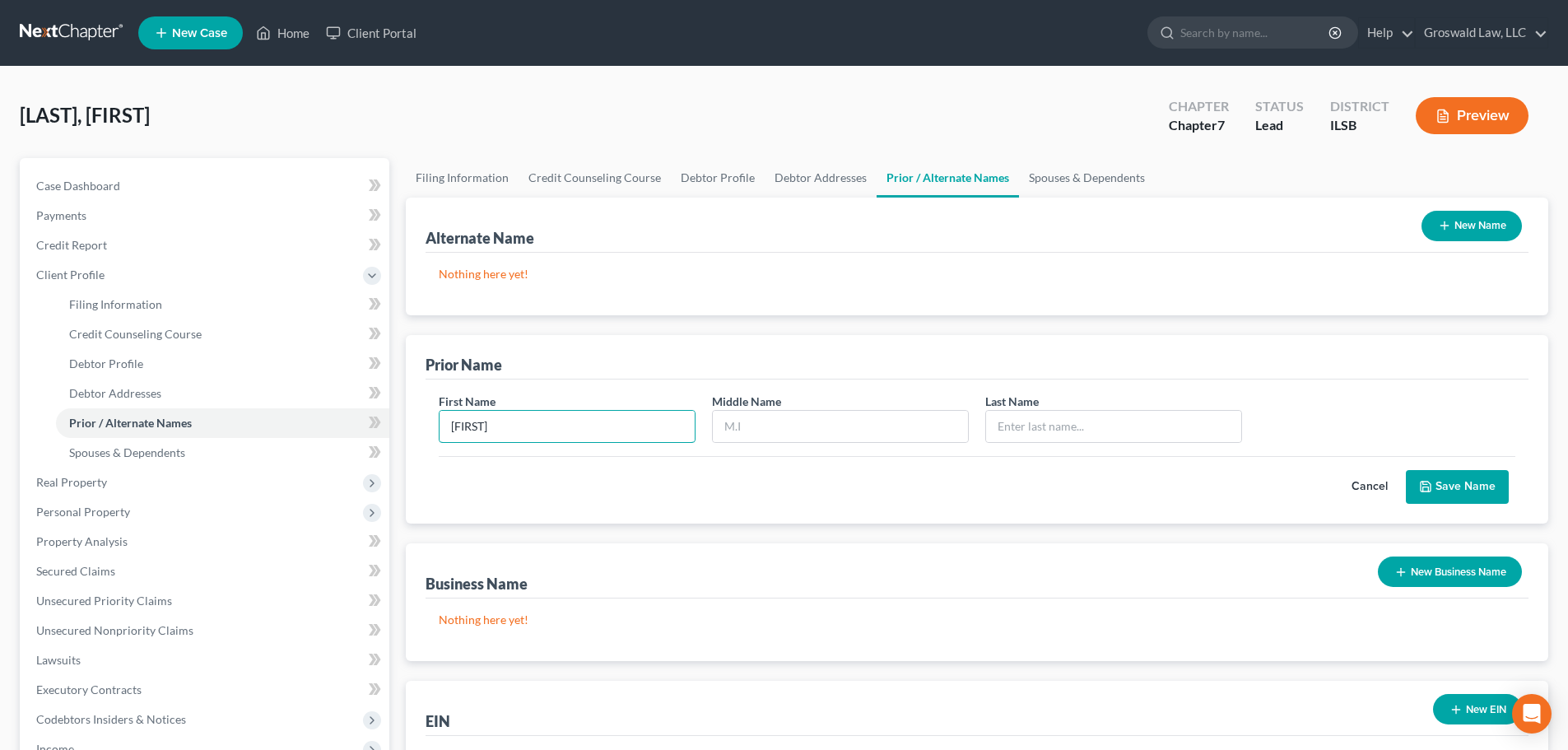 type on "[FIRST]" 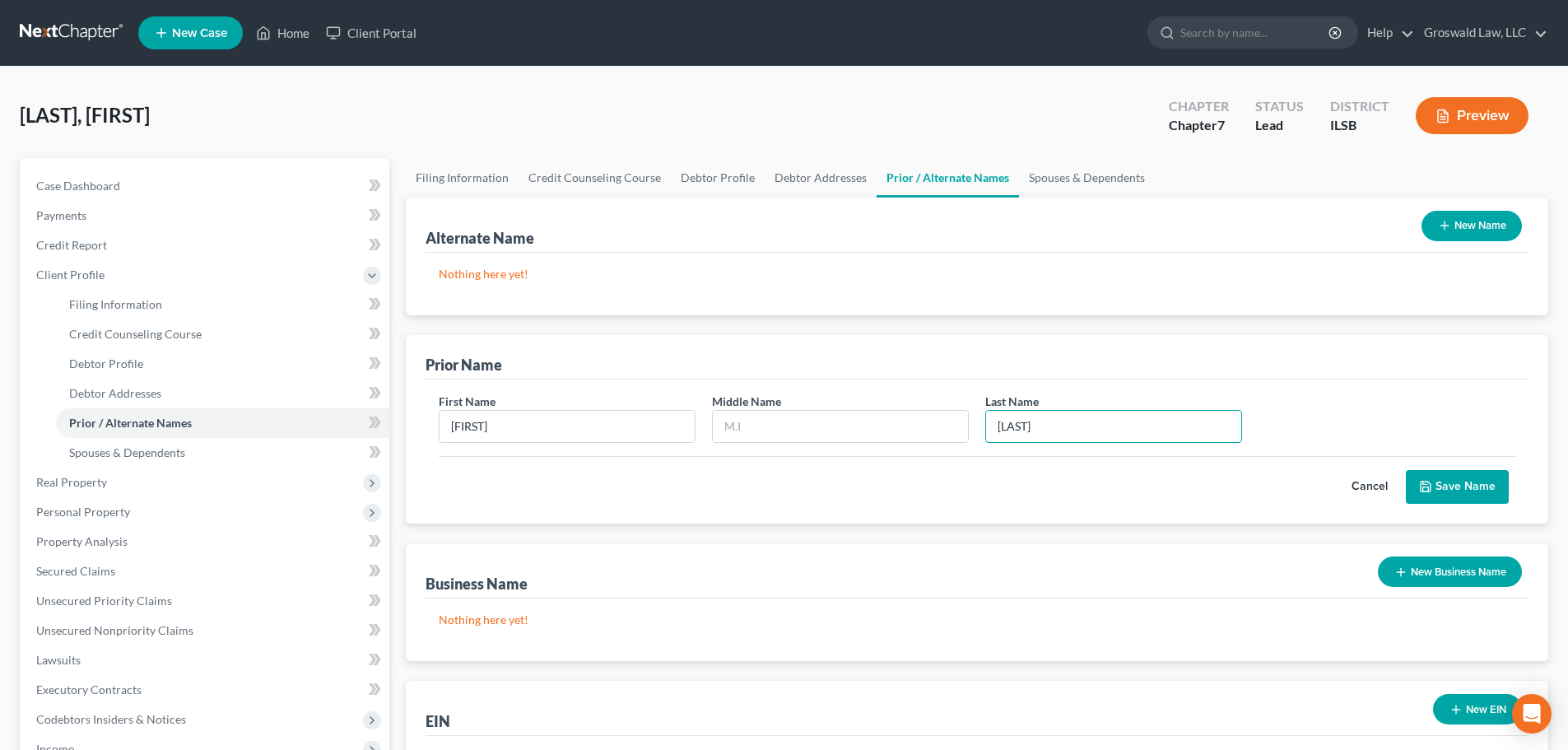 type on "Lockhart" 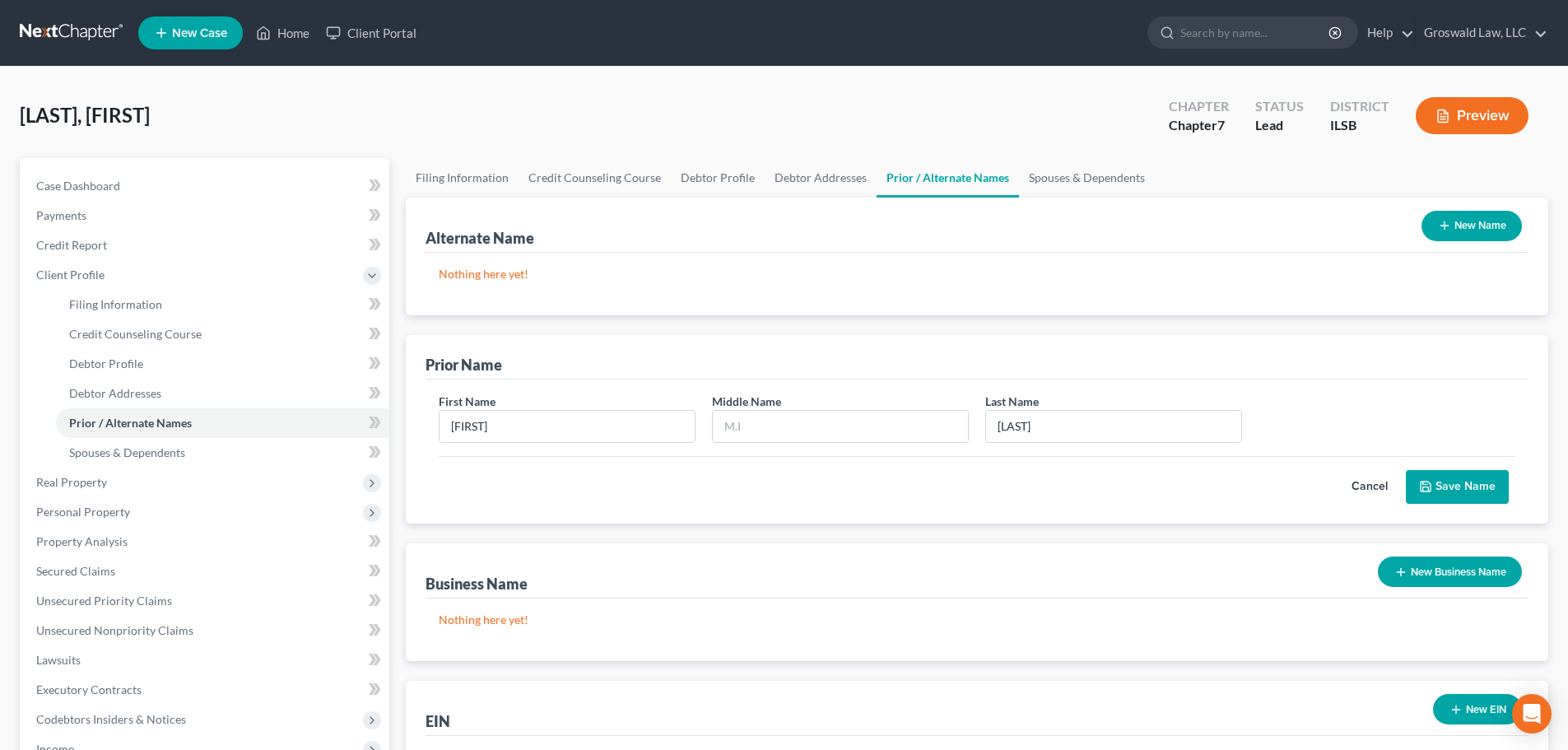 click on "Save Name" at bounding box center [1457, 487] 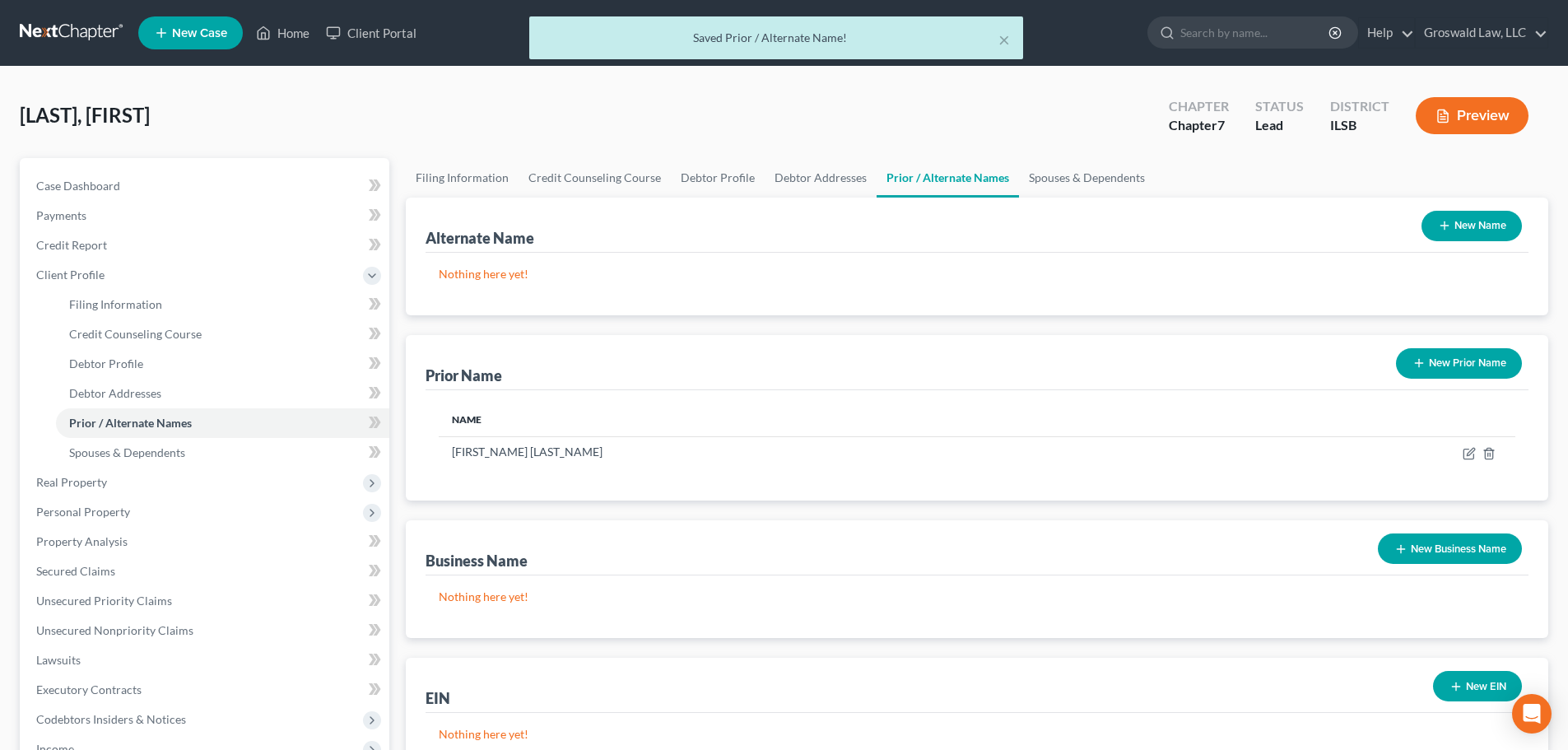 click on "New Prior Name" at bounding box center (1459, 363) 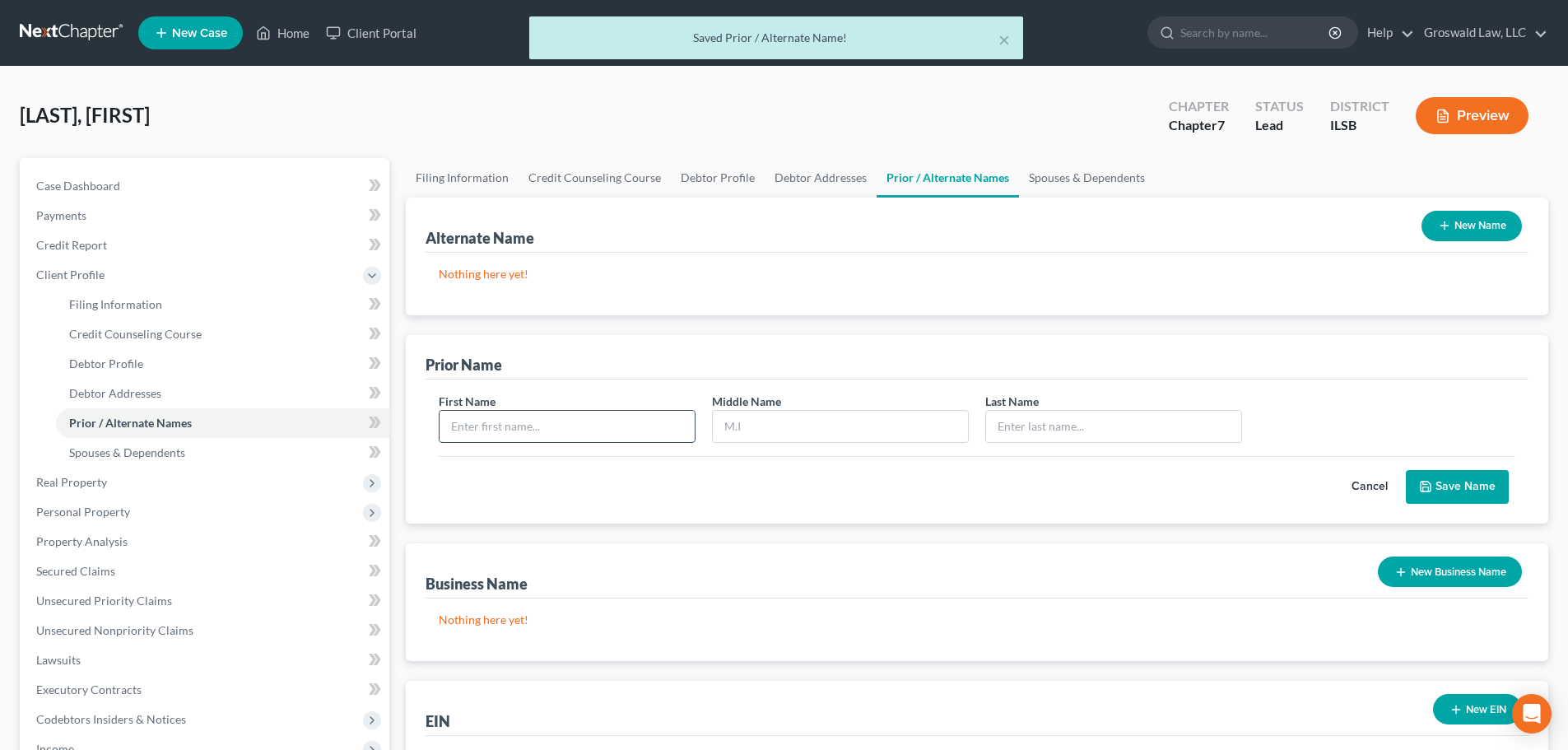 click at bounding box center (567, 426) 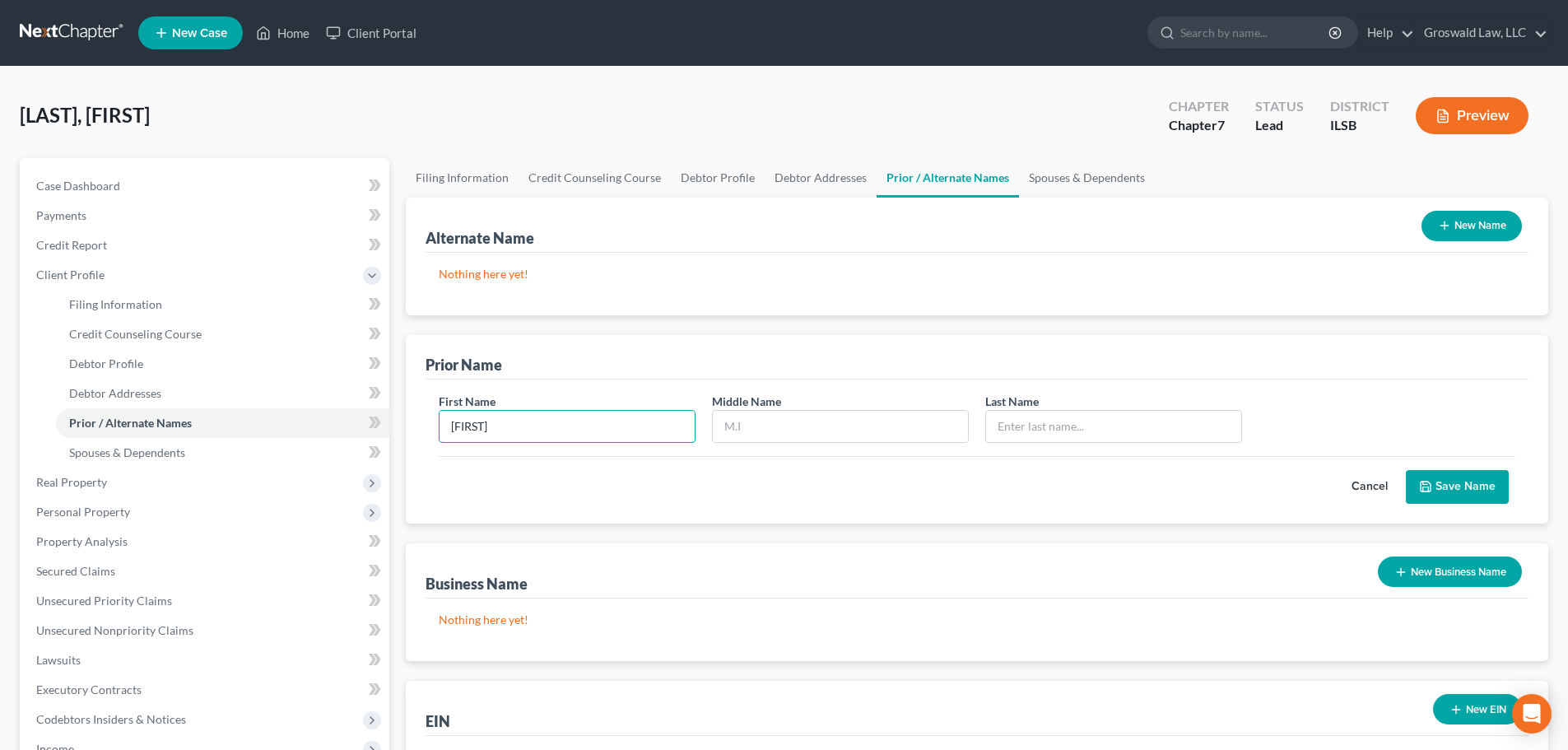 type on "[FIRST]" 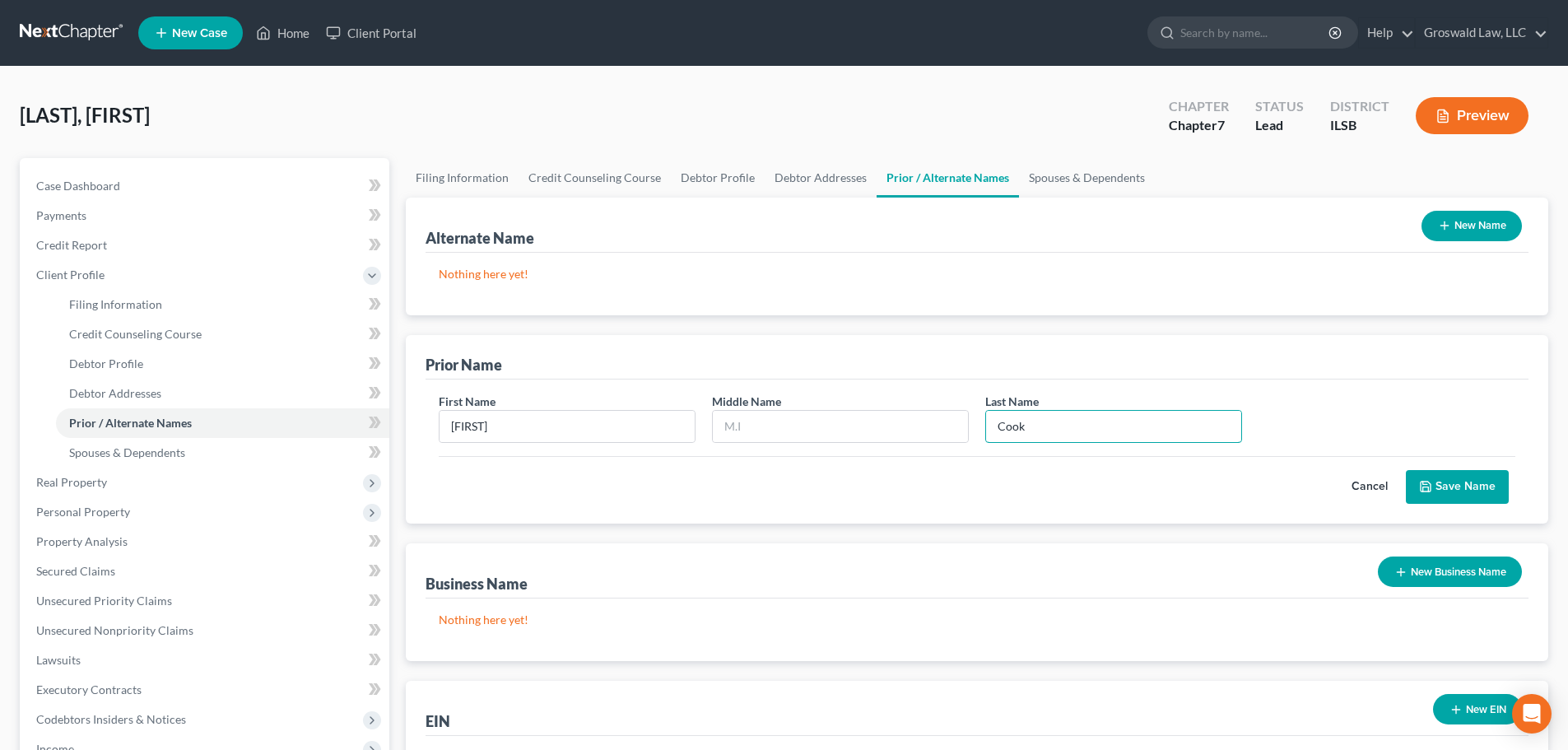 type on "Cook" 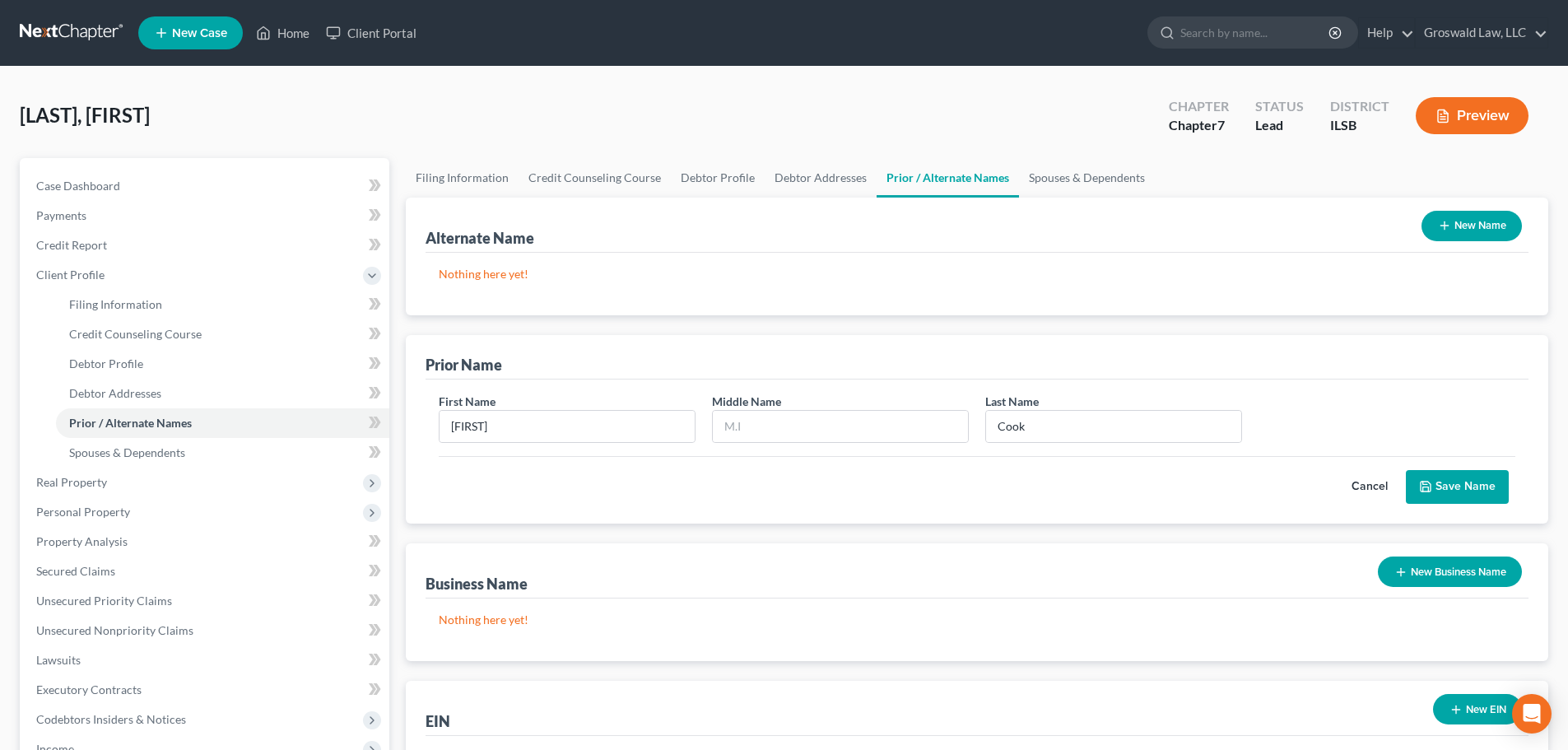 click on "Save Name" at bounding box center (1457, 487) 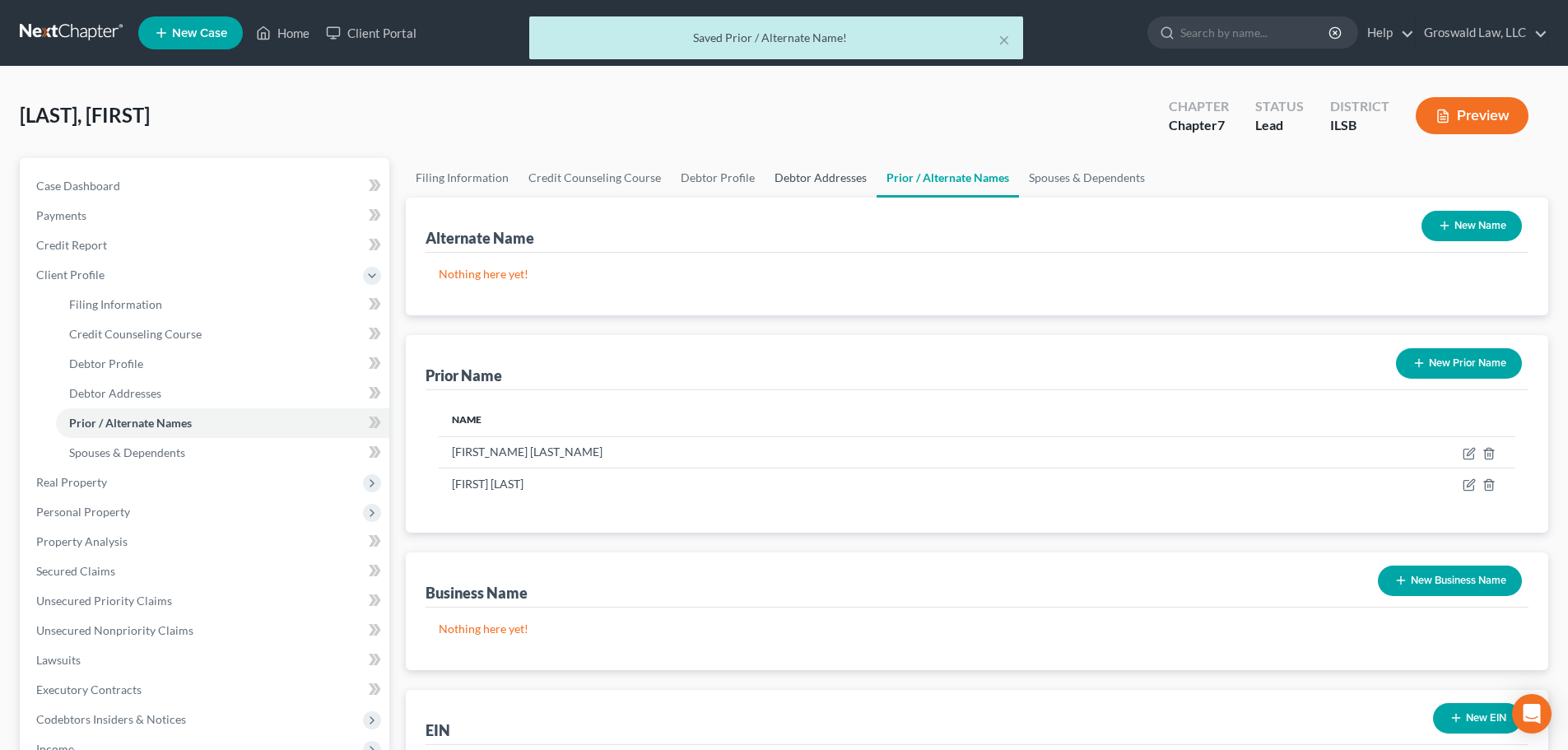 click on "Debtor Addresses" at bounding box center (821, 178) 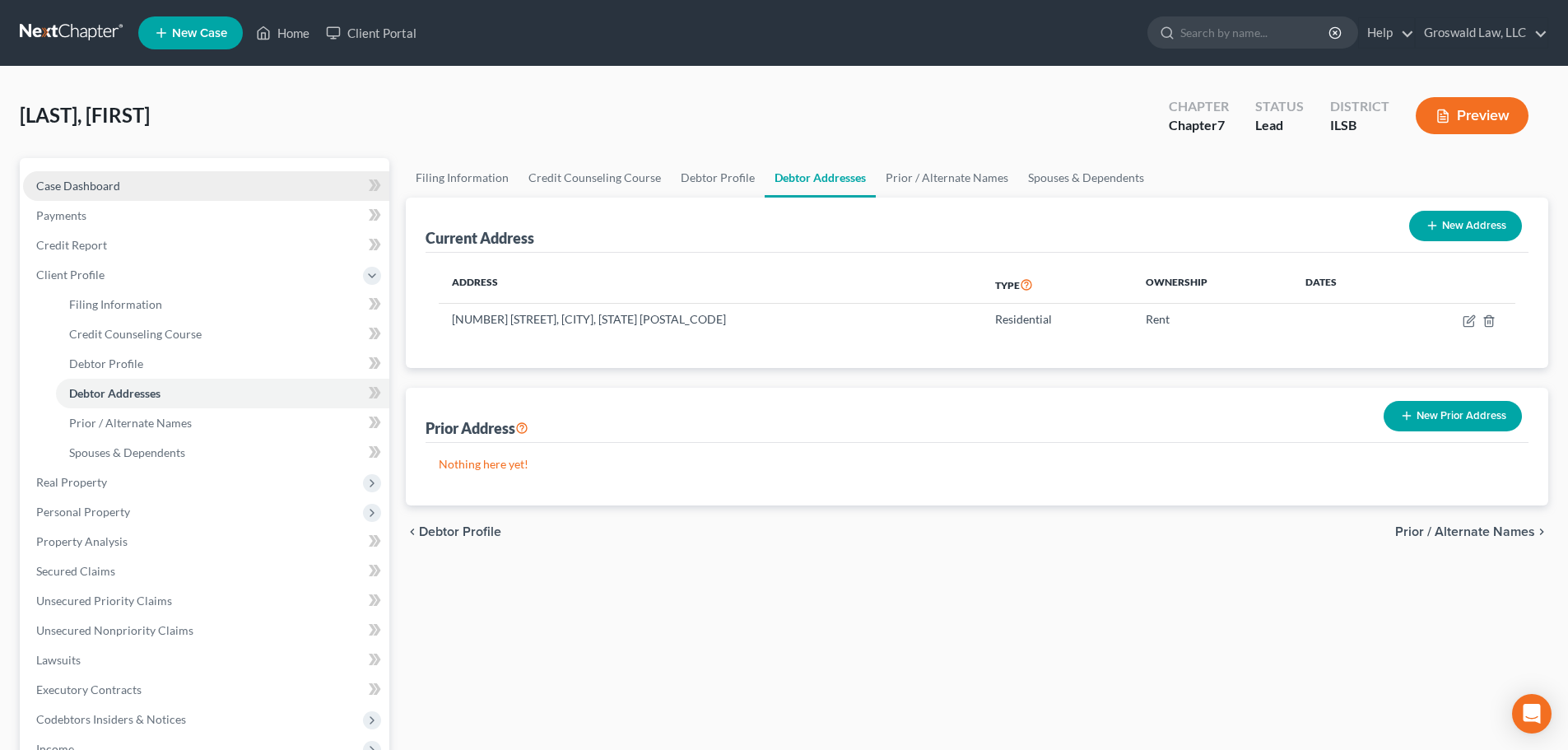 click on "Case Dashboard" at bounding box center (78, 185) 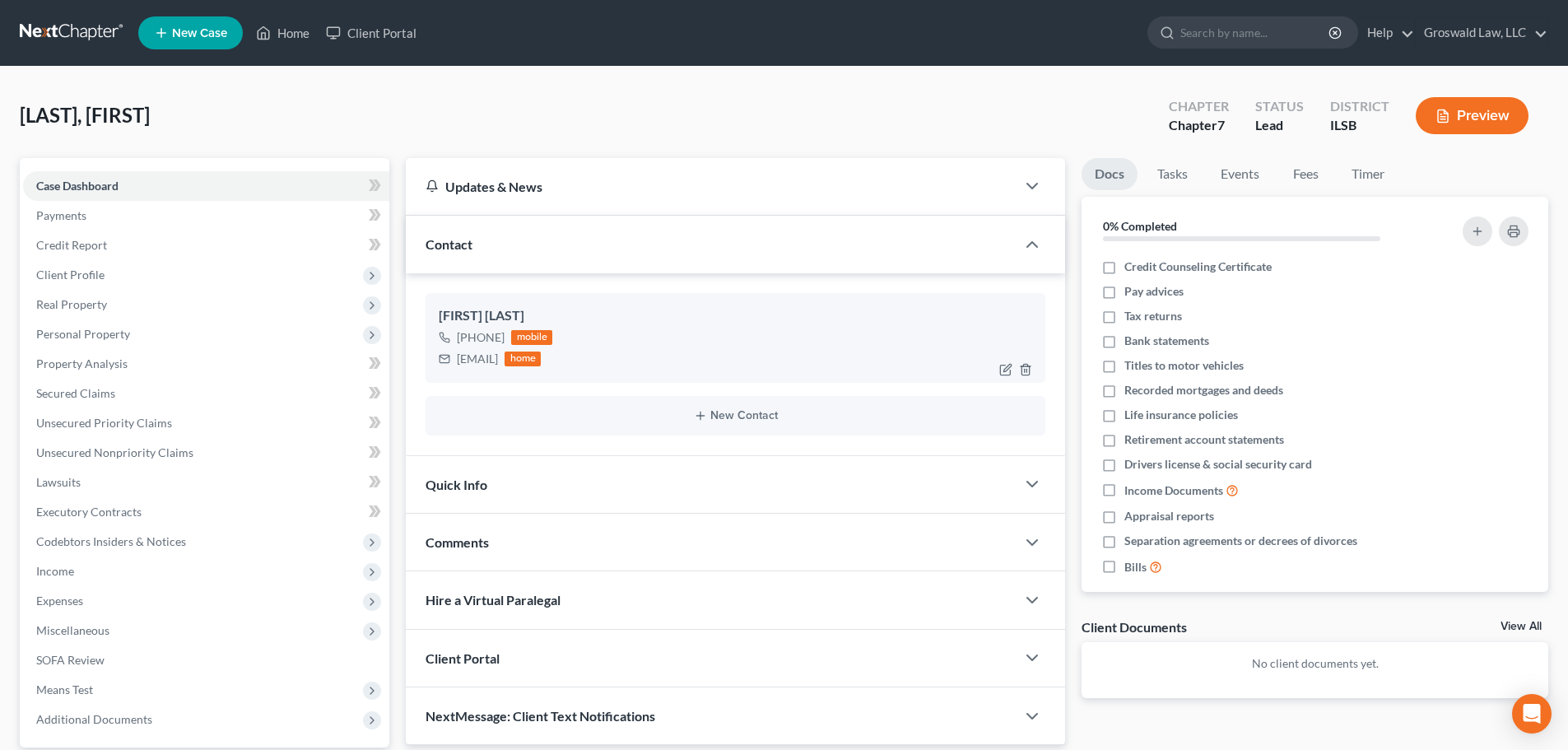 drag, startPoint x: 622, startPoint y: 361, endPoint x: 458, endPoint y: 356, distance: 164.0762 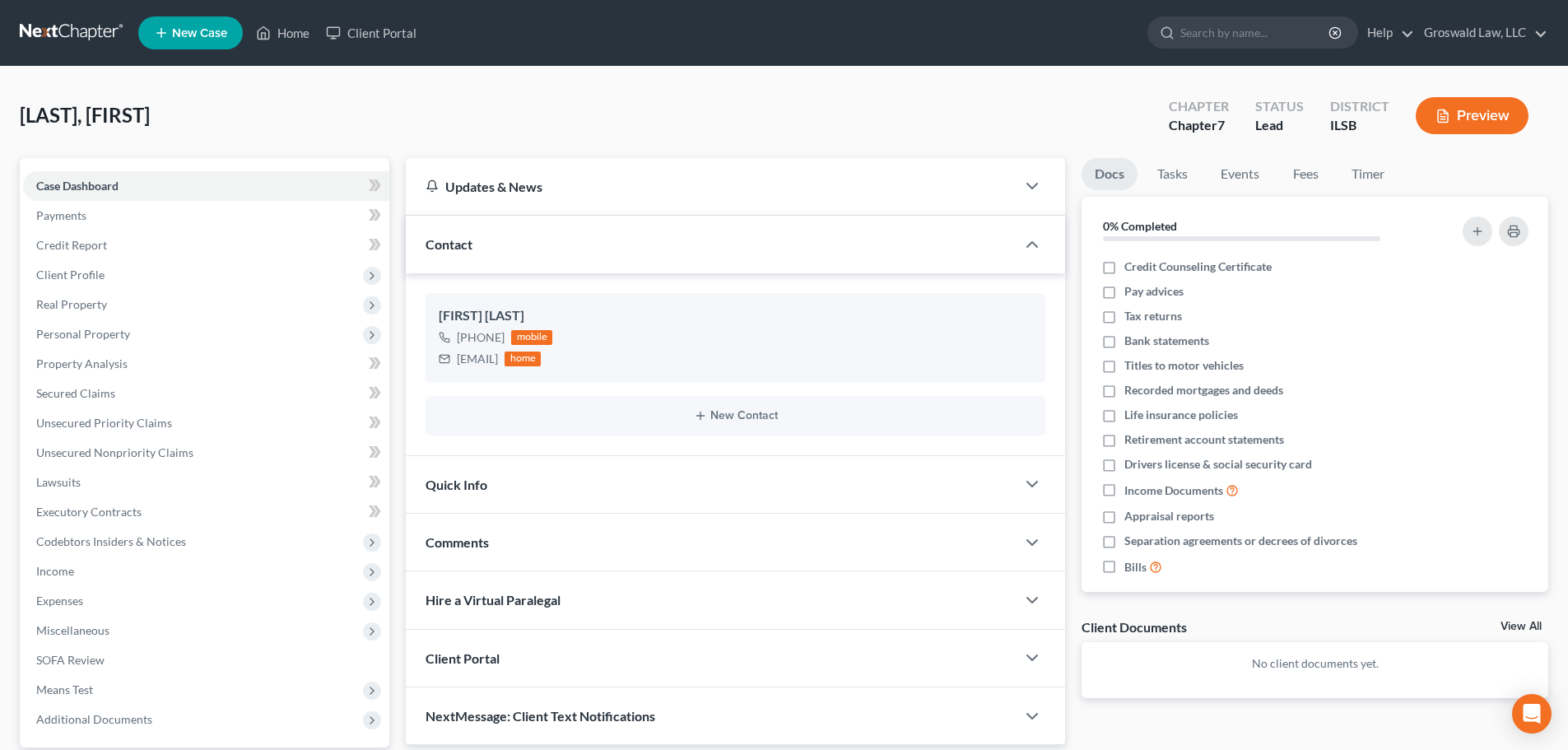 copy on "lockhart.chantelle11@gmail.com" 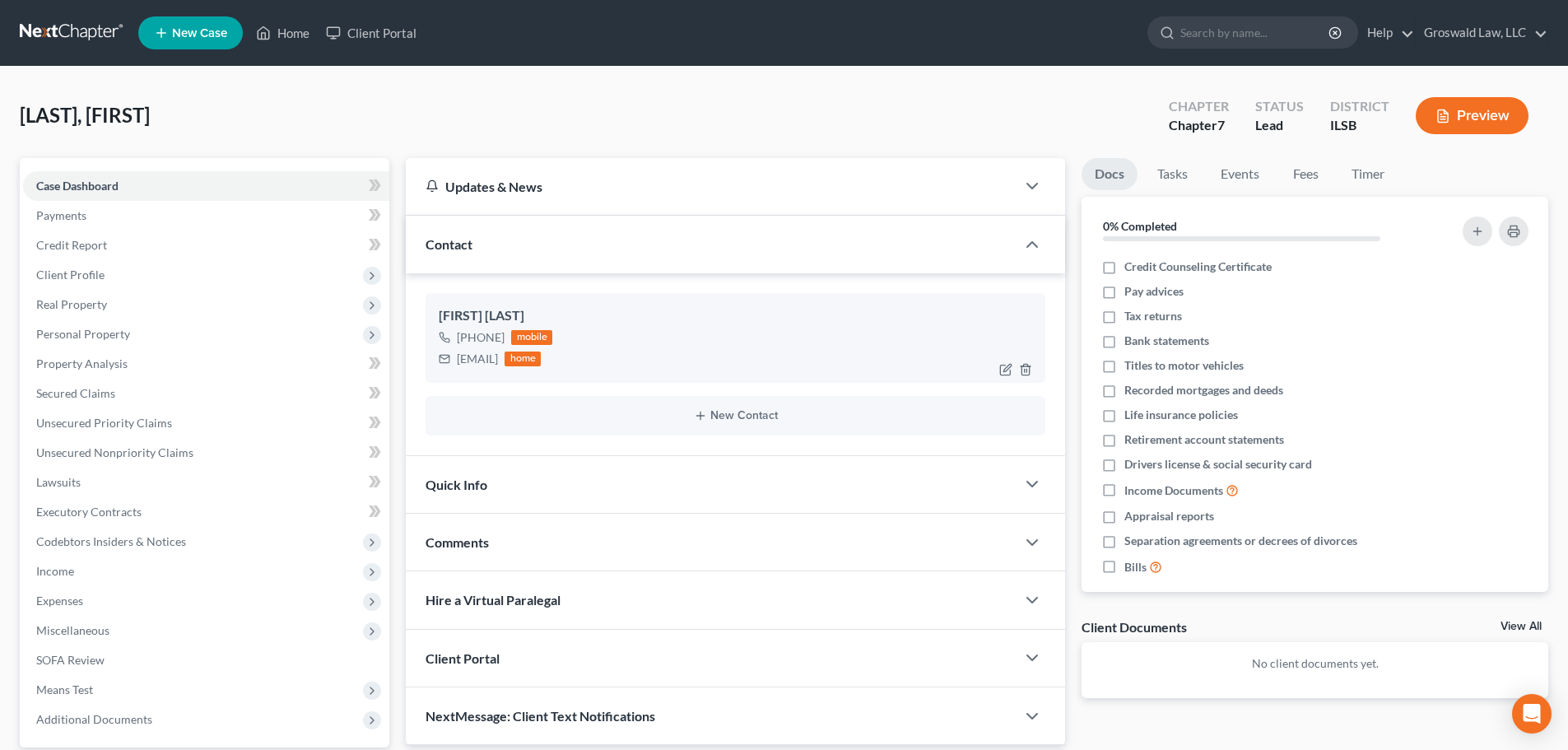 copy on "lockhart.chantelle11@gmail.com" 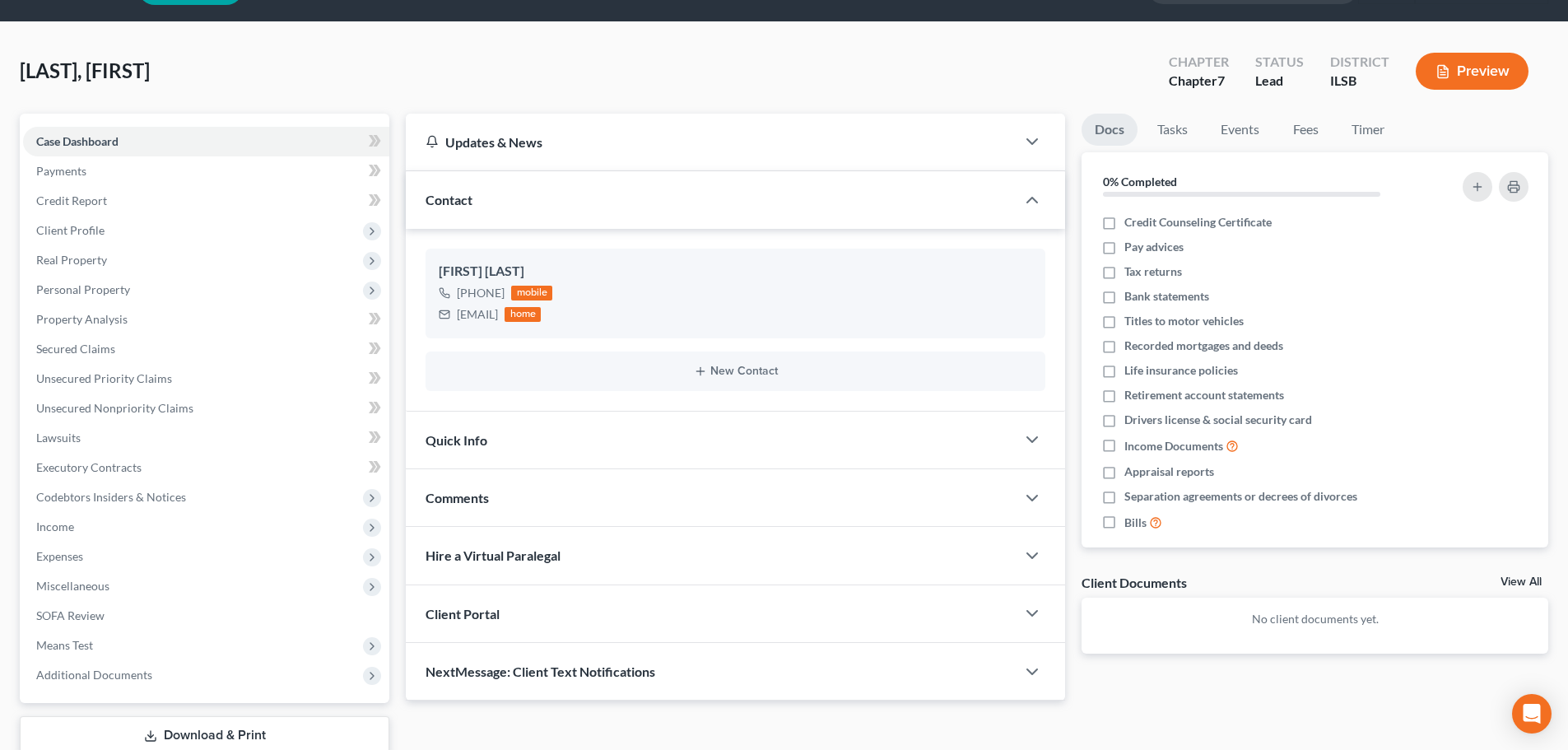 scroll, scrollTop: 155, scrollLeft: 0, axis: vertical 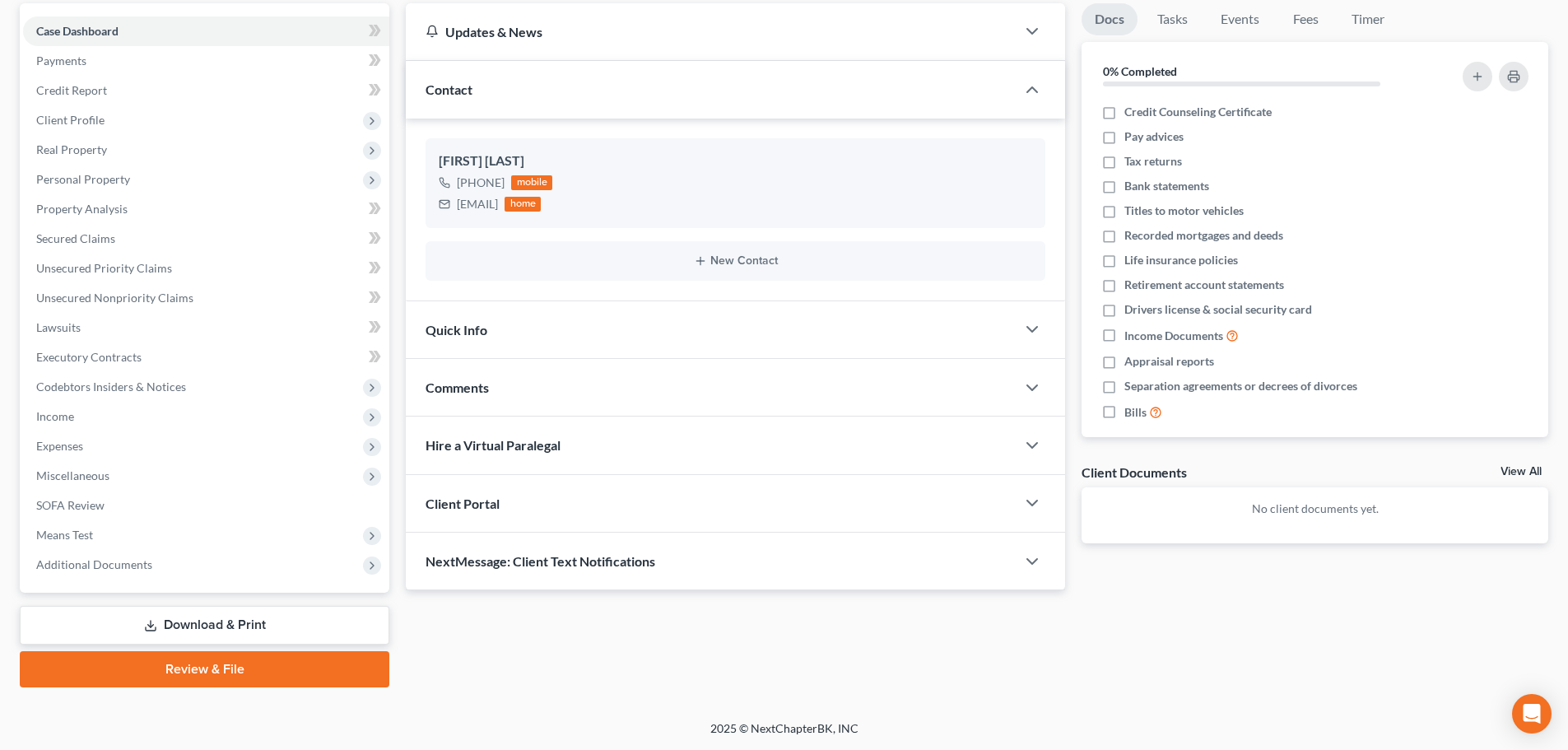 click on "Comments" at bounding box center (710, 387) 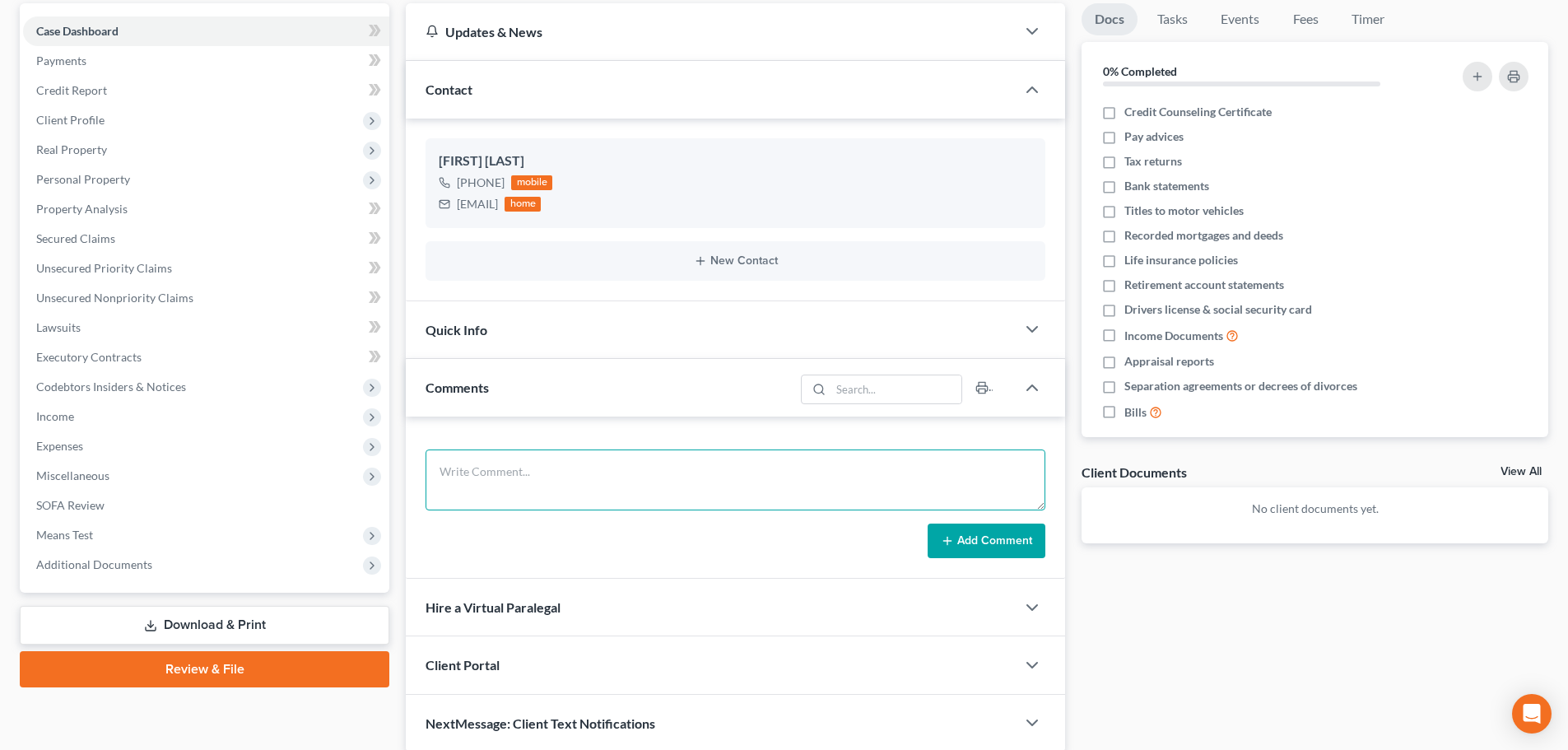 drag, startPoint x: 601, startPoint y: 491, endPoint x: 606, endPoint y: 481, distance: 11.18034 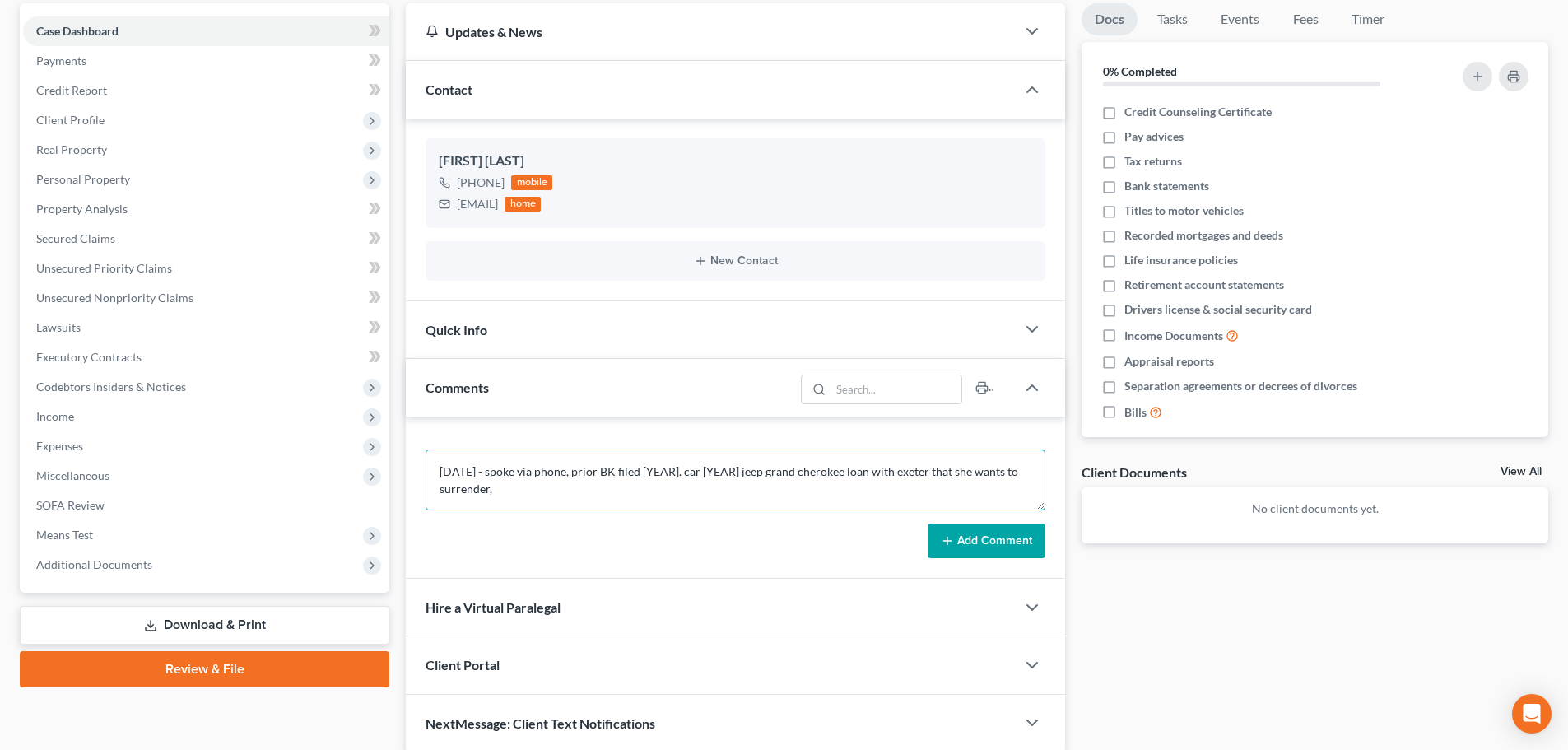 click on "8/5/25 - spoke via phone, prior BK filed 07/2017.  car 2018 jeep grand cherokee loan with exeter that she wants to surrender," at bounding box center (735, 480) 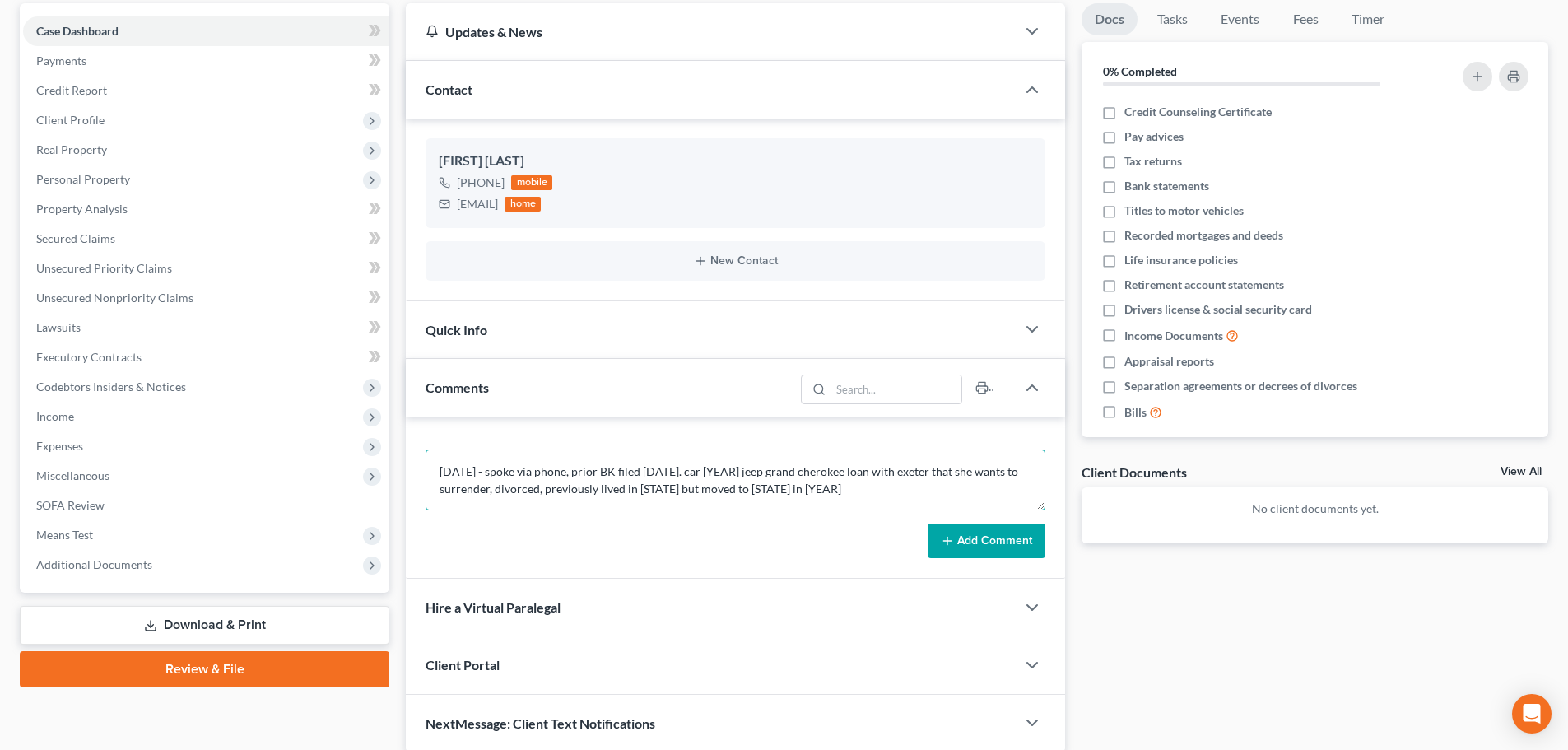 click on "8/5/25 - spoke via phone, prior BK filed 07/2017.  car 2018 jeep grand cherokee loan with exeter that she wants to surrender, divorced, previously lived in MO but moved to IL in May 2025" at bounding box center [735, 480] 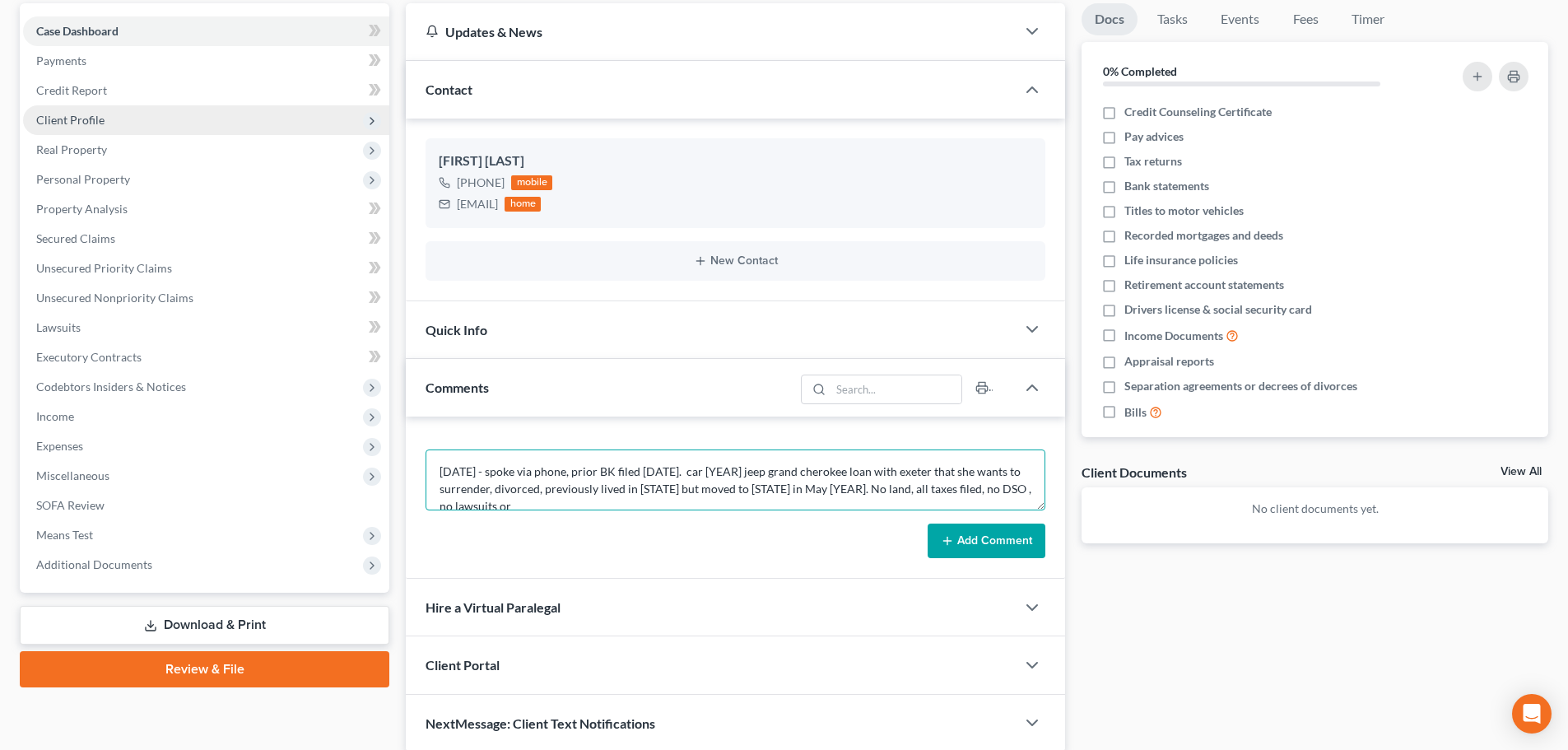 scroll, scrollTop: 4, scrollLeft: 0, axis: vertical 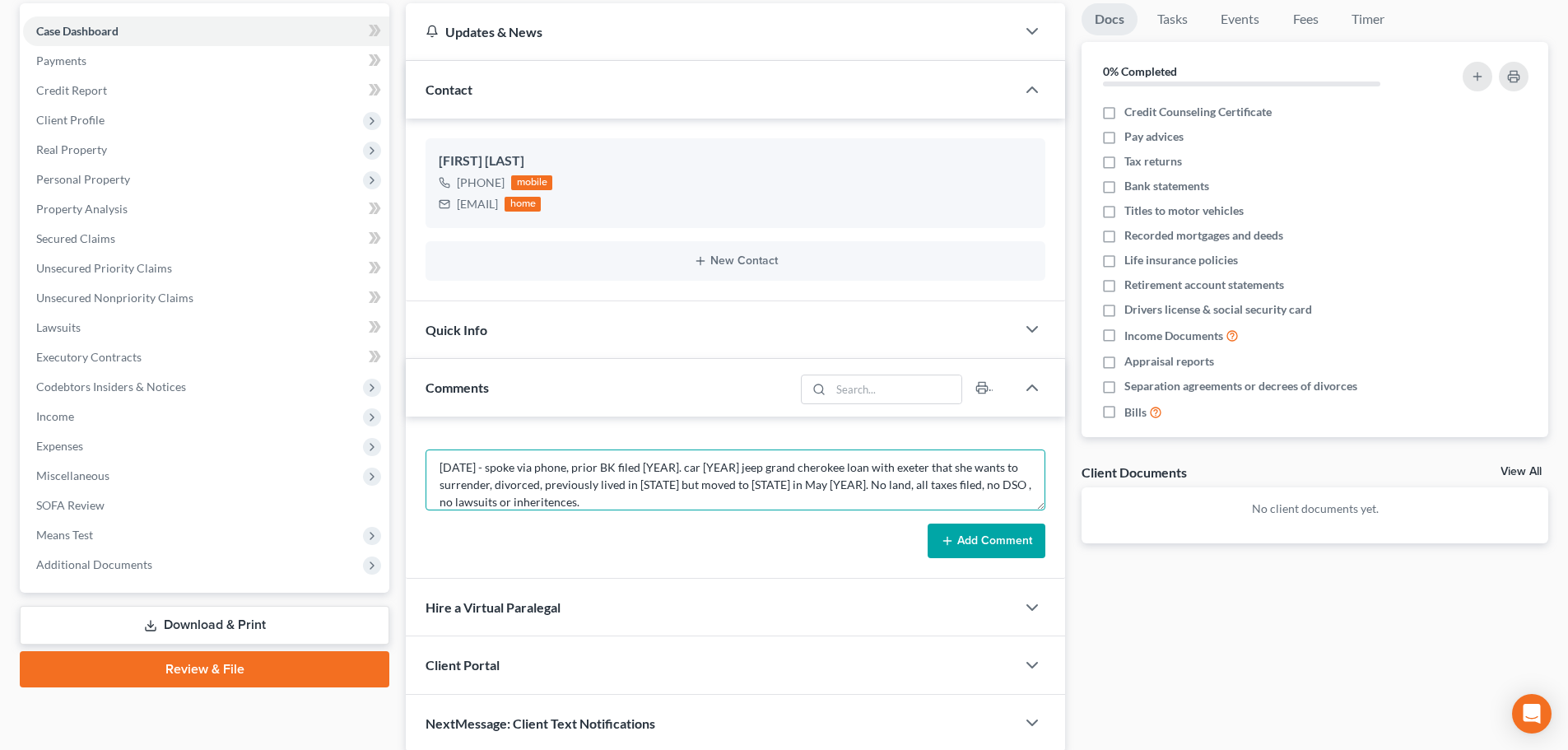 type on "8/5/25 - spoke via phone, prior BK filed 07/2017.  car 2018 jeep grand cherokee loan with exeter that she wants to surrender, divorced, previously lived in MO but moved to IL in May 2025. No land, all taxes filed, no DSO , no lawsuits or inheritences." 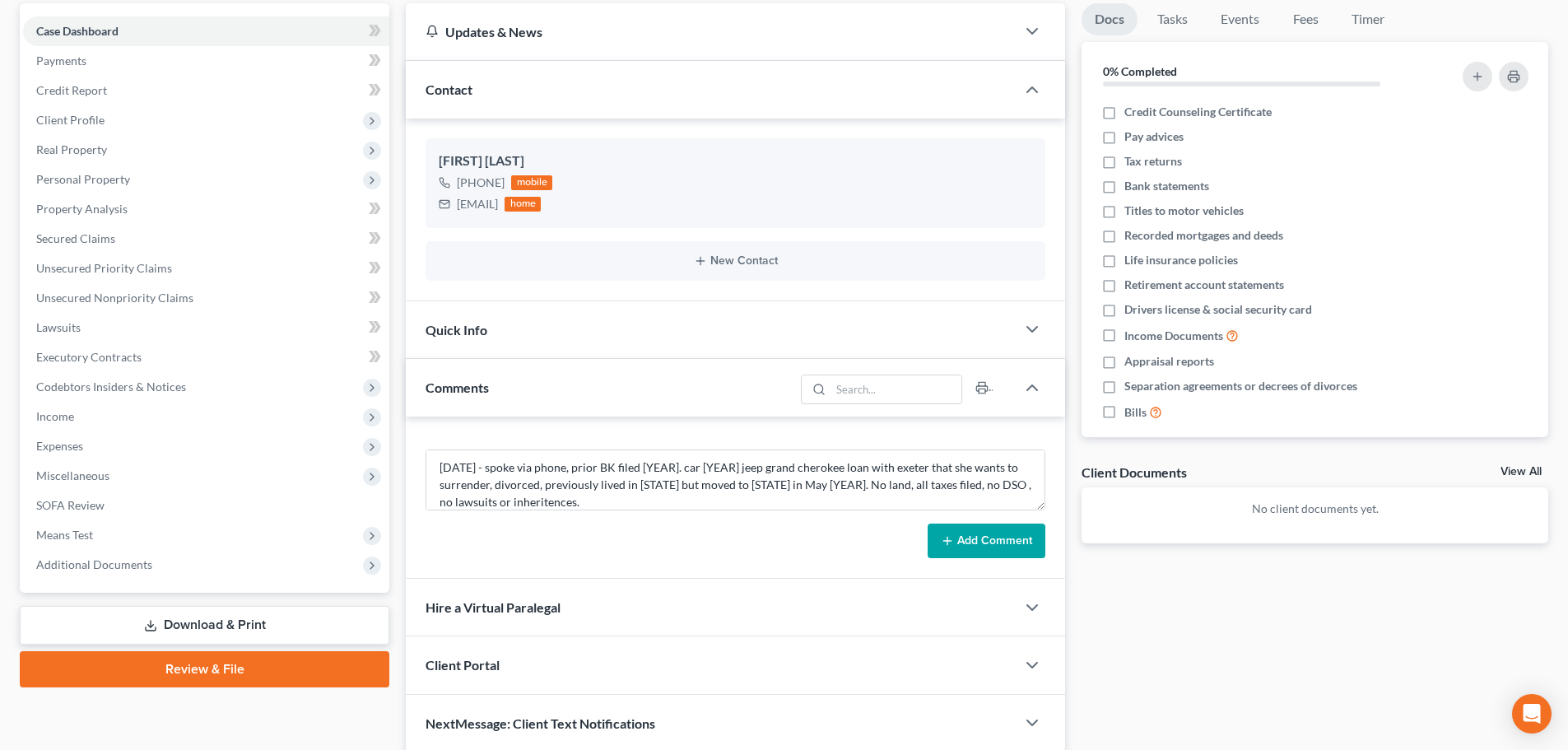 click on "Add Comment" at bounding box center (986, 541) 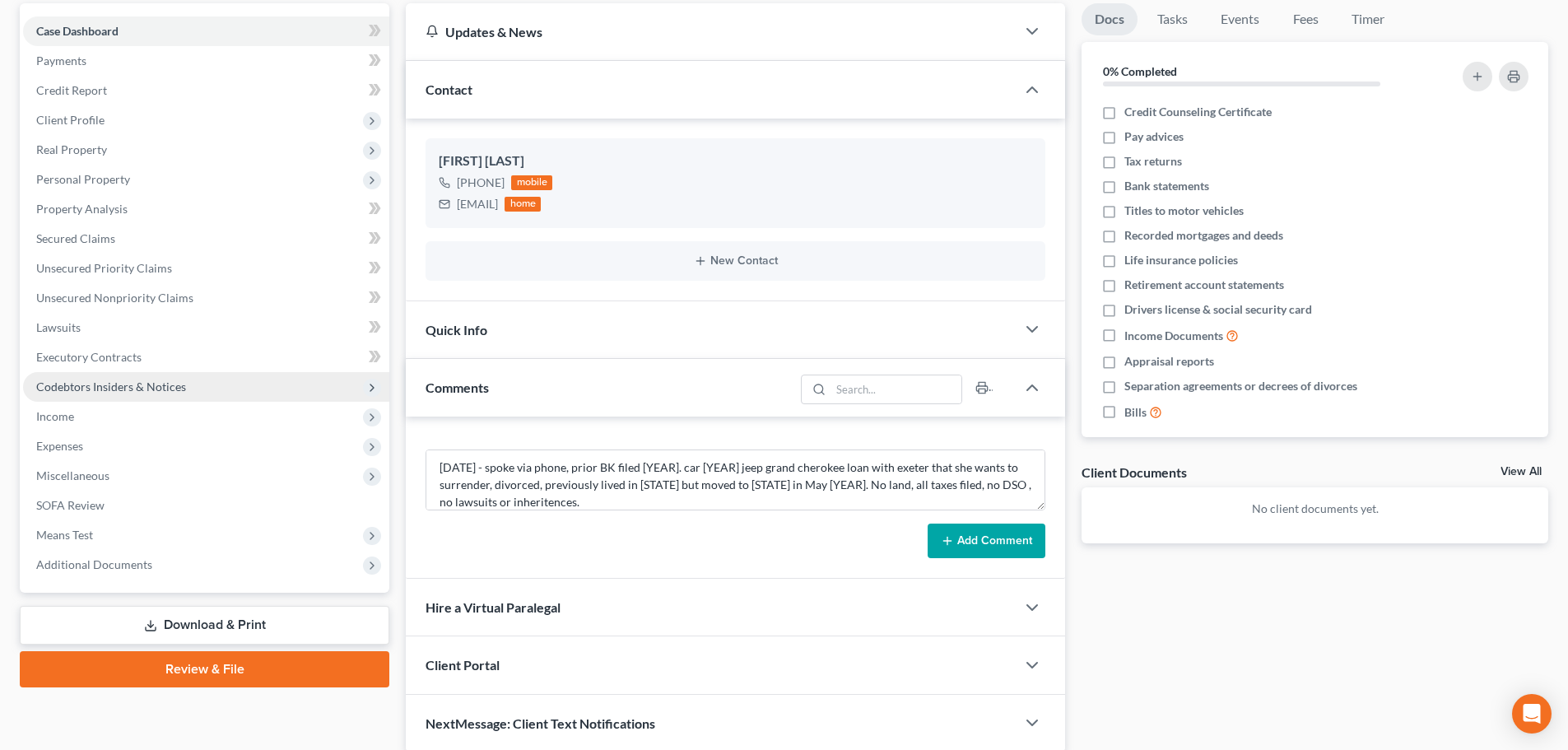 type 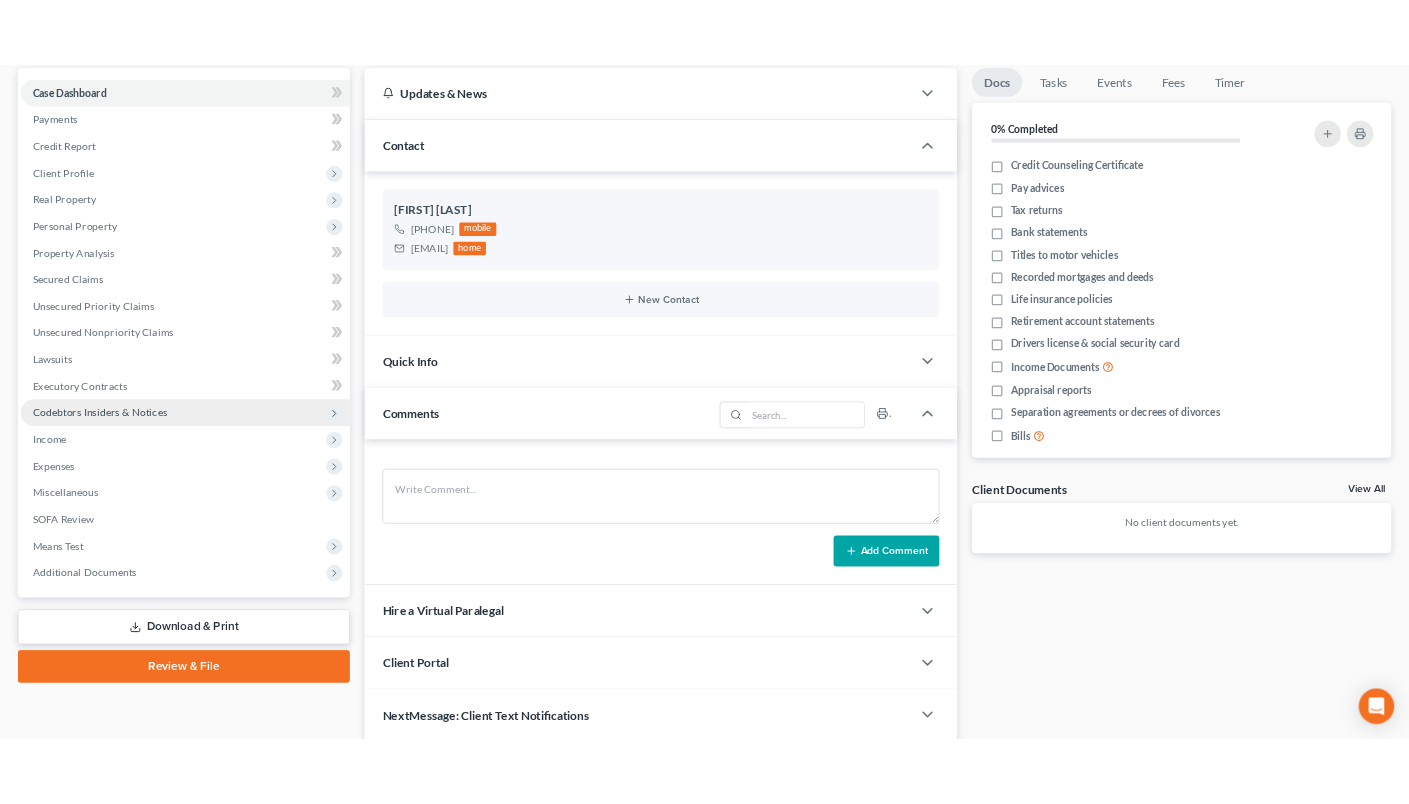scroll, scrollTop: 0, scrollLeft: 0, axis: both 